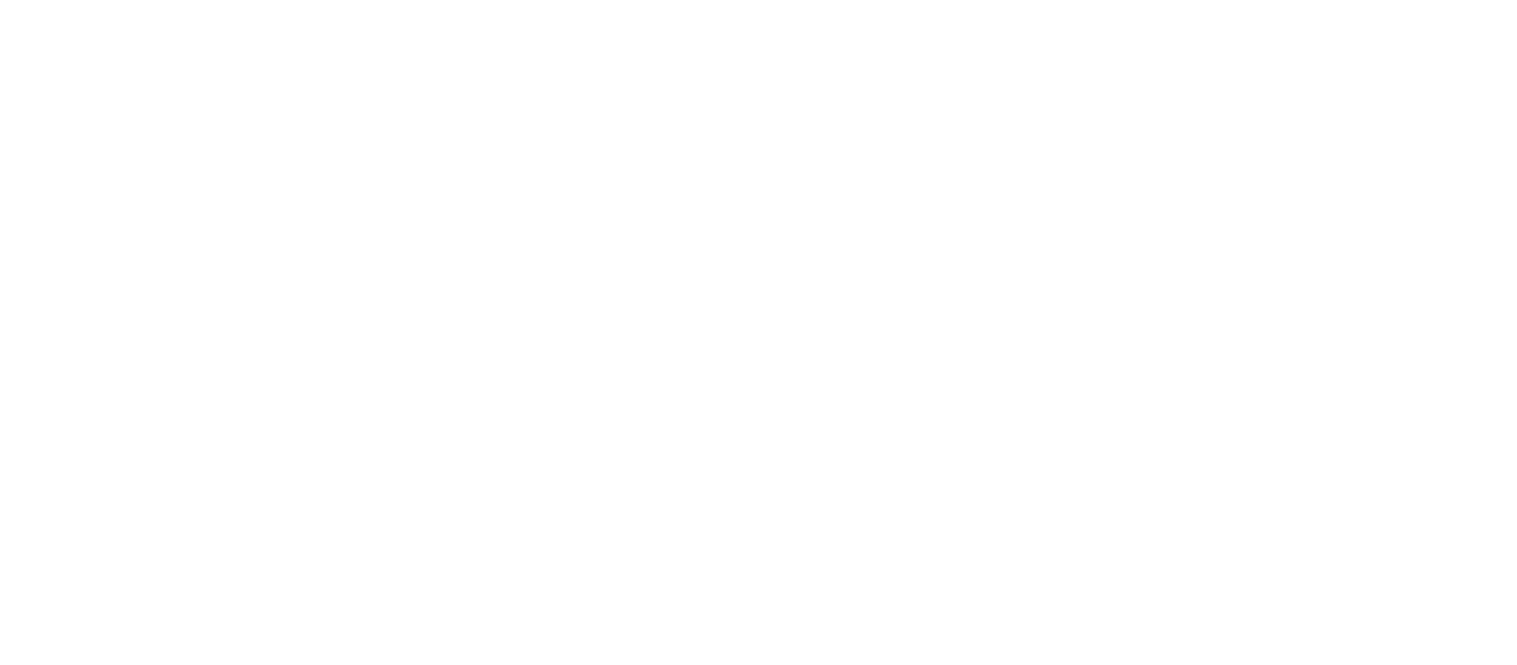 scroll, scrollTop: 0, scrollLeft: 0, axis: both 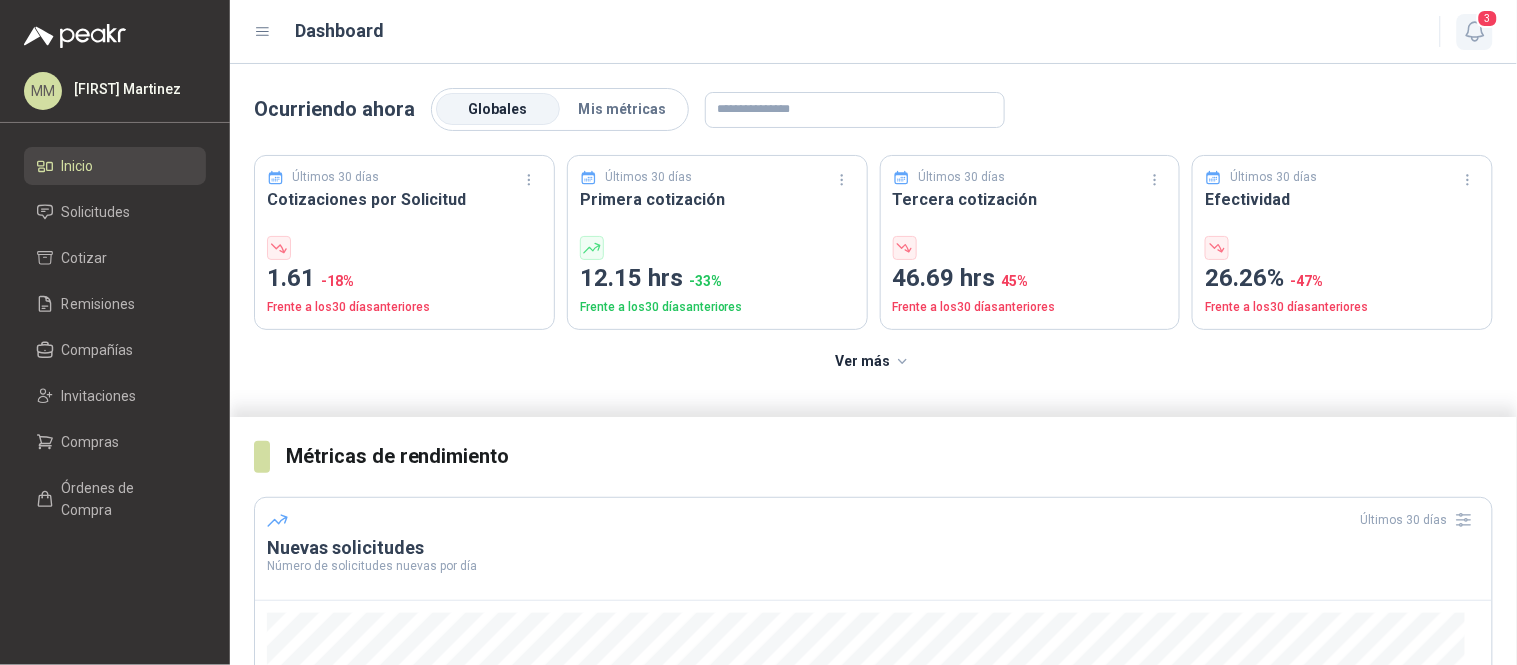 click 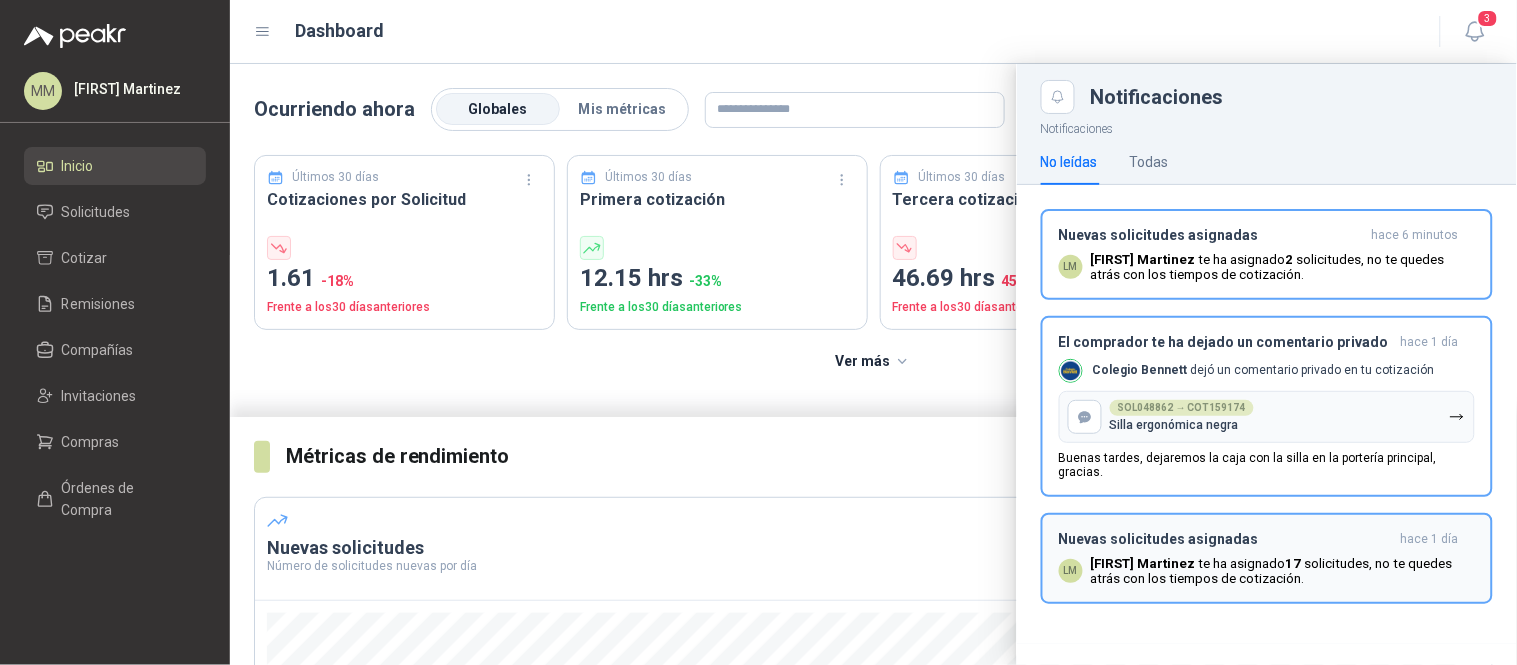 click on "Luis Miguel   Martinez   te ha asignado  17   solicitudes , no te quedes atrás con los tiempos de cotización." at bounding box center [1283, 571] 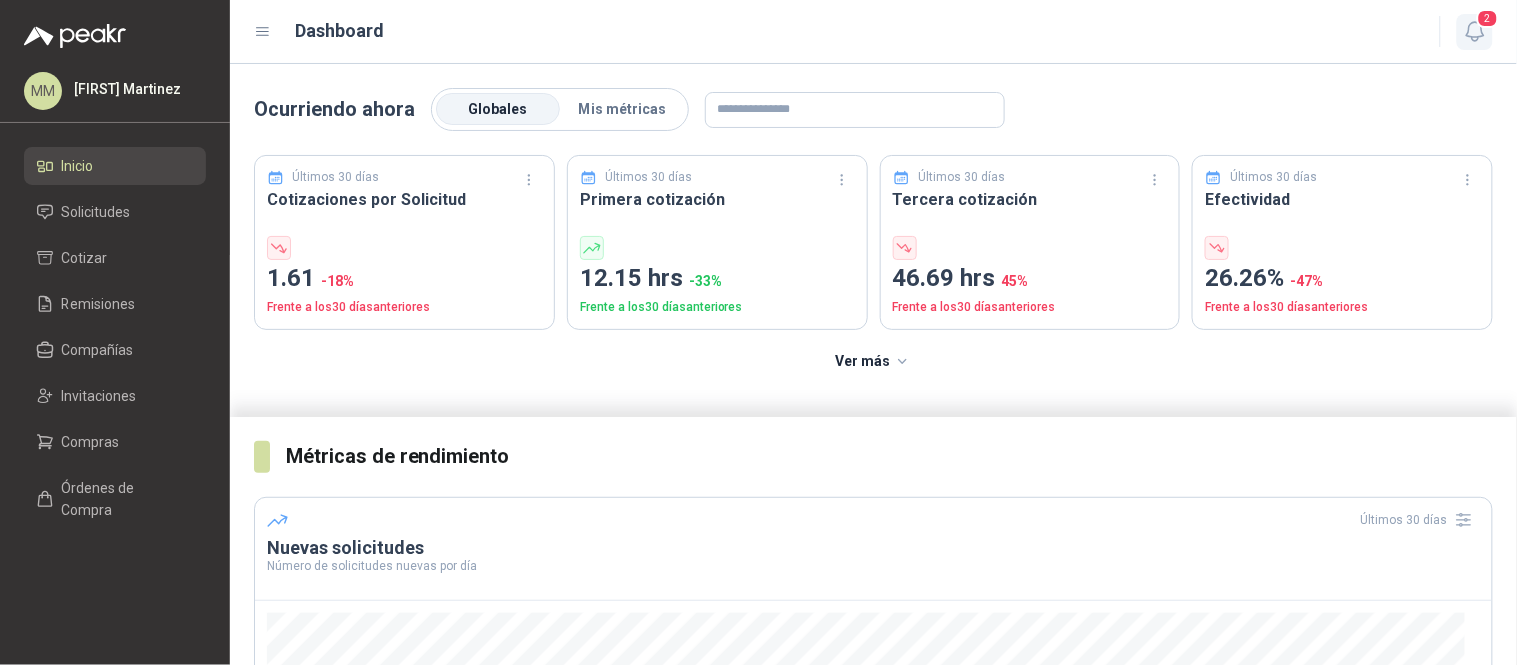 click 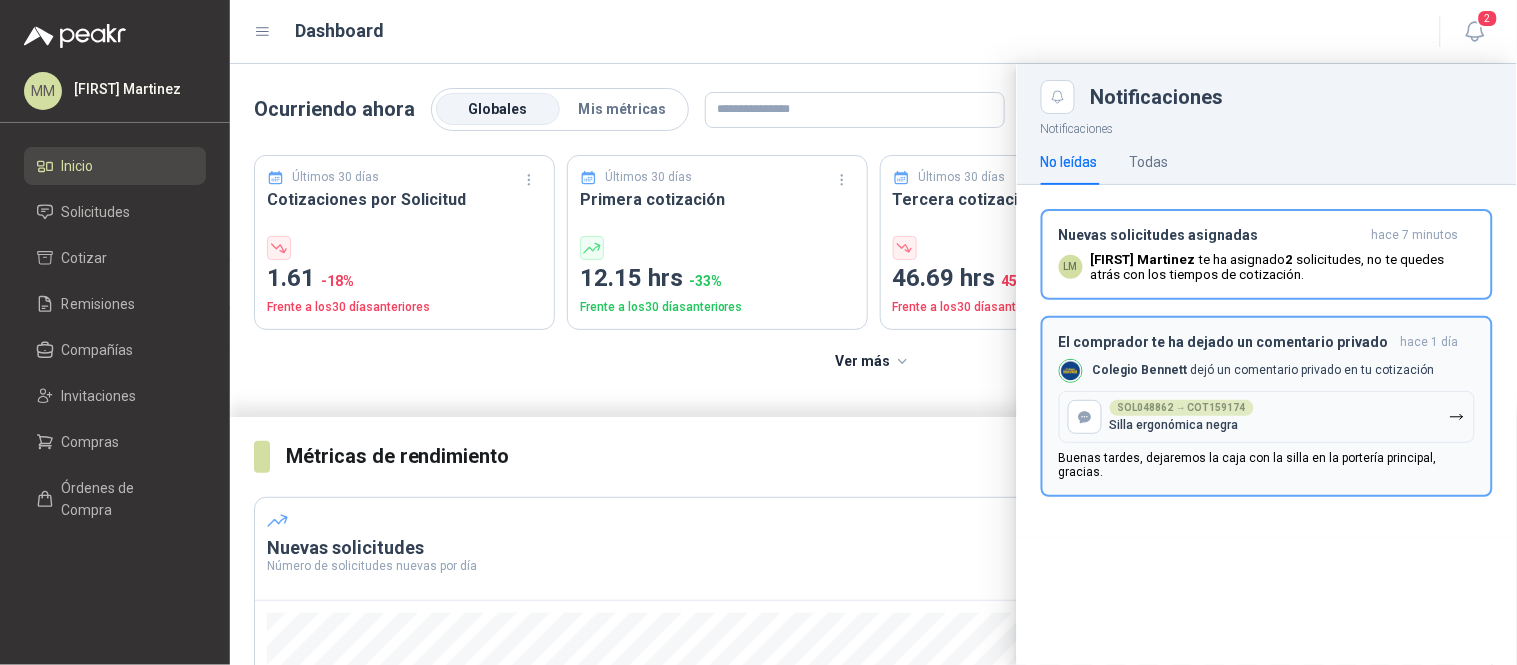click on "El comprador te ha dejado un comentario privado hace 1 día   Colegio Bennett    dejó un comentario privado en tu cotización SOL048862 → COT159174 Silla ergonómica negra  Buenas tardes, dejaremos la caja con la silla en la portería principal, gracias." at bounding box center (1267, 406) 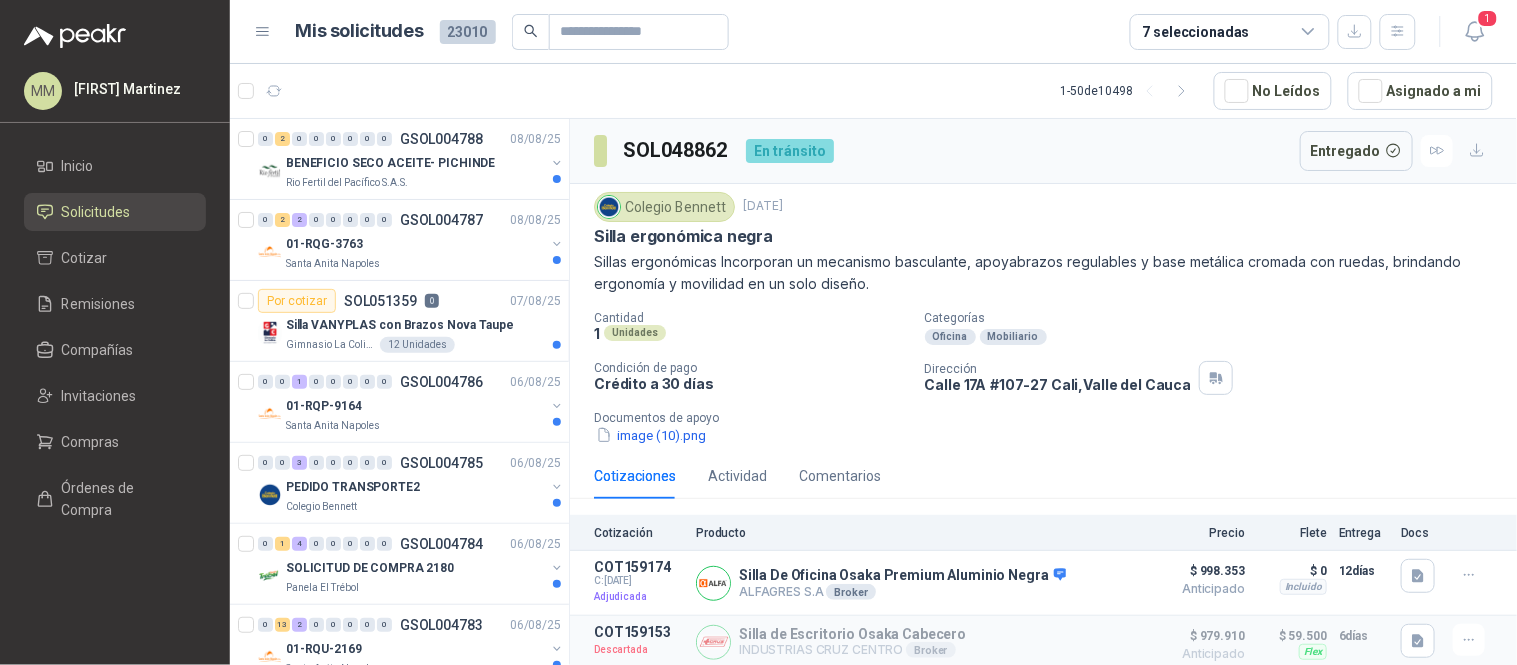 scroll, scrollTop: 0, scrollLeft: 0, axis: both 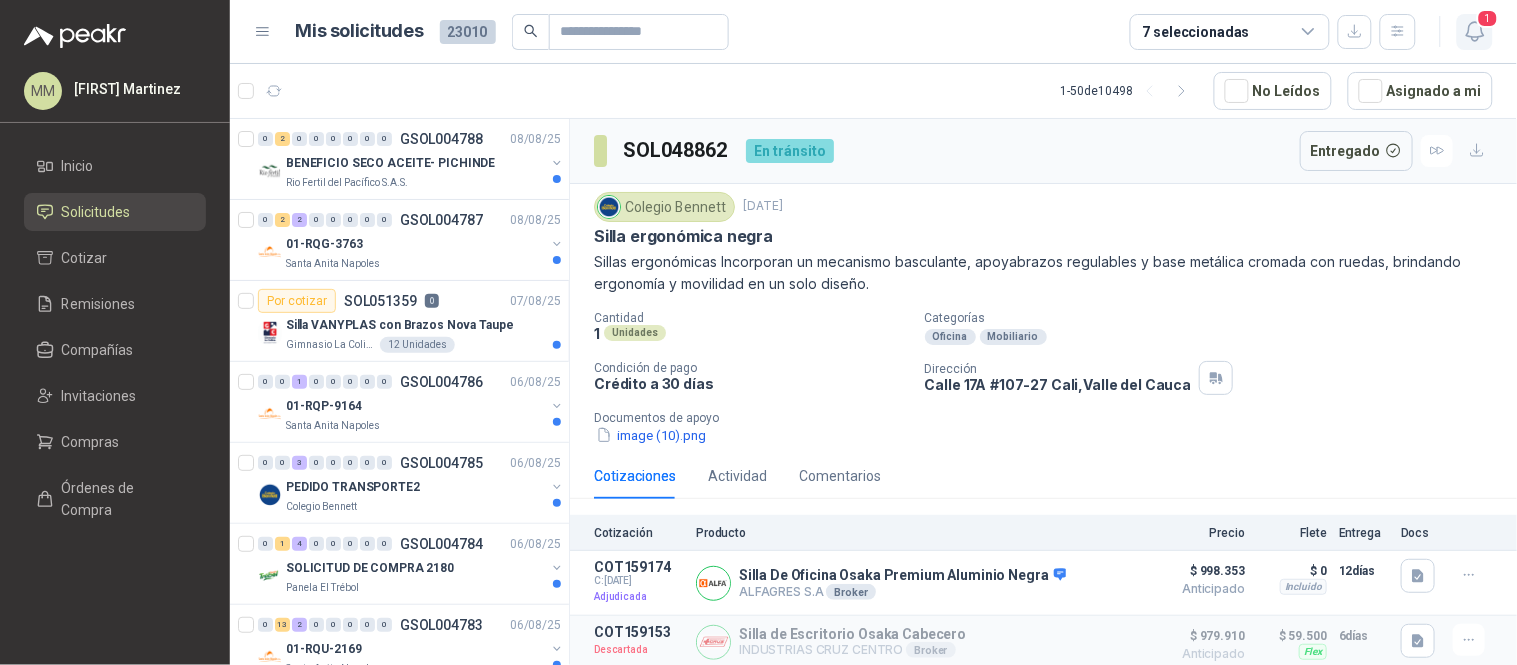 click 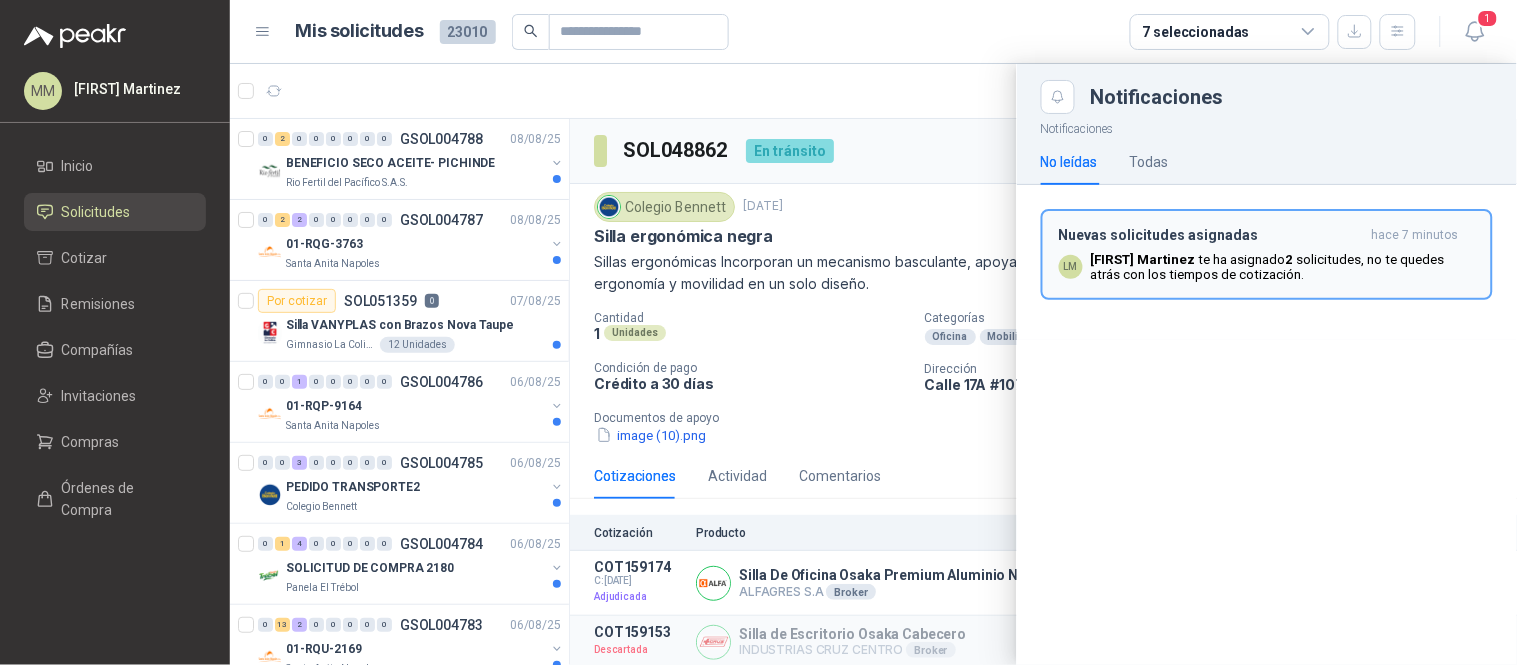 click on "Luis Miguel   Martinez   te ha asignado  2   solicitudes , no te quedes atrás con los tiempos de cotización." at bounding box center (1283, 267) 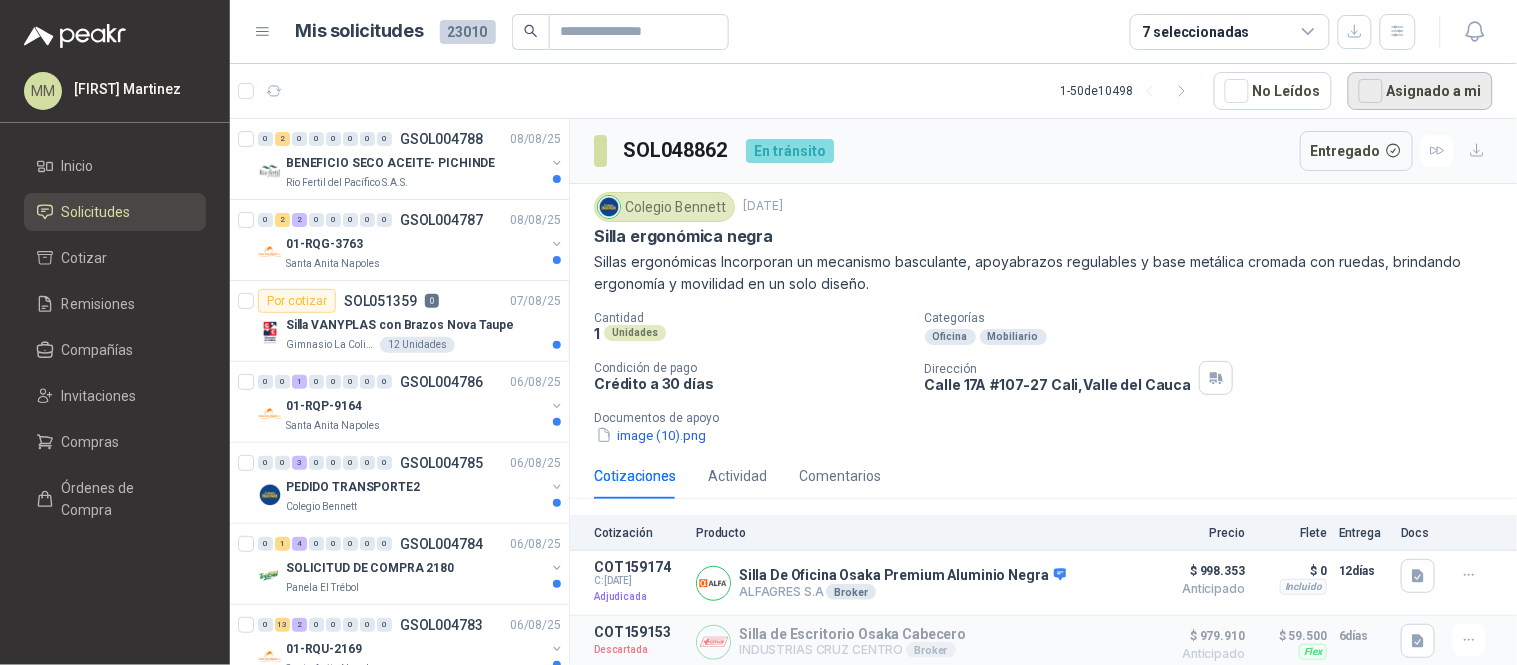 click on "Asignado a mi" at bounding box center [1420, 91] 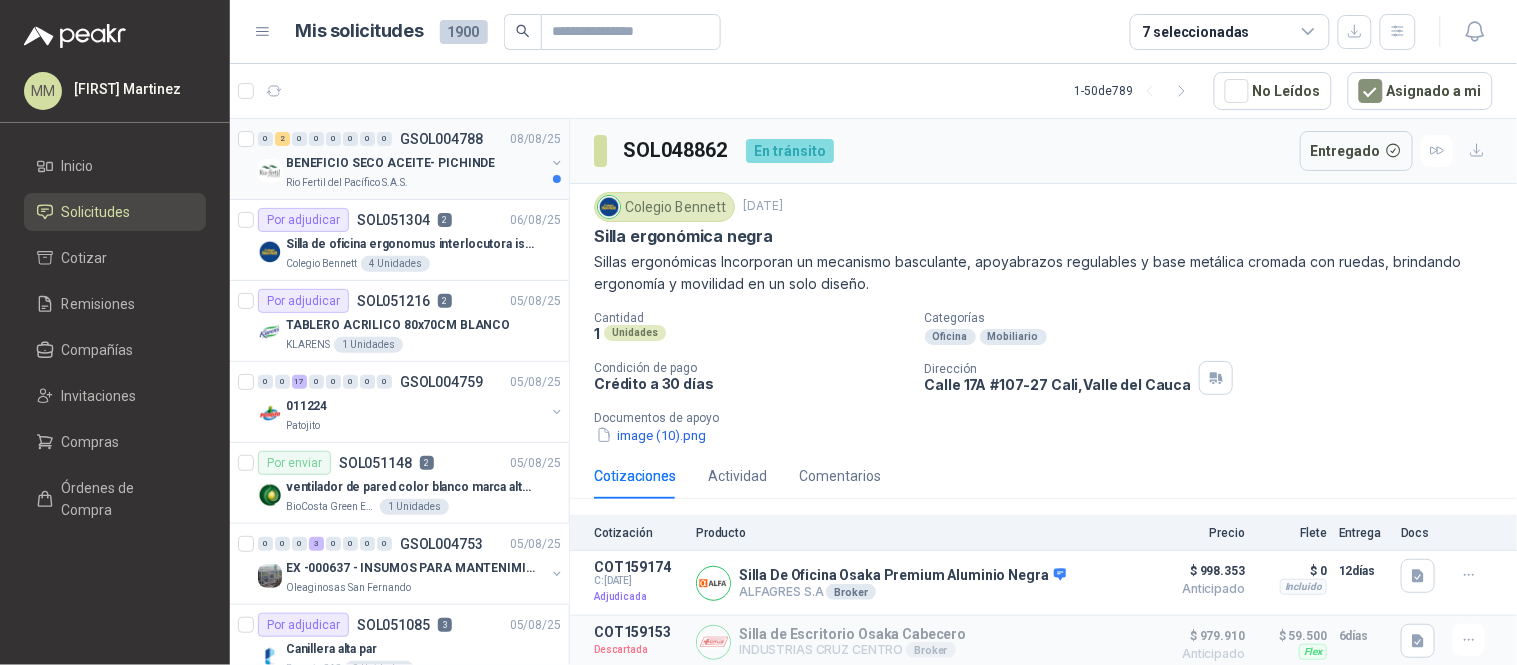 click at bounding box center [557, 163] 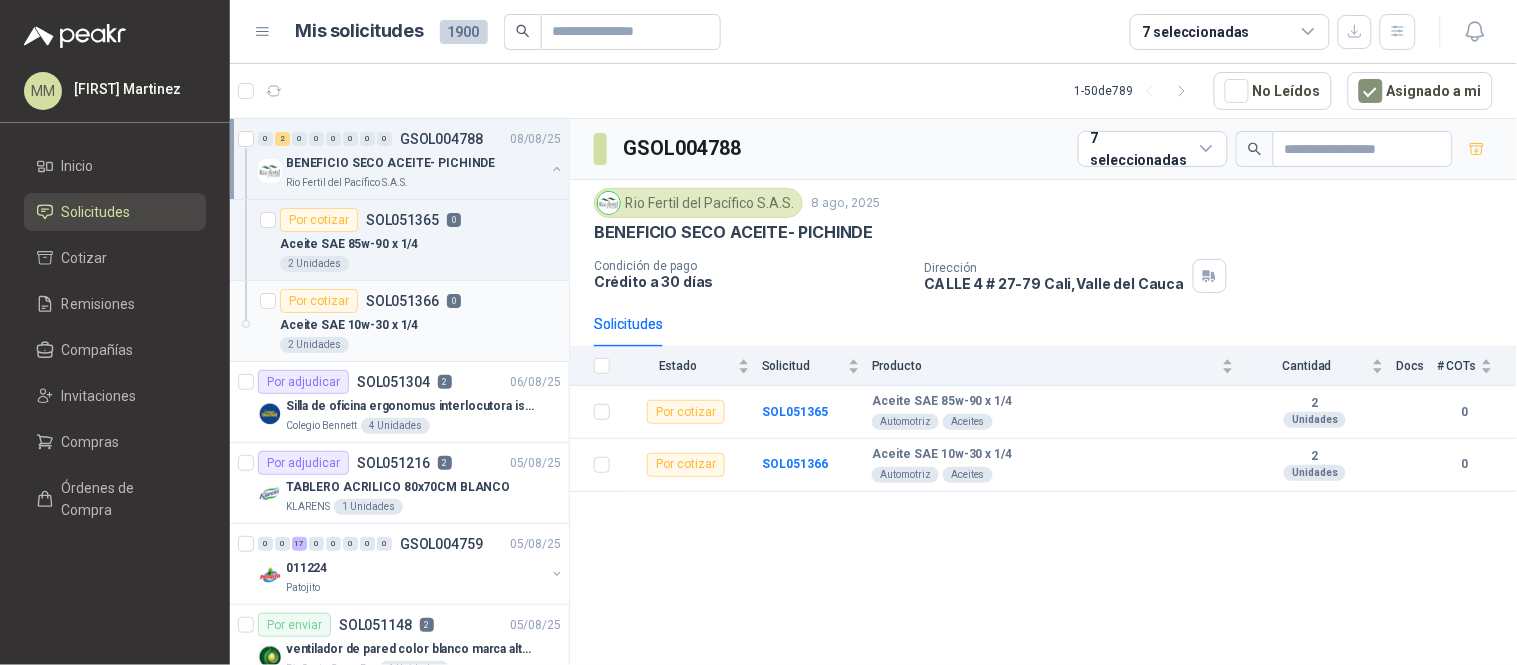 click on "Aceite SAE 10w-30  x 1/4" at bounding box center (420, 325) 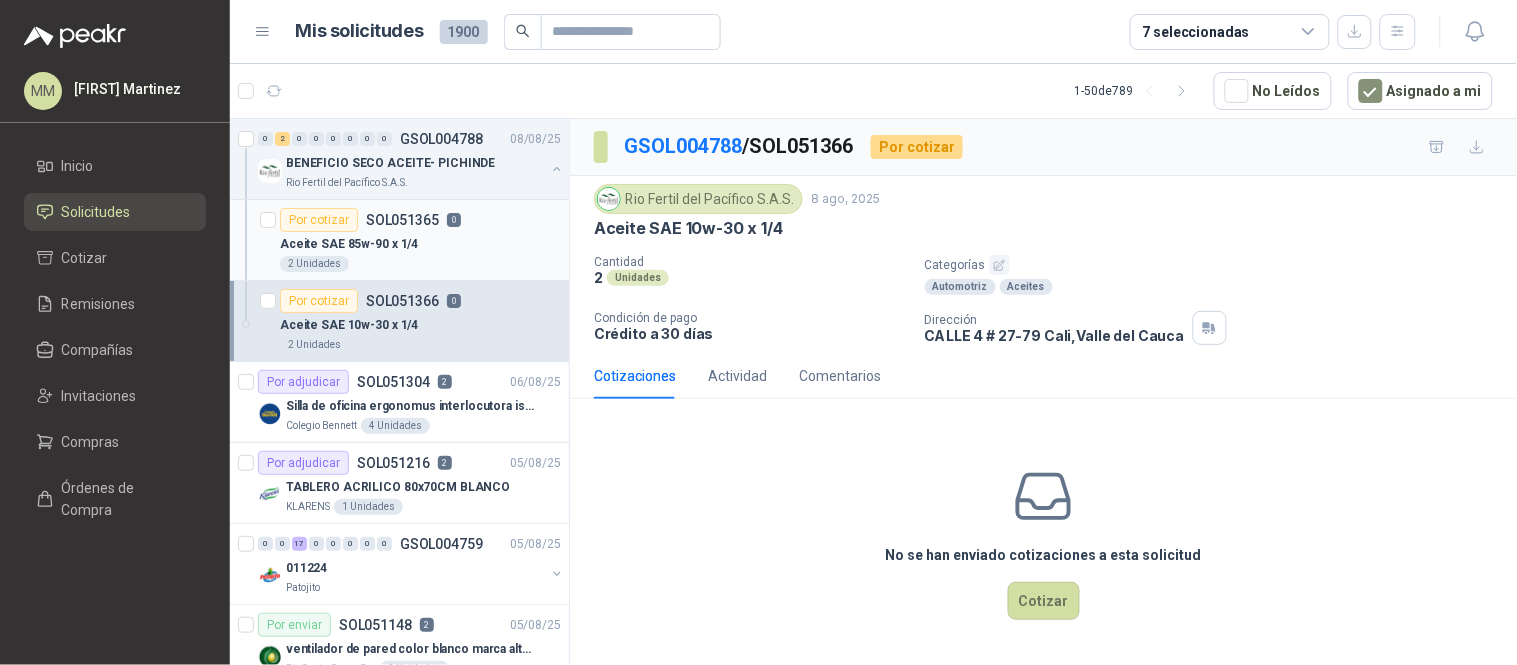 click on "2   Unidades" at bounding box center (420, 264) 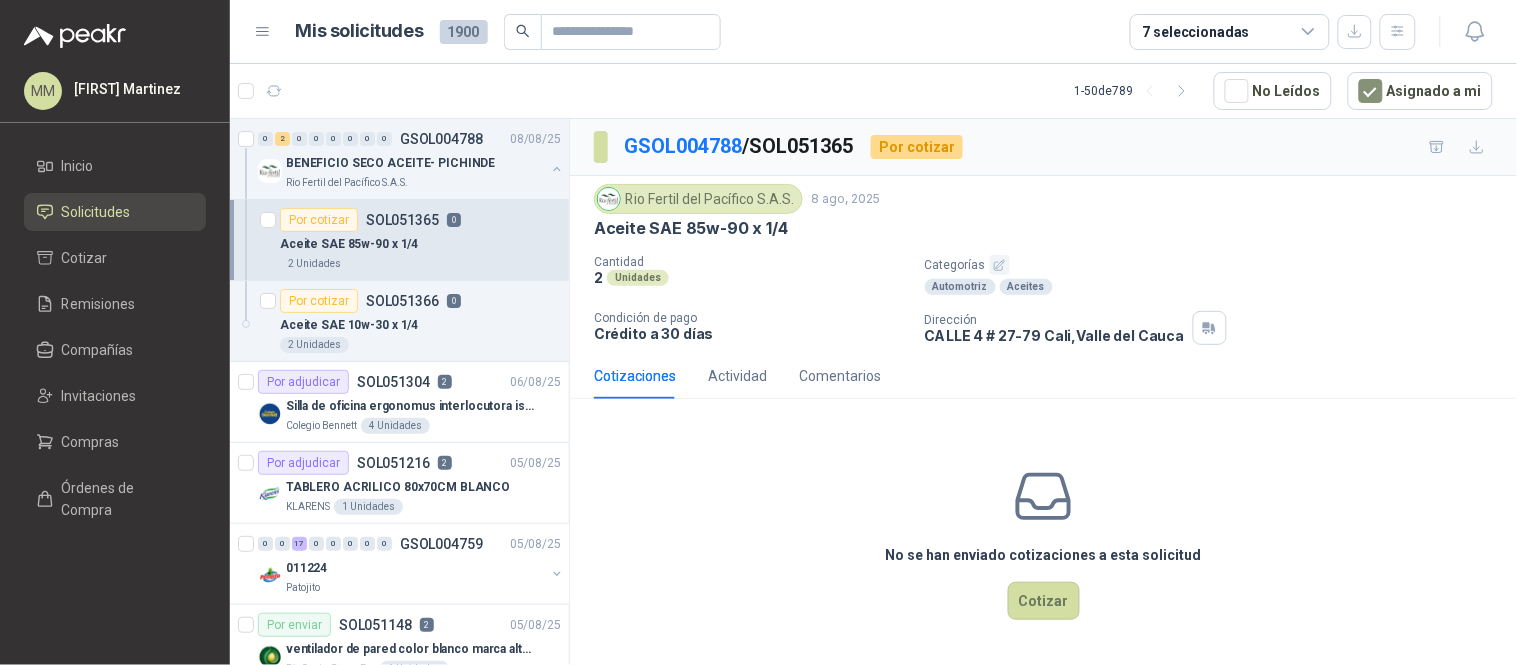 click on "Aceite SAE 85w-90  x 1/4" at bounding box center (691, 228) 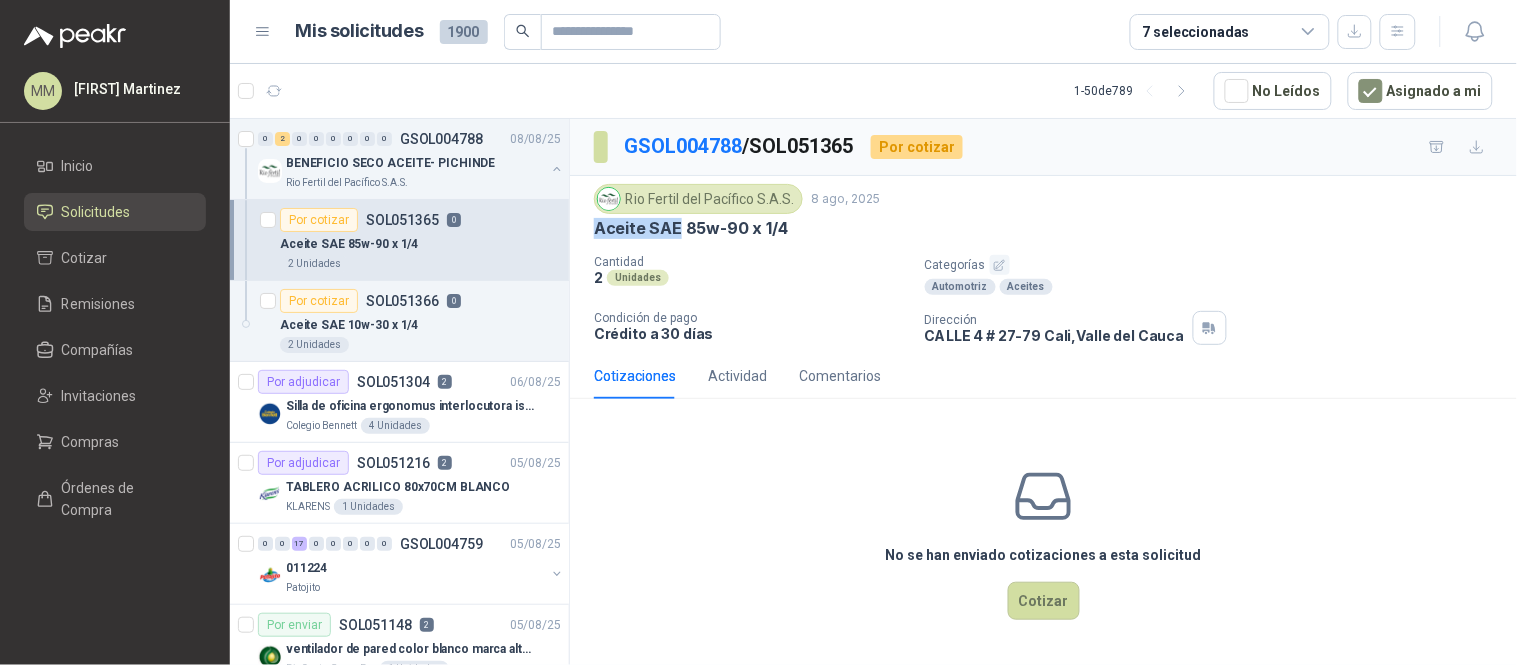 drag, startPoint x: 617, startPoint y: 234, endPoint x: 663, endPoint y: 235, distance: 46.010868 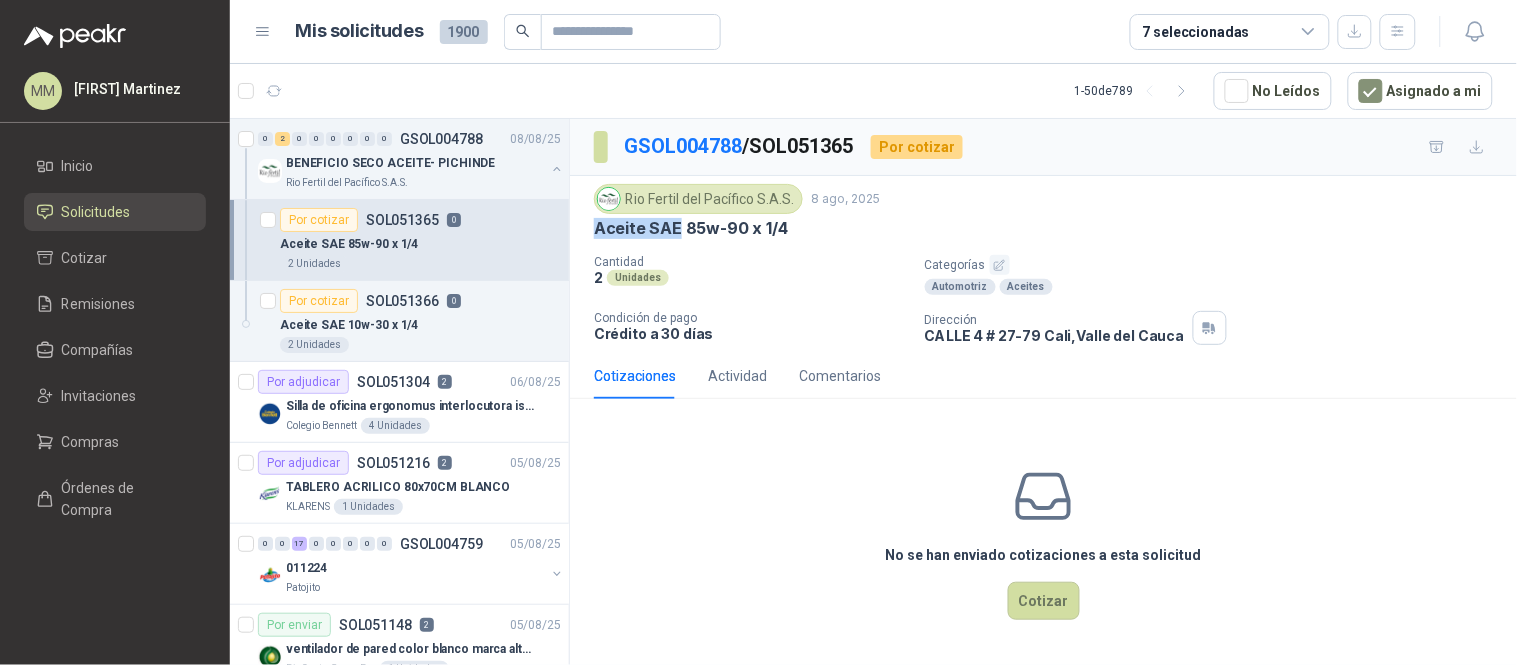 click on "Aceite SAE 85w-90  x 1/4" at bounding box center (691, 228) 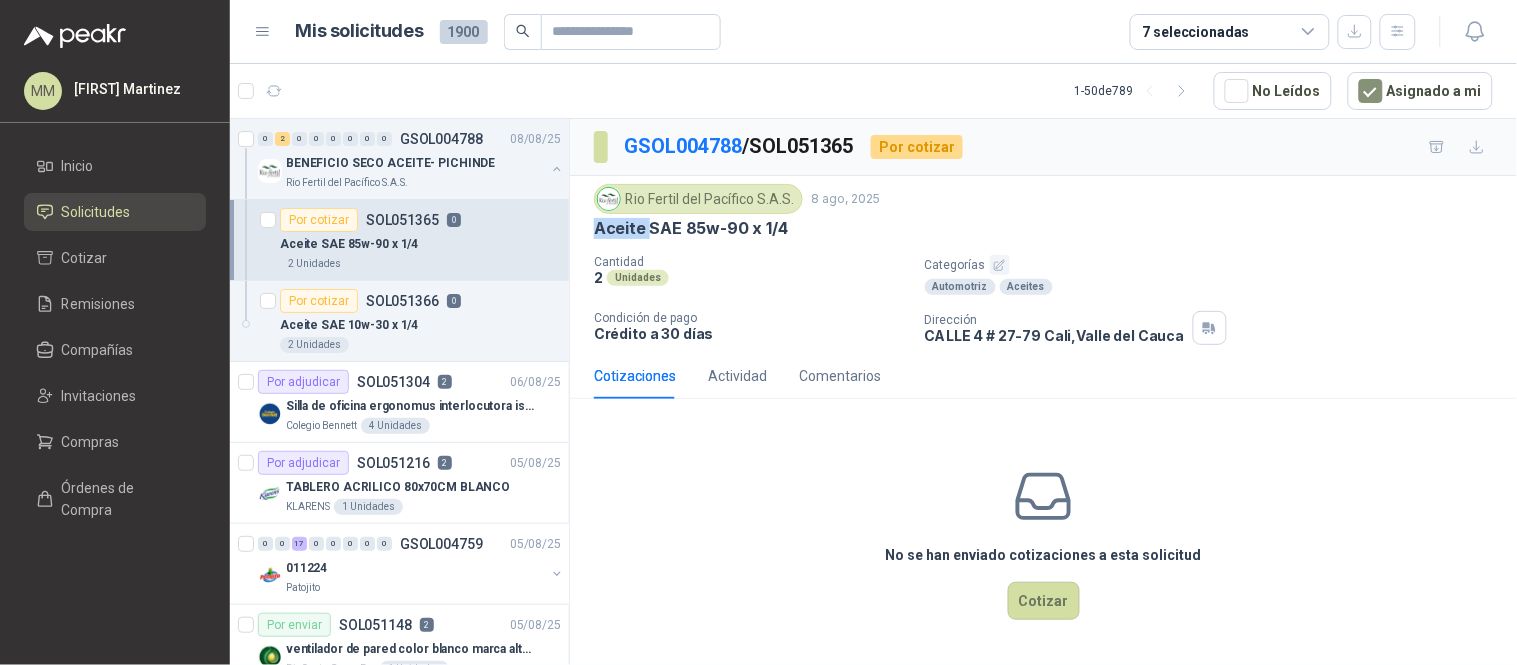 click on "Aceite SAE 85w-90  x 1/4" at bounding box center (691, 228) 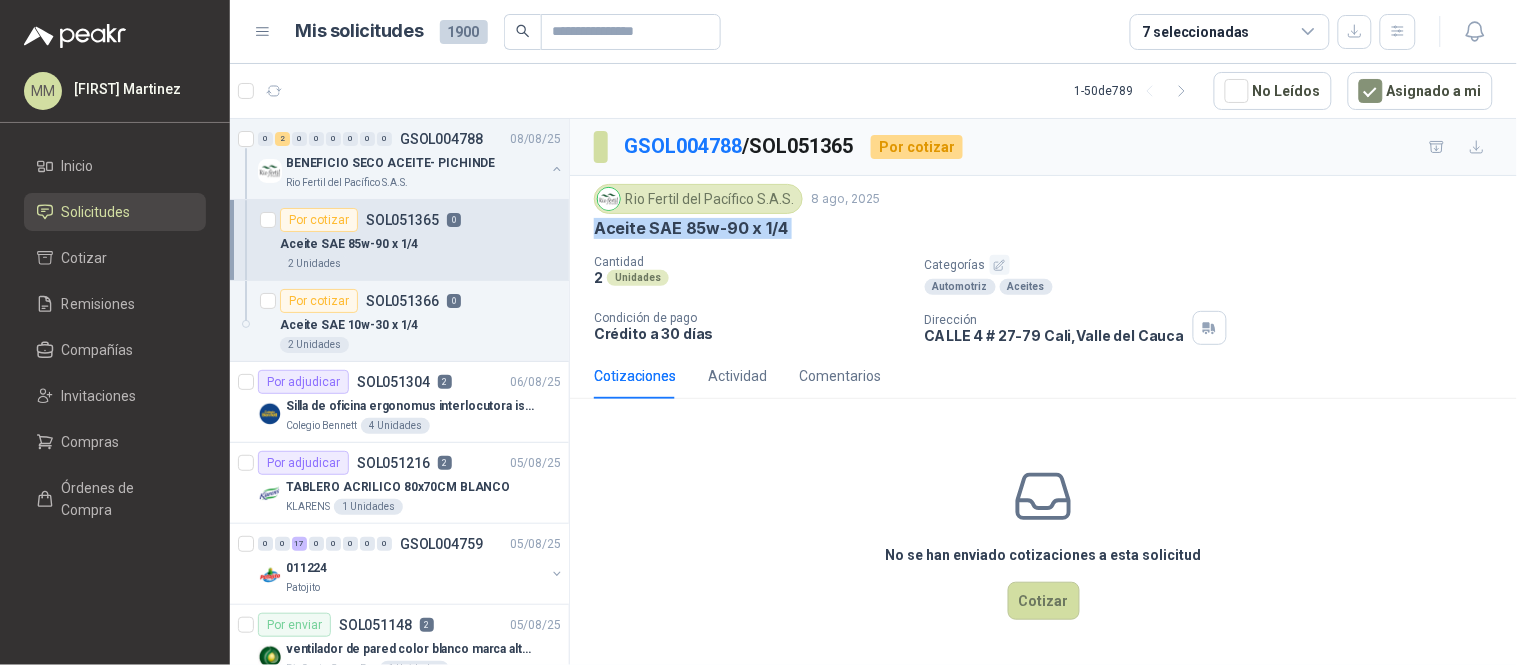 click on "Aceite SAE 85w-90  x 1/4" at bounding box center (691, 228) 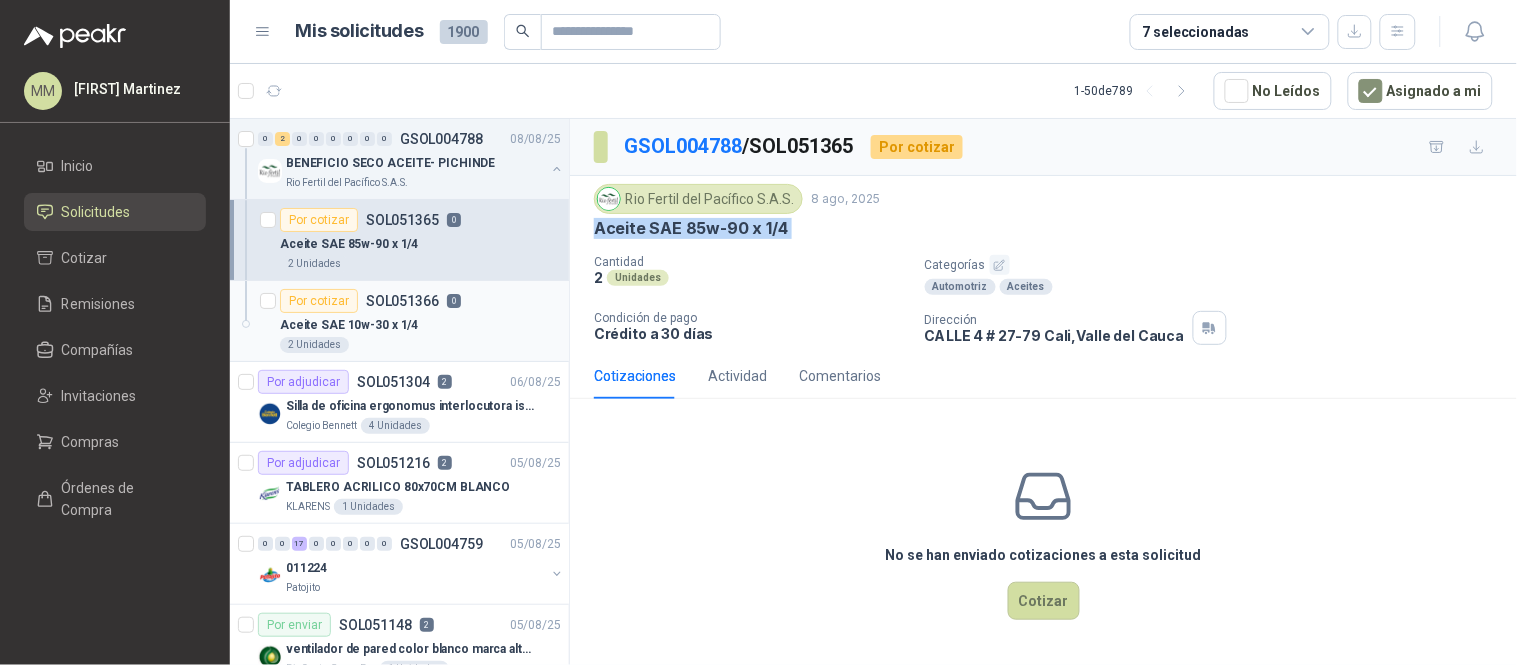click on "Aceite SAE 10w-30  x 1/4" at bounding box center [420, 325] 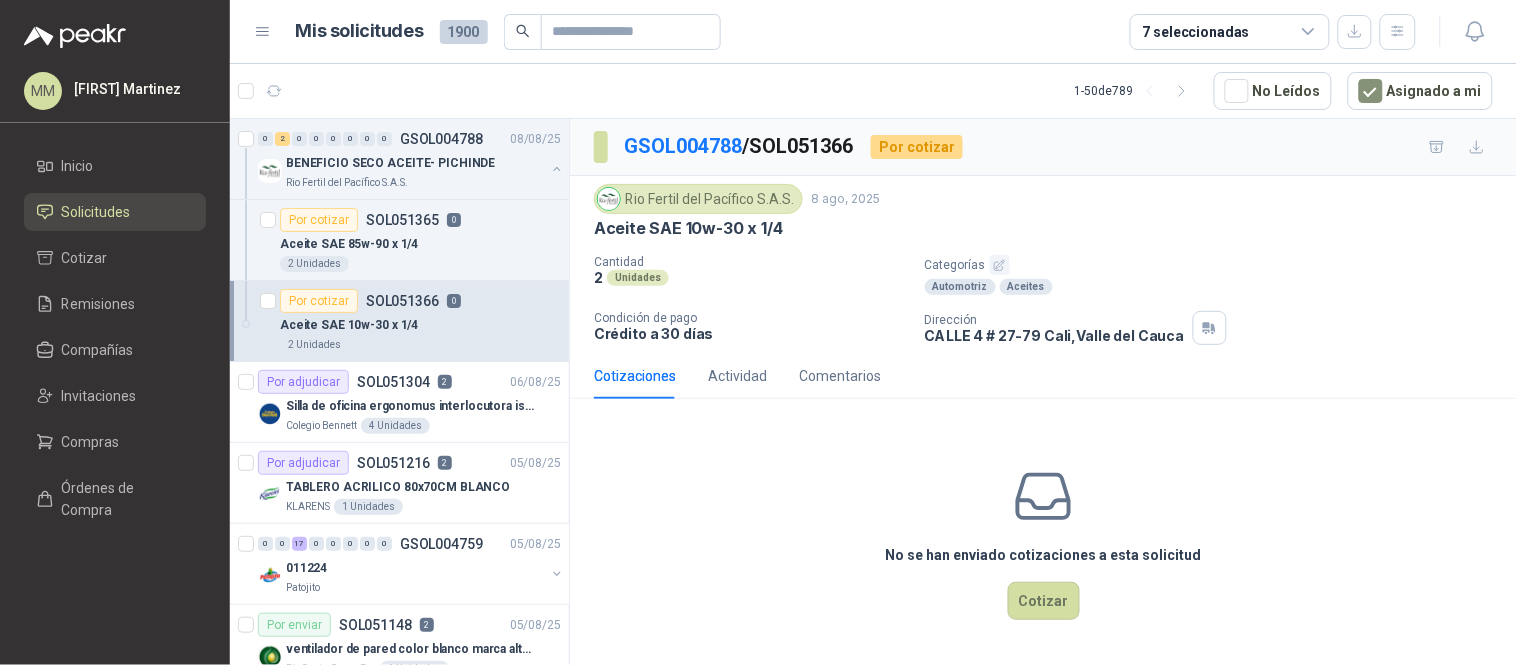 click on "Aceite SAE 10w-30  x 1/4" at bounding box center [688, 228] 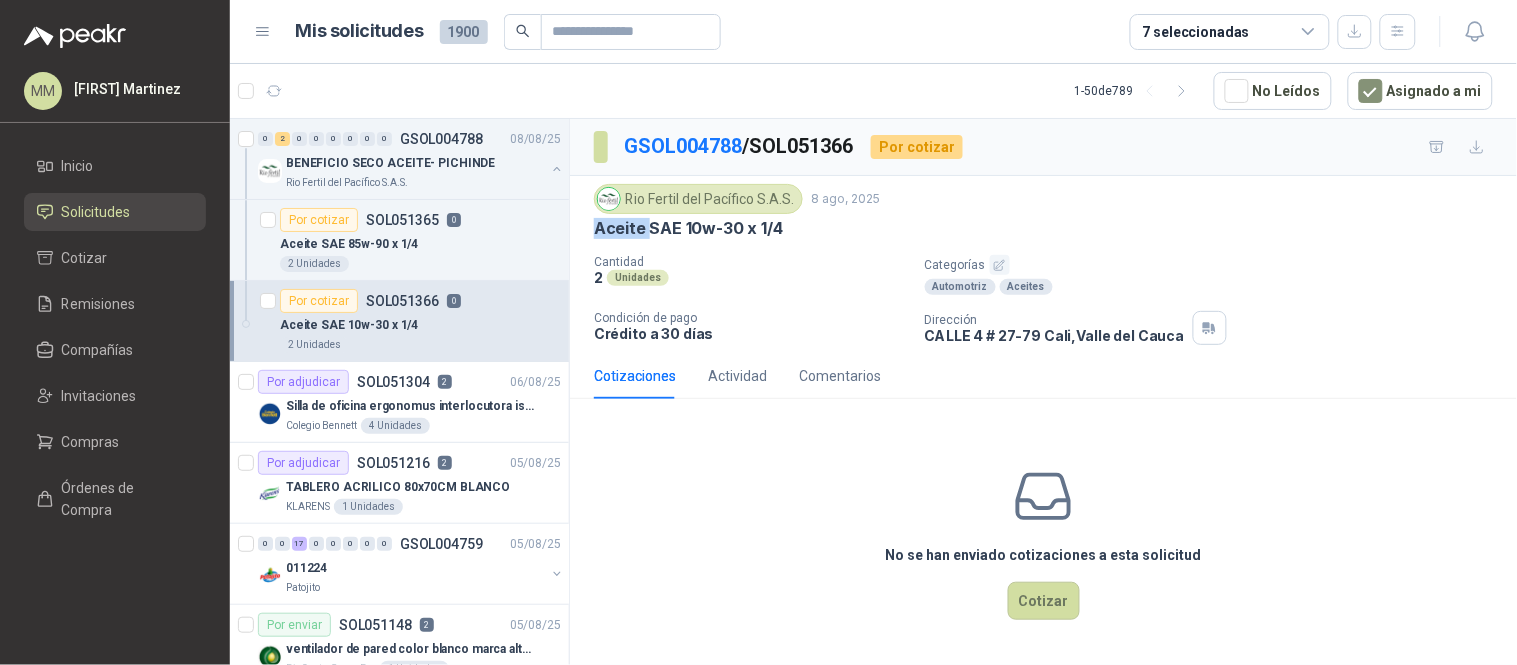 click on "Aceite SAE 10w-30  x 1/4" at bounding box center (688, 228) 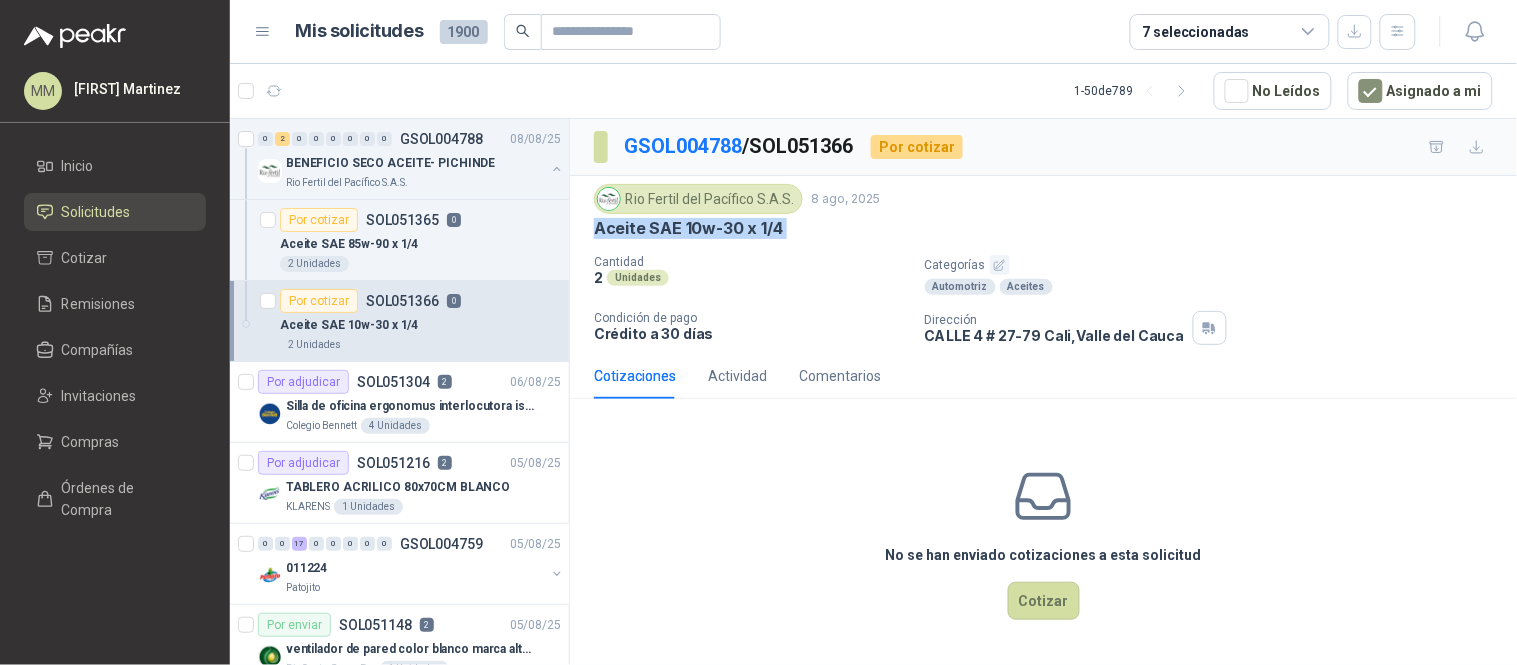 click on "Aceite SAE 10w-30  x 1/4" at bounding box center [688, 228] 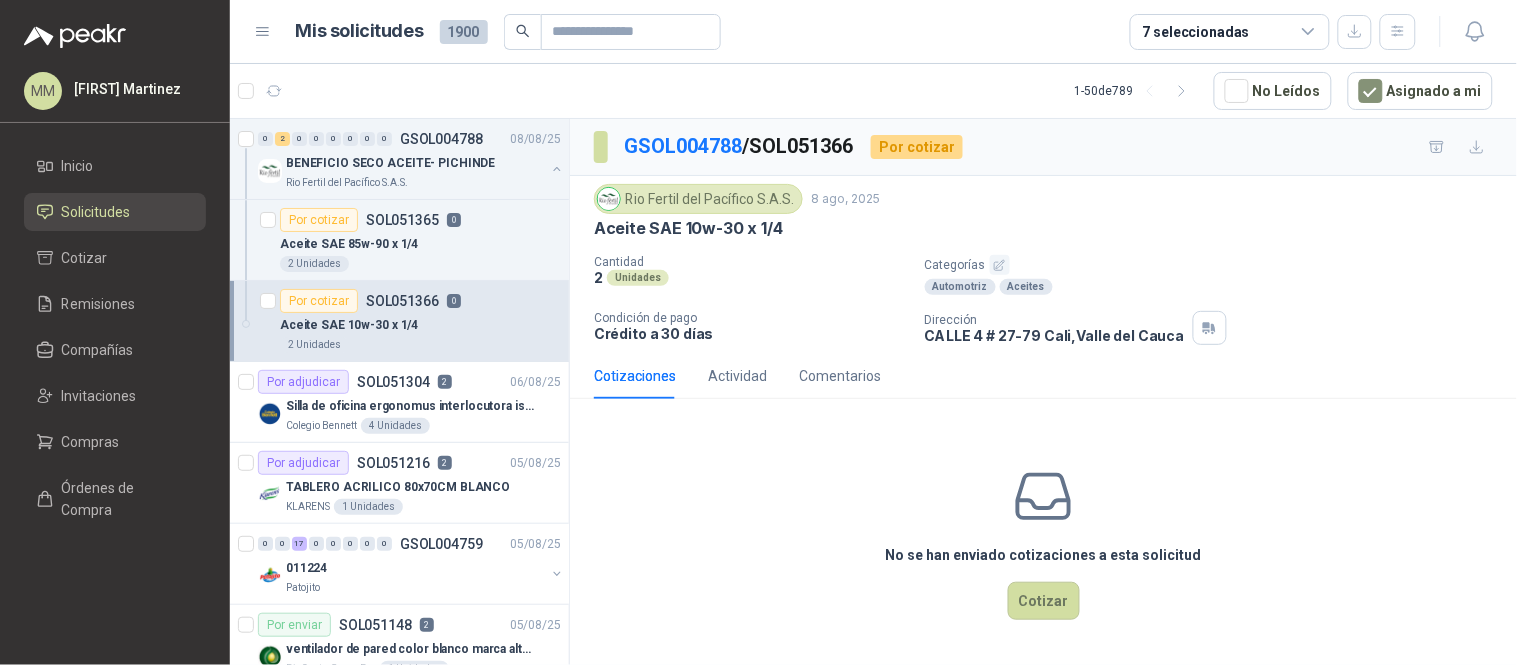 click on "Rio Fertil del Pacífico S.A.S. 8 ago, 2025   Aceite SAE 10w-30  x 1/4 Cantidad 2   Unidades Categorías Automotriz Aceites Condición de pago Crédito a 30 días Dirección CALLE 4 # 27-79    Cali ,  Valle del Cauca" at bounding box center (1043, 264) 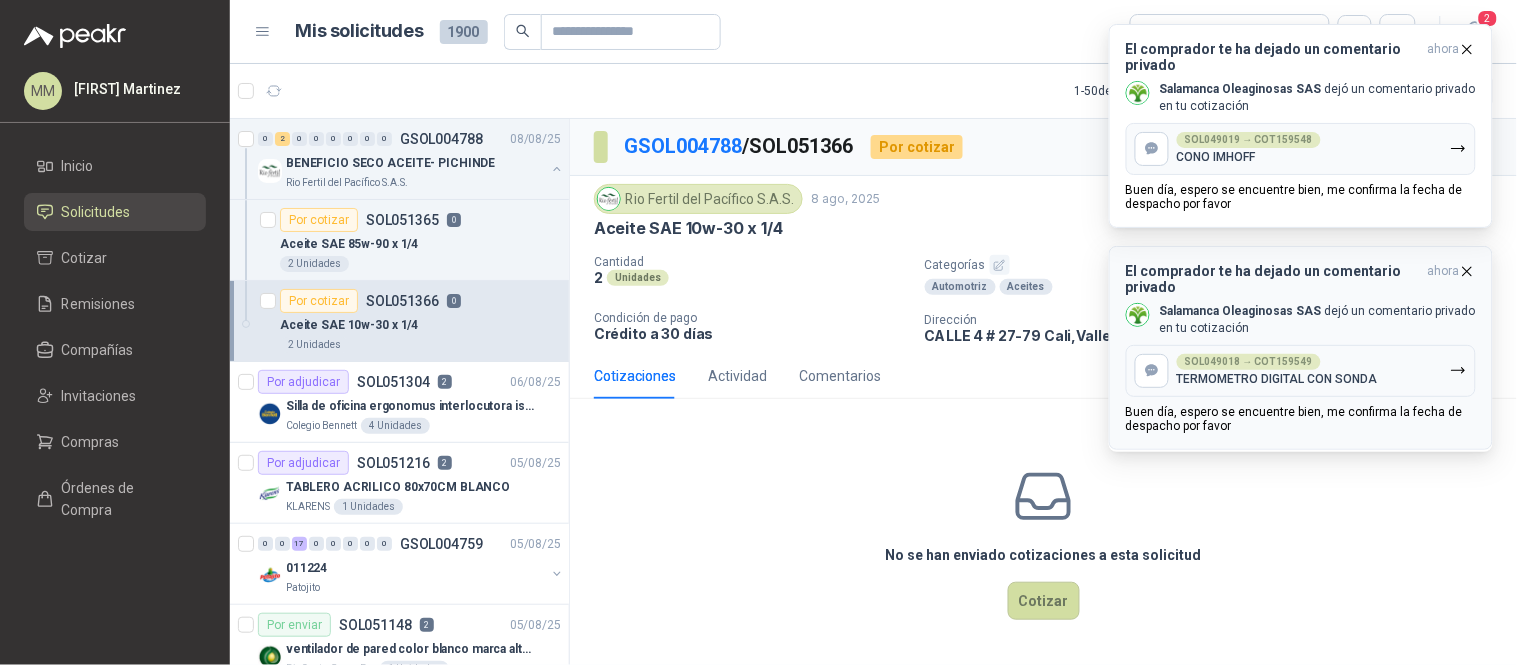 click on "TERMOMETRO DIGITAL CON SONDA" at bounding box center [1277, 379] 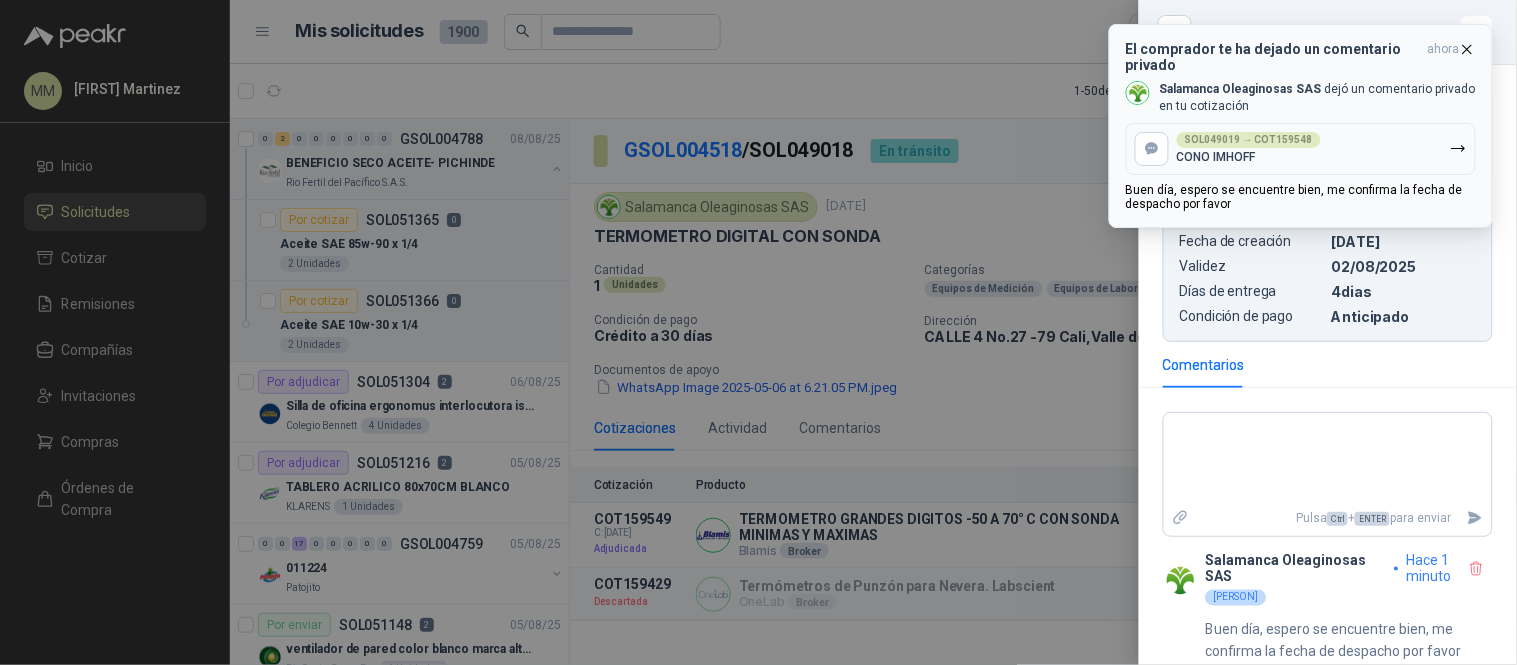 scroll, scrollTop: 676, scrollLeft: 0, axis: vertical 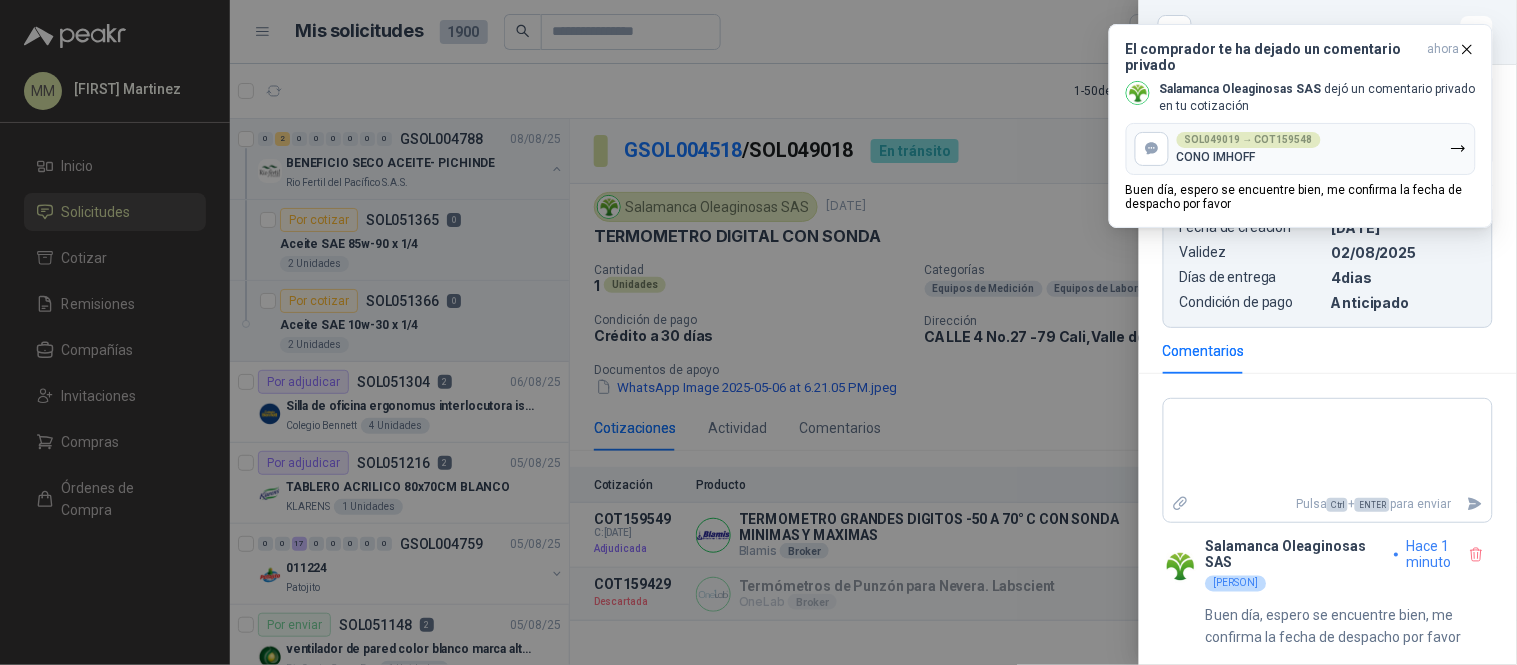 click at bounding box center (758, 332) 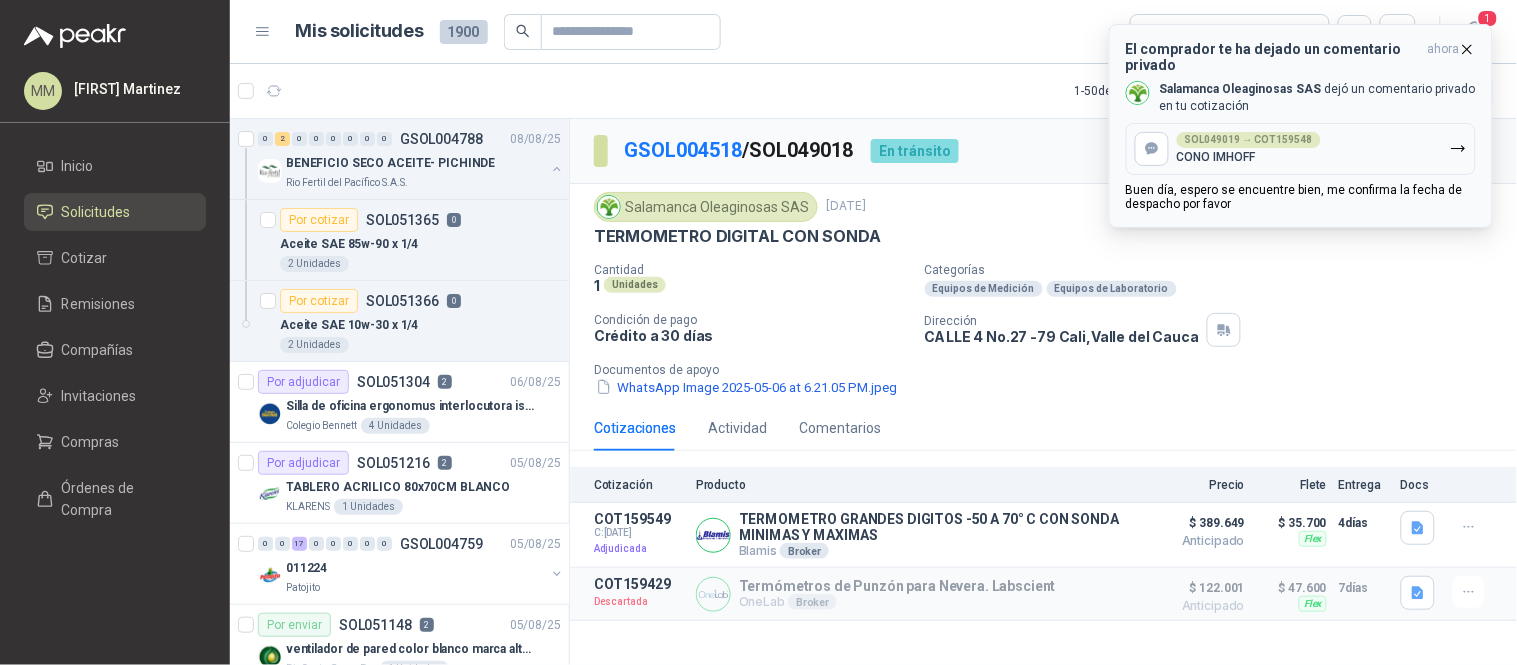 click on "El comprador te ha dejado un comentario privado ahora   Salamanca Oleaginosas SAS    dejó un comentario privado en tu cotización SOL049019 → COT159548 CONO IMHOFF Buen día, espero se encuentre bien, me confirma la fecha de despacho por favor" at bounding box center [1301, 126] 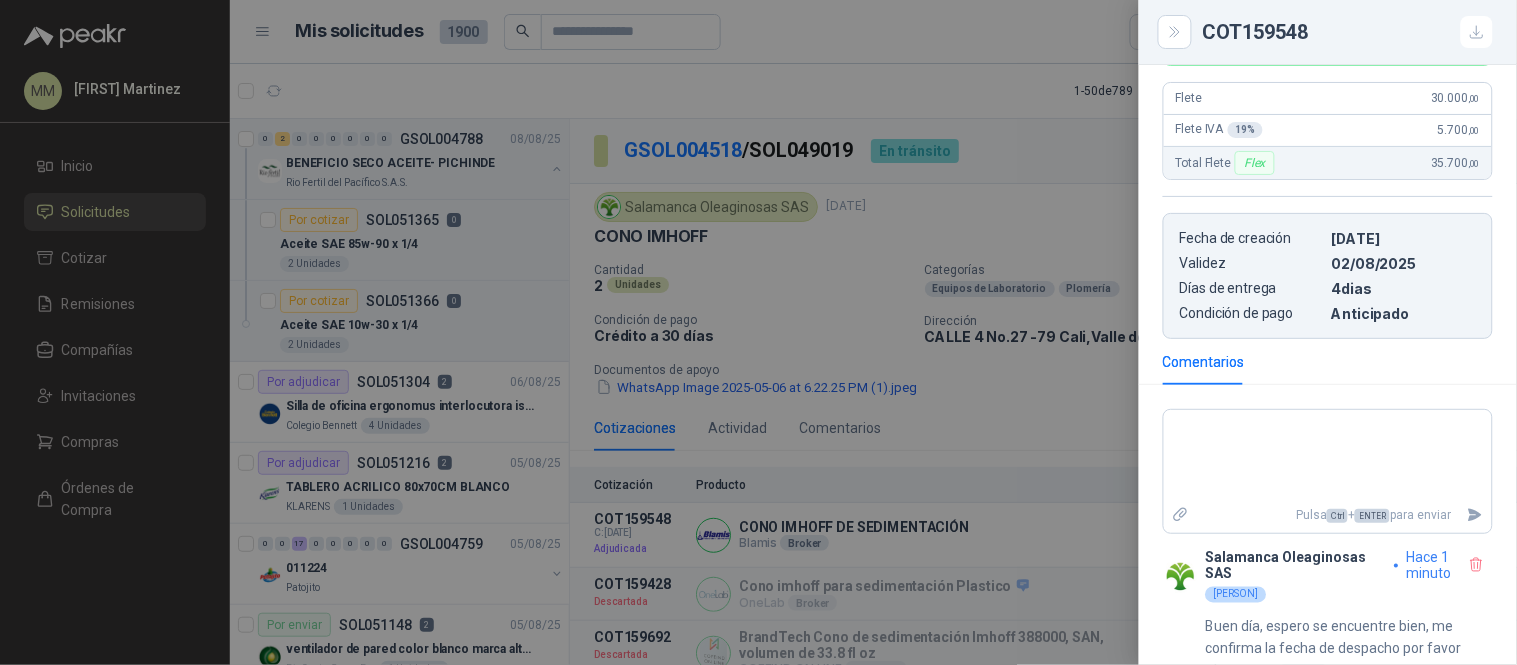 scroll, scrollTop: 653, scrollLeft: 0, axis: vertical 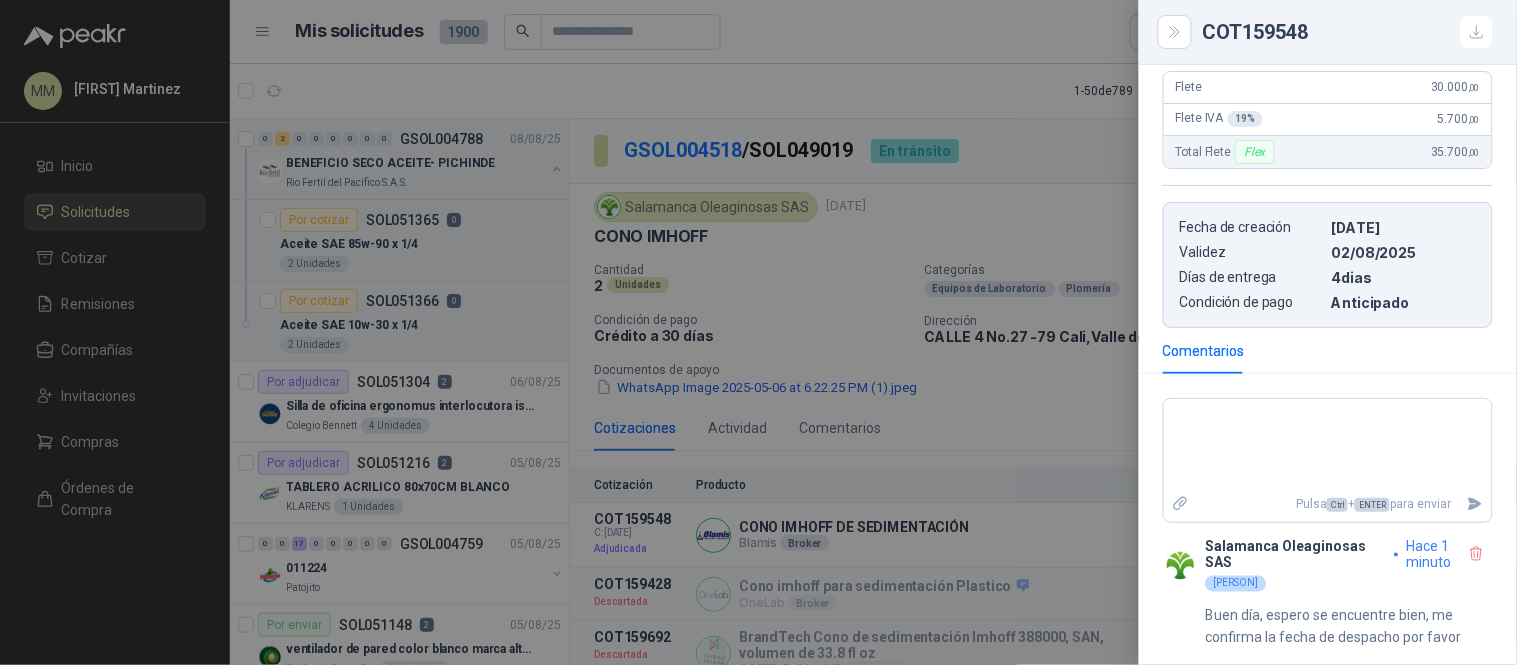 click at bounding box center (758, 332) 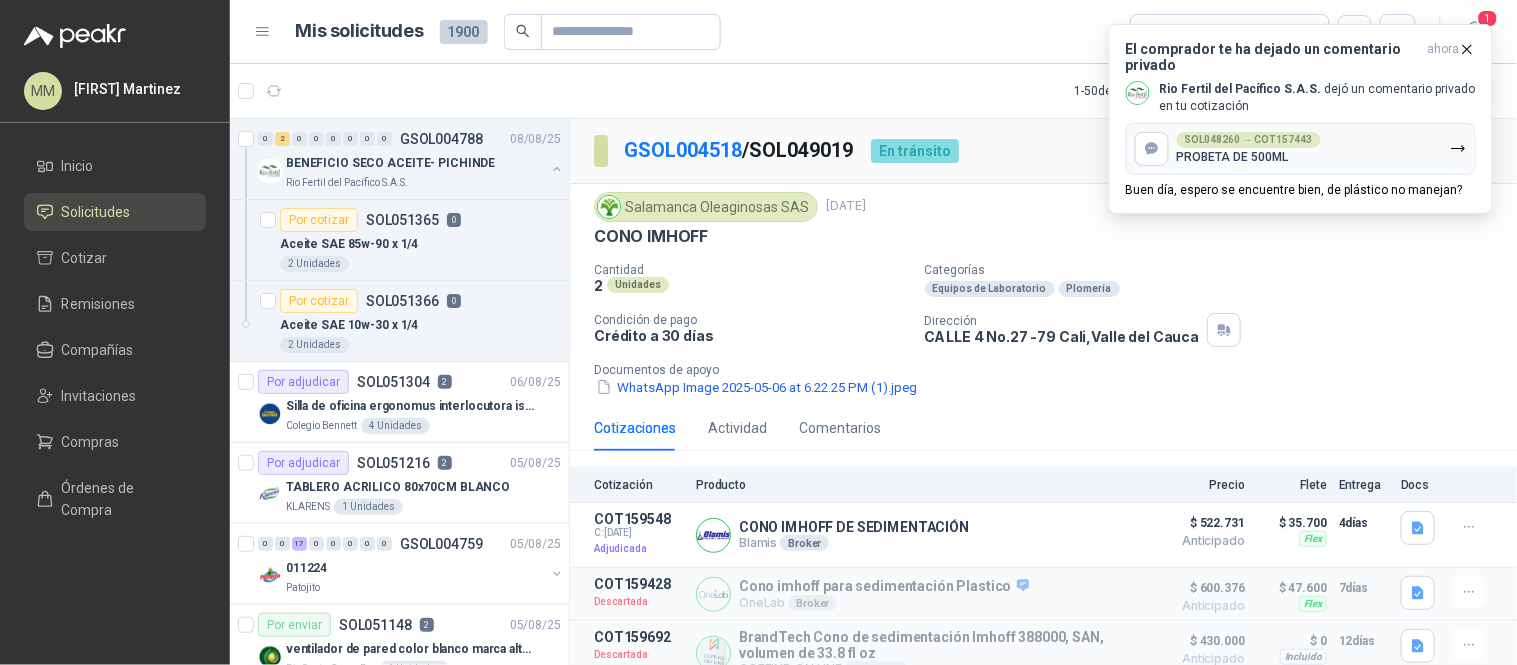 click on "Salamanca Oleaginosas SAS 17 jul, 2025   CONO IMHOFF Cantidad 2   Unidades Categorías Equipos de Laboratorio Plomería Condición de pago Crédito a 30 días Dirección CALLE 4 No.27 -79   Cali ,  Valle del Cauca Documentos de apoyo WhatsApp Image 2025-05-06 at 6.22.25 PM (1).jpeg" at bounding box center (1043, 295) 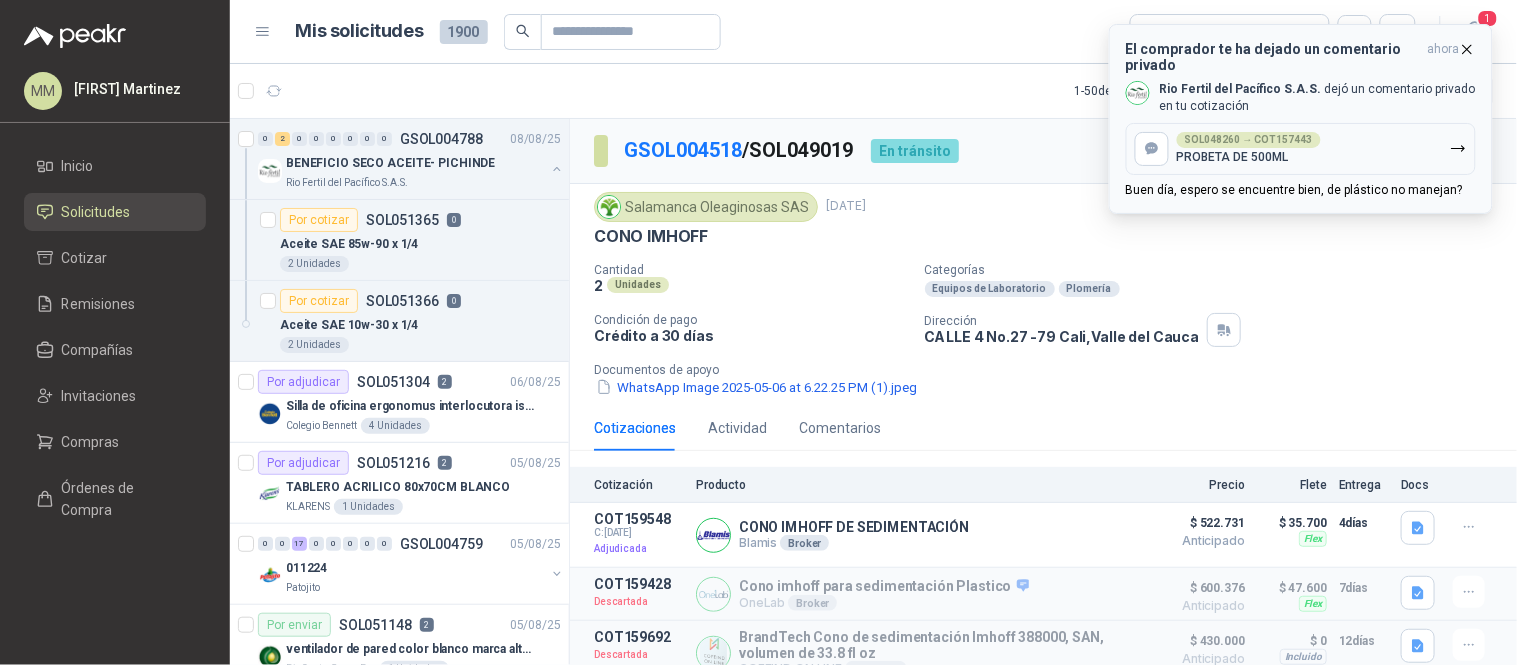 click on "PROBETA DE 500ML" at bounding box center [1233, 157] 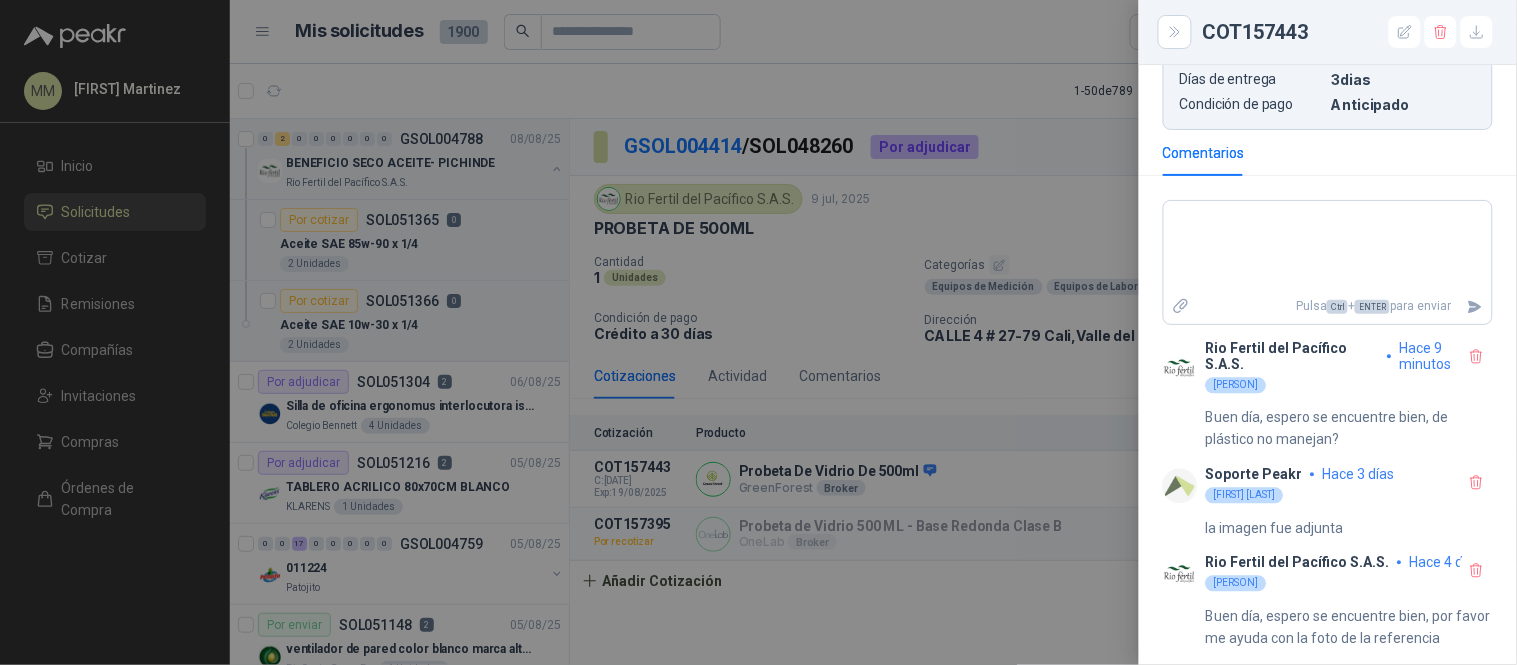 scroll, scrollTop: 987, scrollLeft: 0, axis: vertical 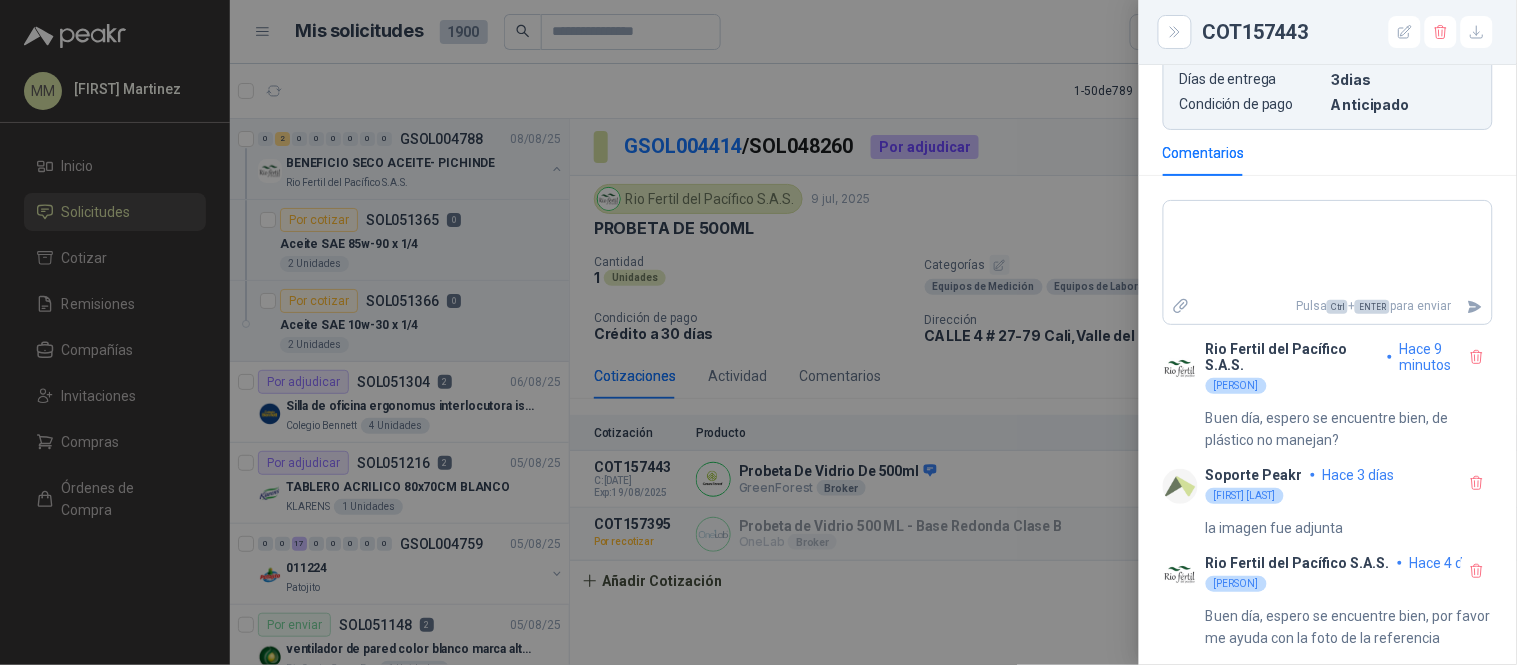 click at bounding box center (758, 332) 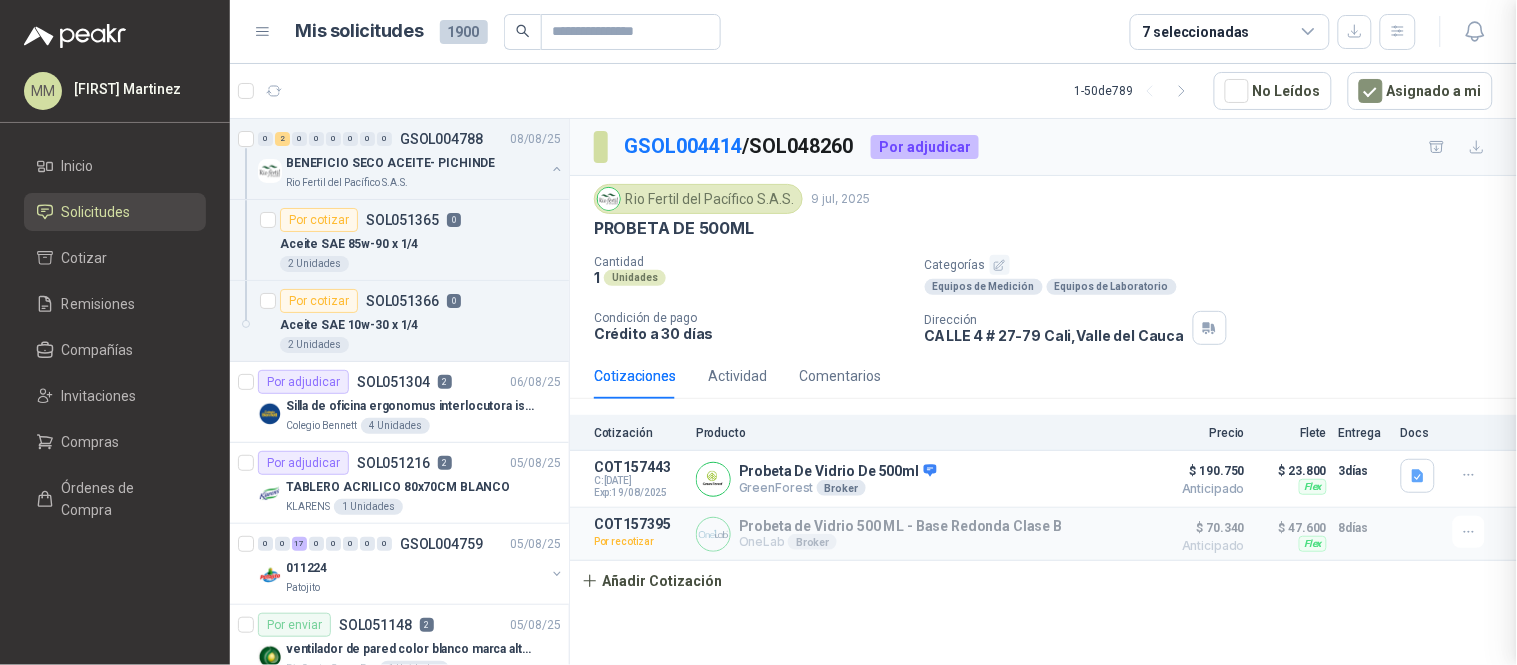 type 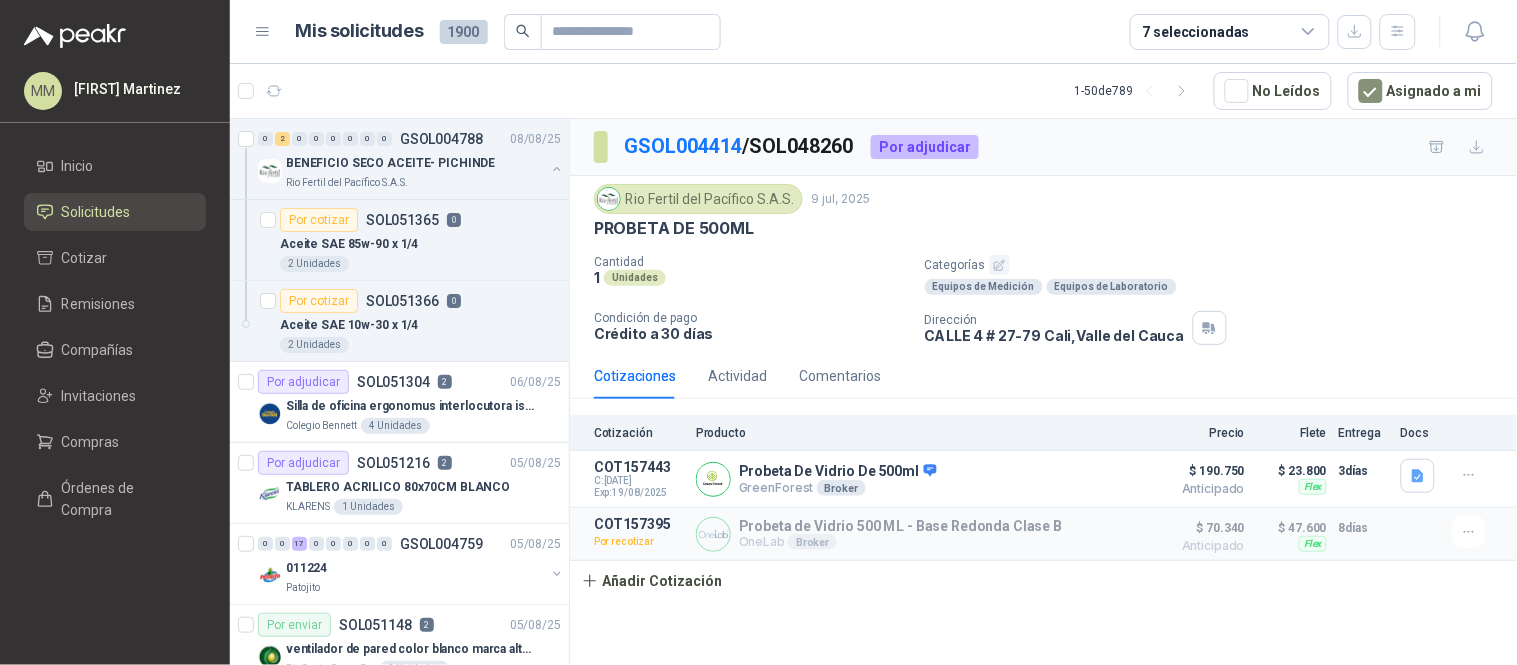 click on "PROBETA DE 500ML" at bounding box center [1043, 228] 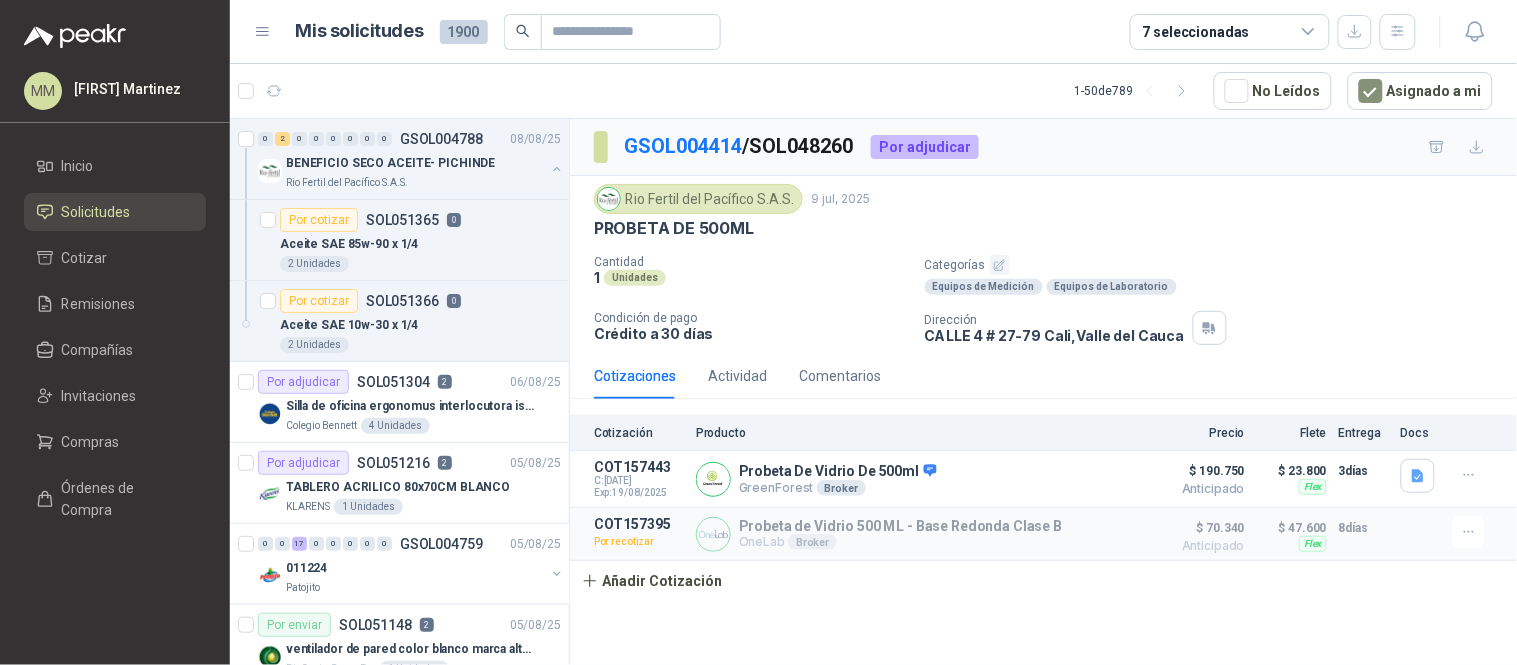 click on "GSOL004414  /  SOL048260 Por adjudicar" at bounding box center [1043, 147] 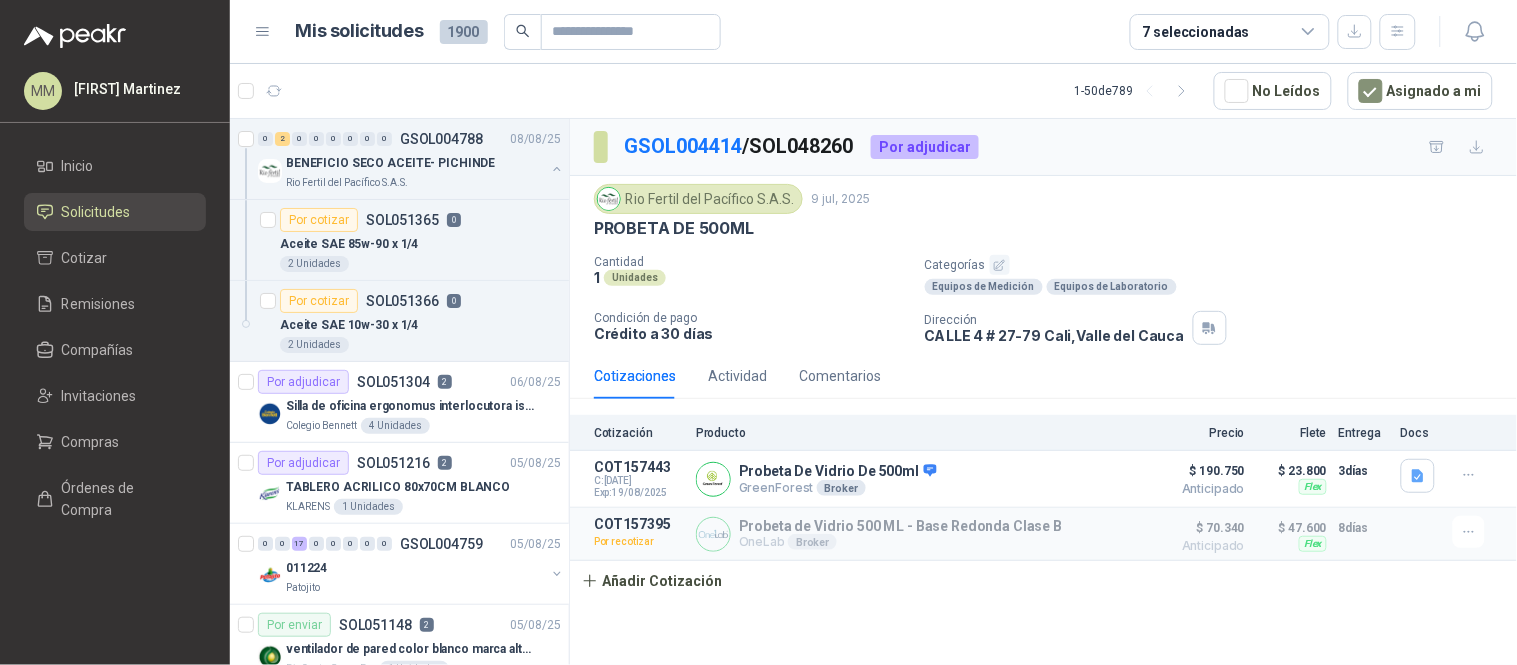 click on "Categorías" at bounding box center [1217, 265] 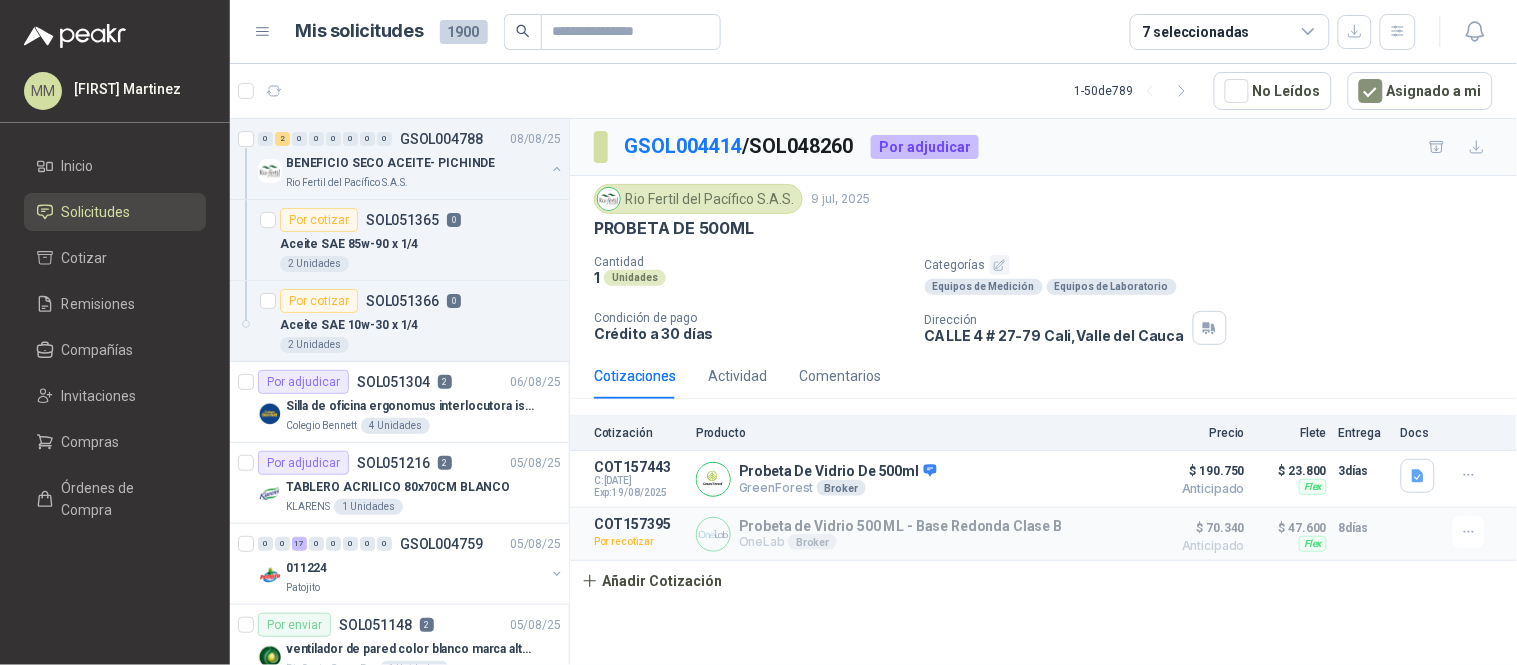 click on "1 - 50  de  789 No Leídos Asignado a mi" at bounding box center (873, 91) 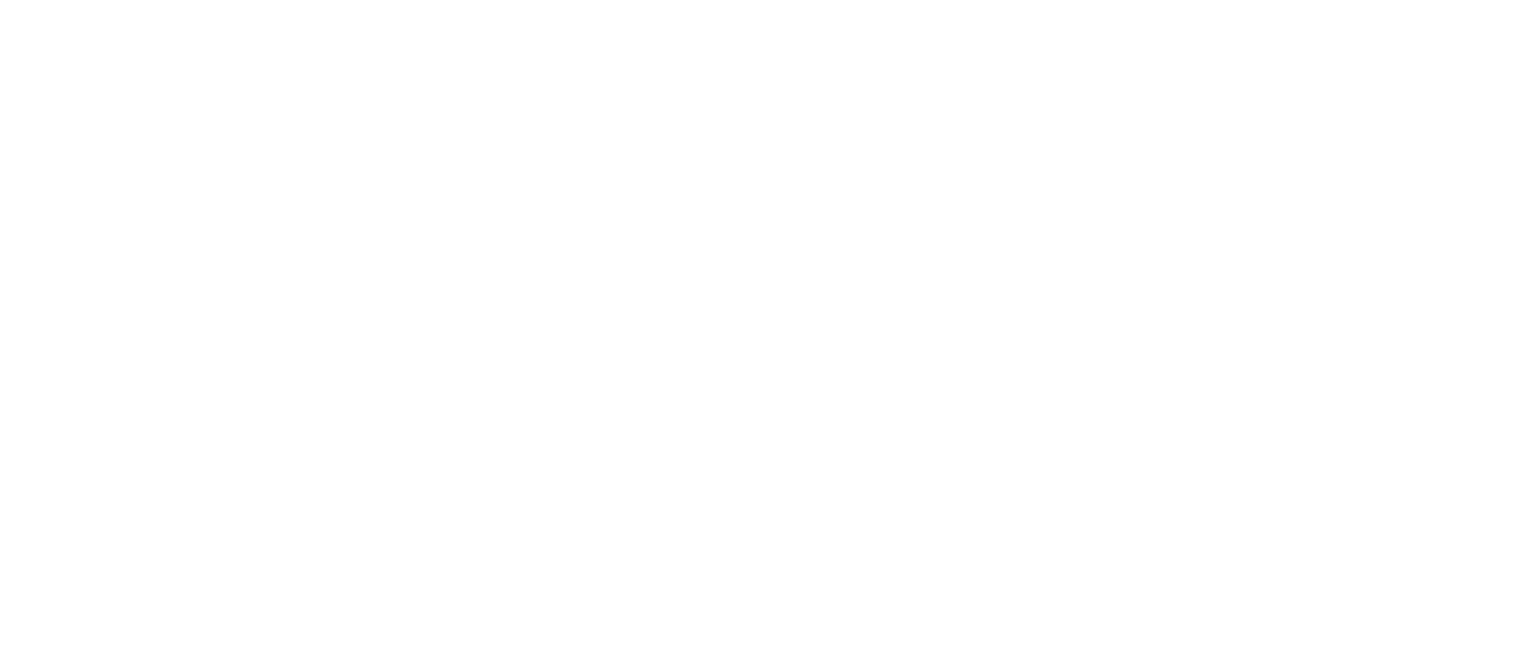 scroll, scrollTop: 0, scrollLeft: 0, axis: both 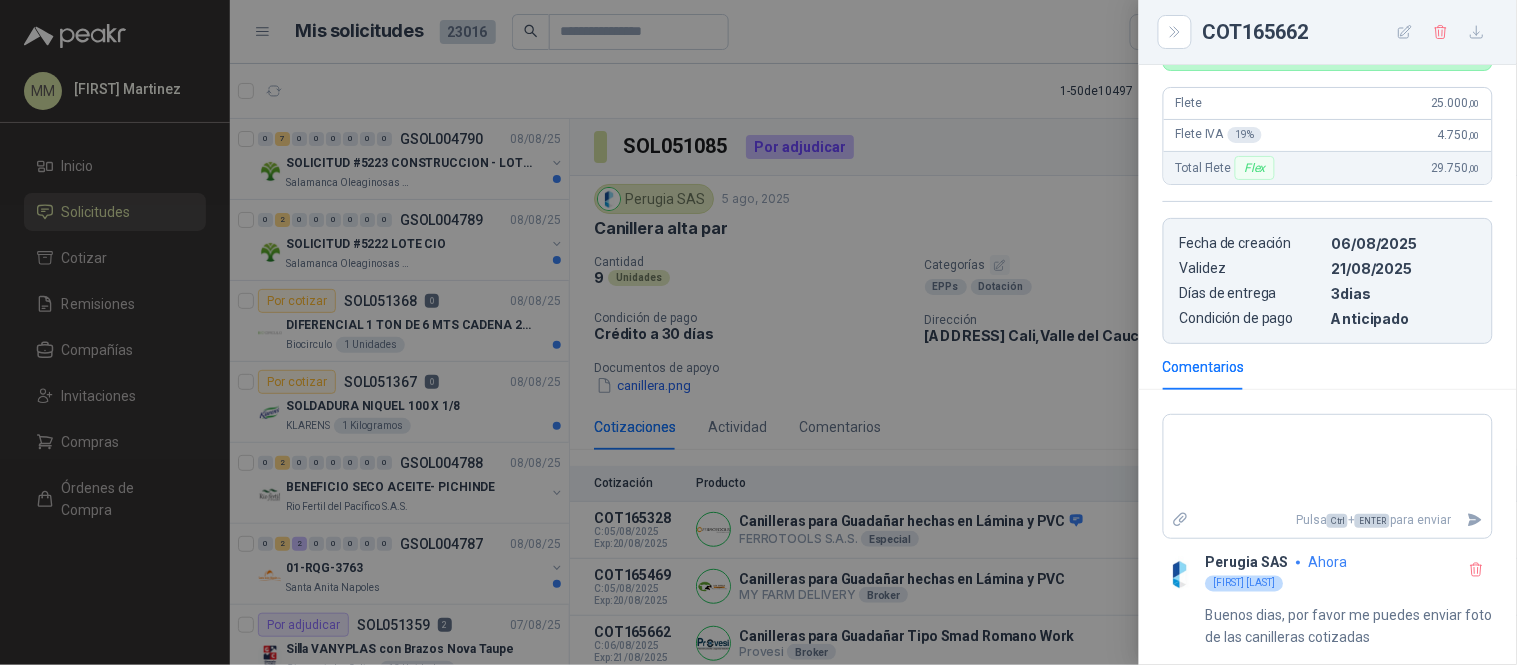 click at bounding box center (758, 332) 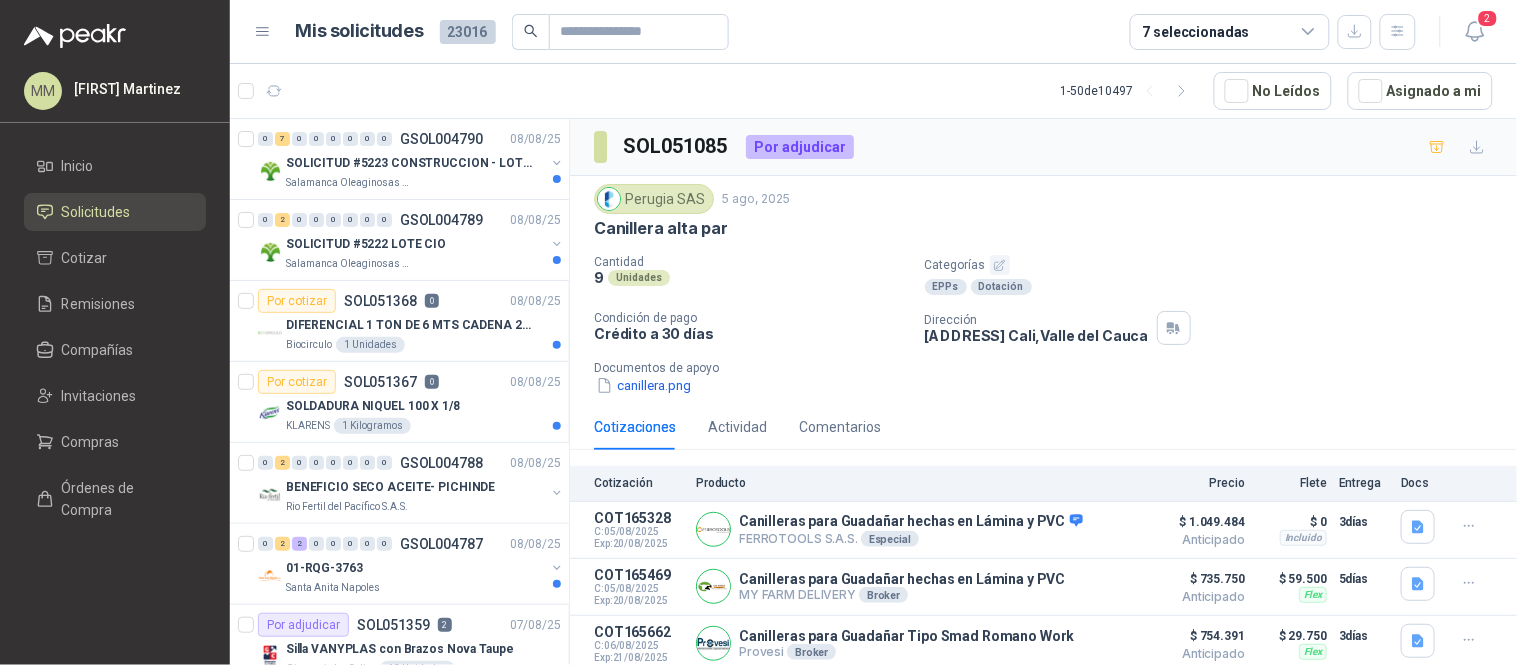 scroll, scrollTop: 43, scrollLeft: 0, axis: vertical 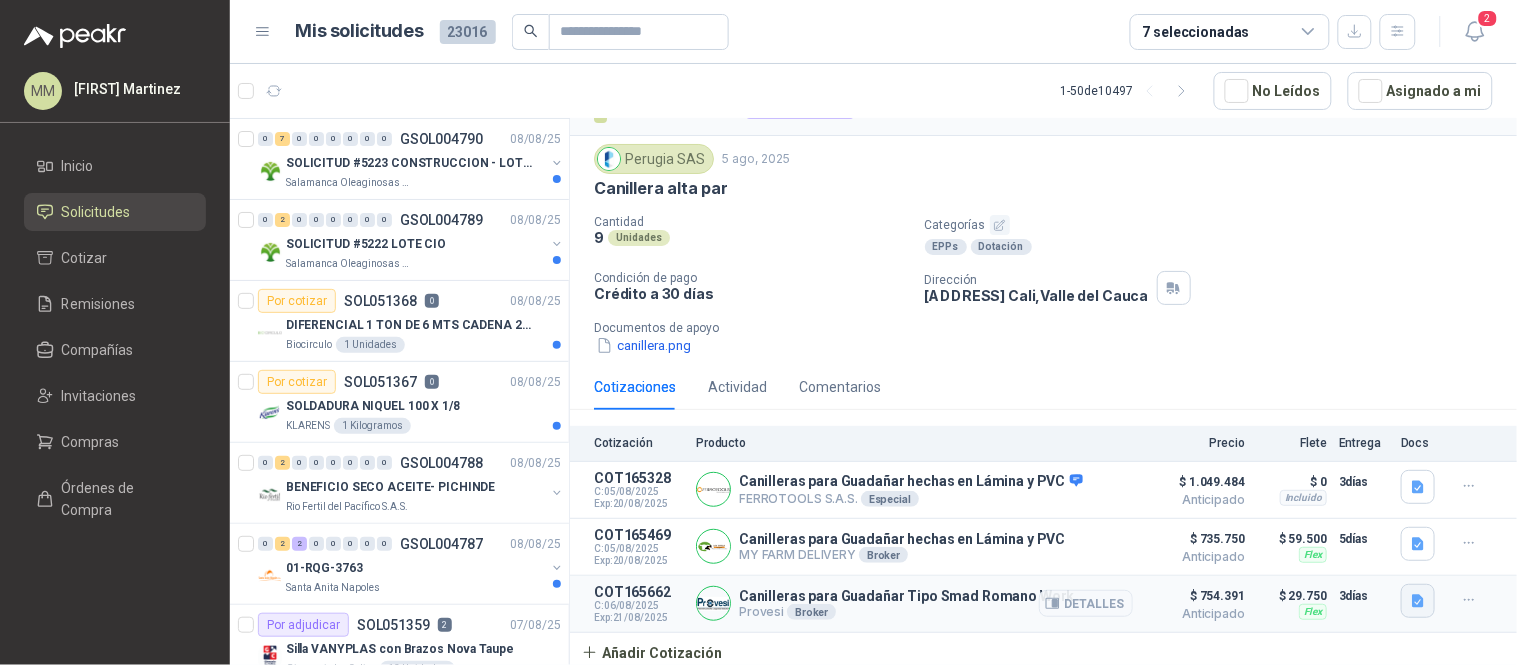 click 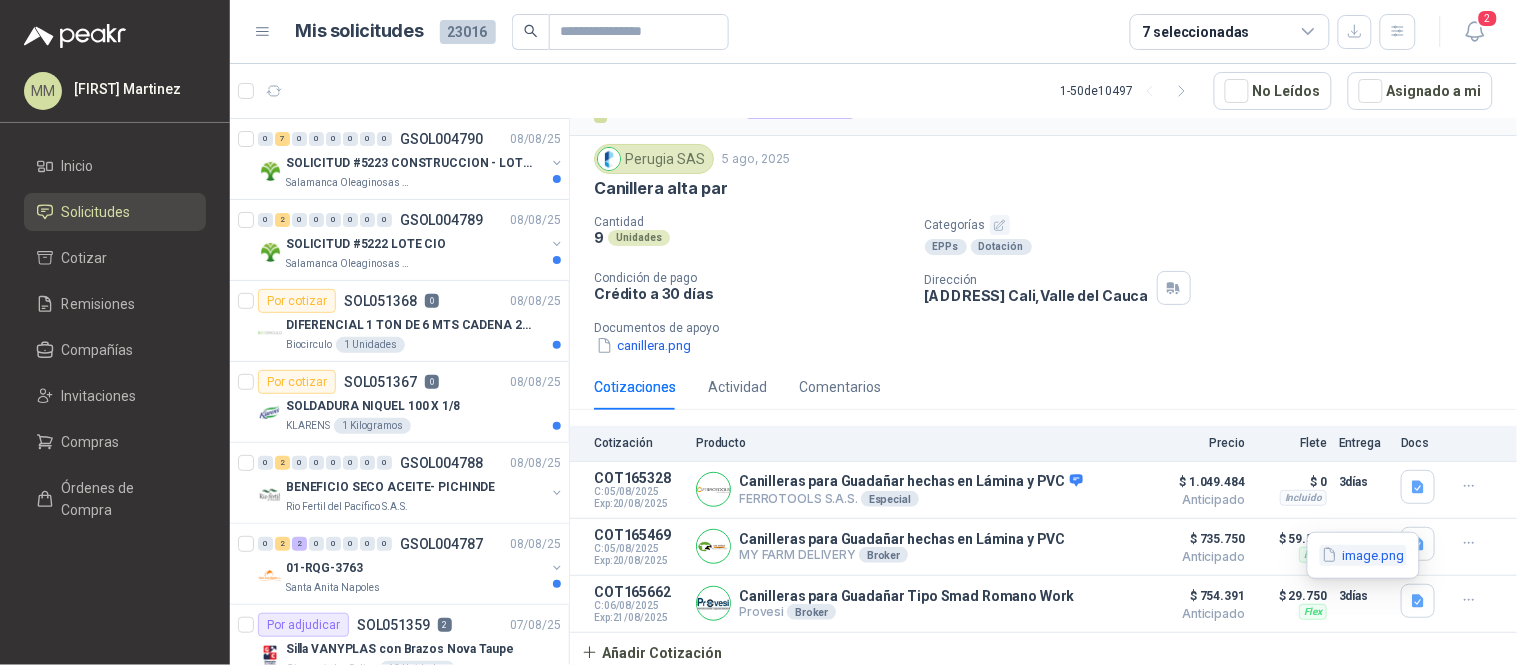 click on "image.png" at bounding box center [1363, 555] 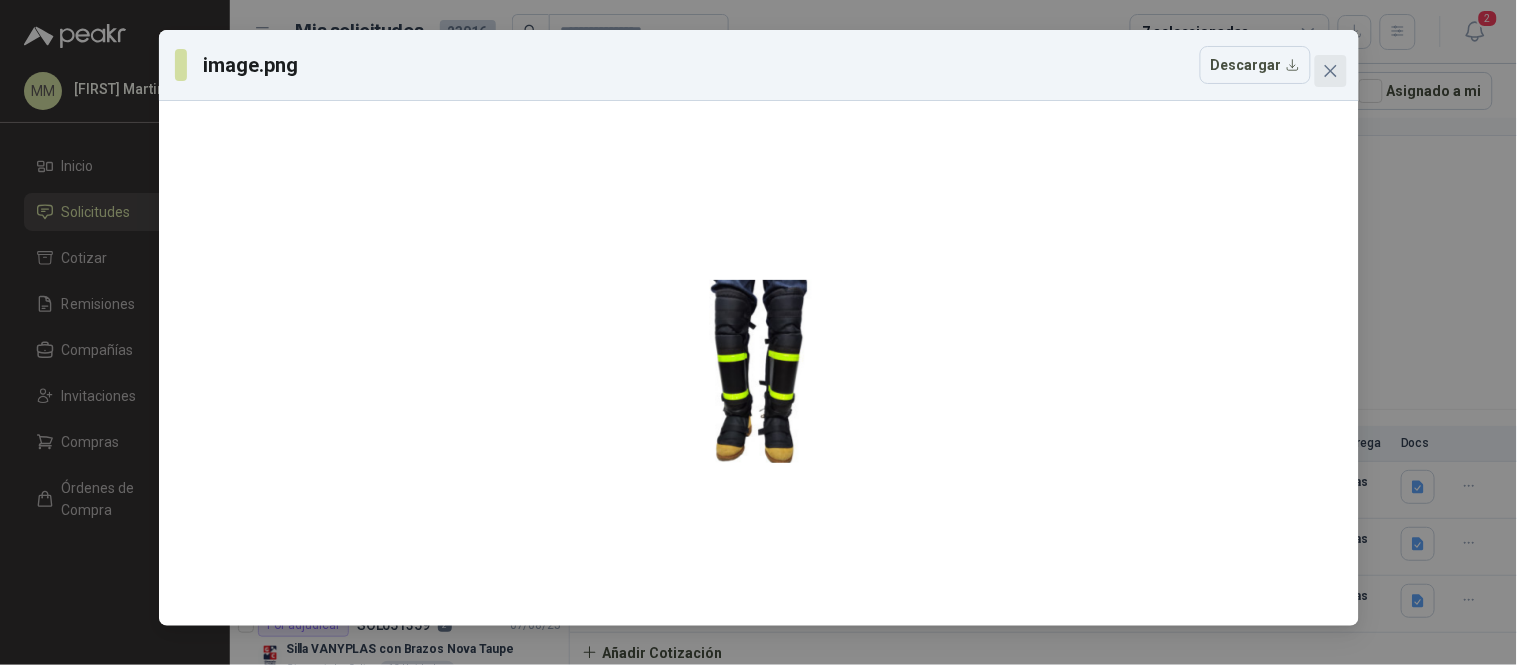 click 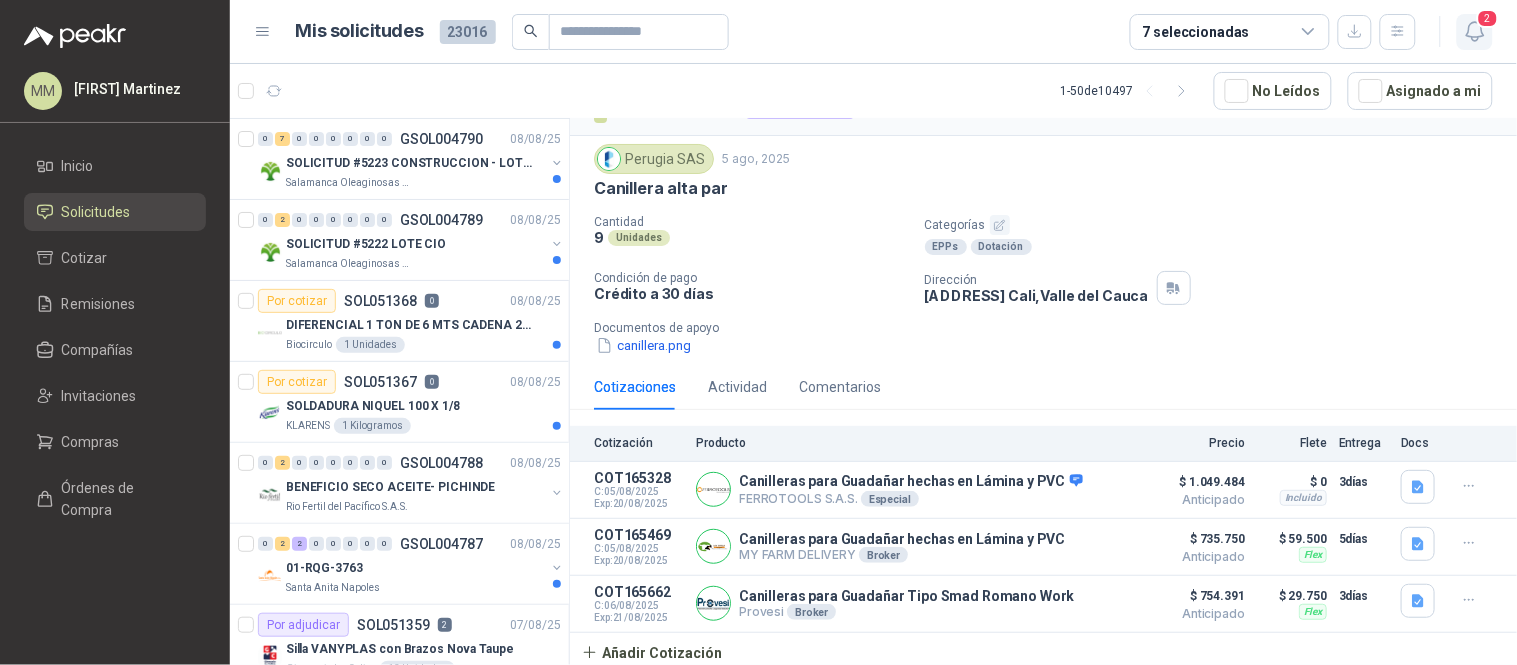 click 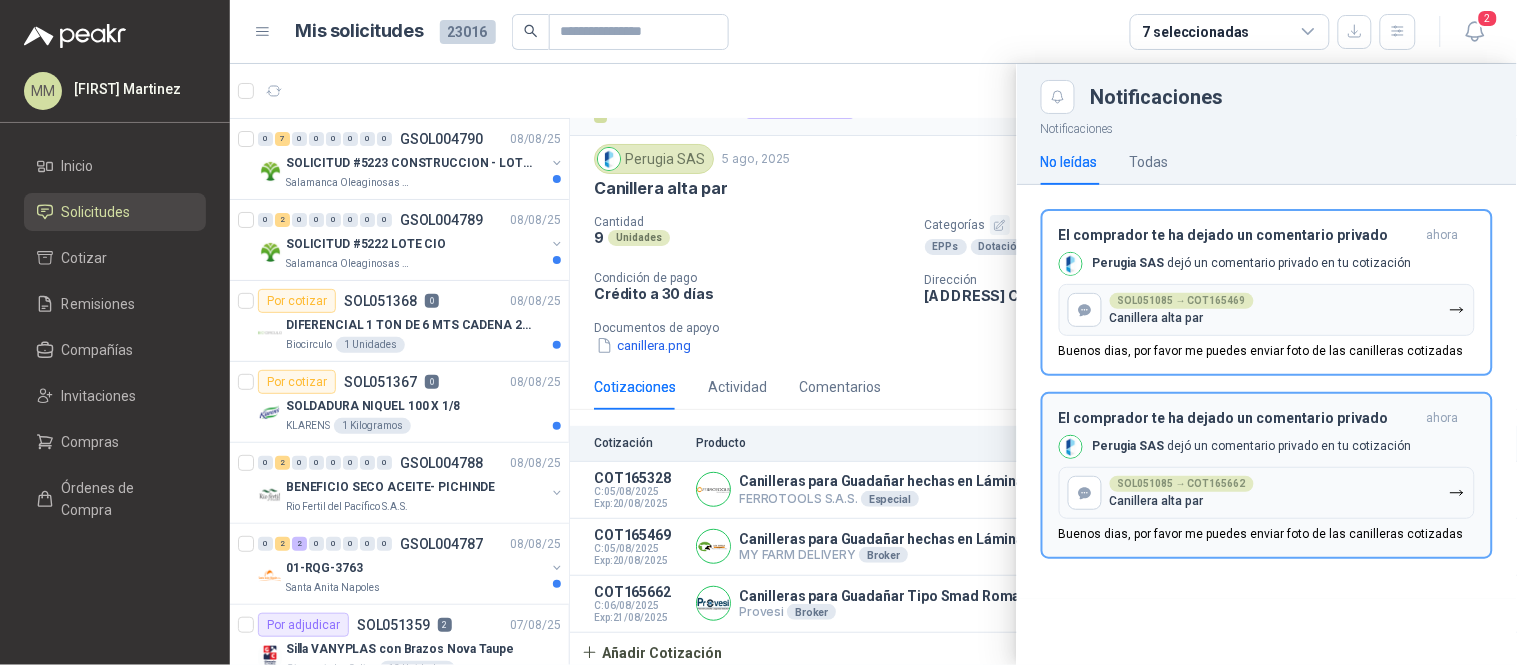 click on "SOL051085 → COT165662" at bounding box center [1182, 484] 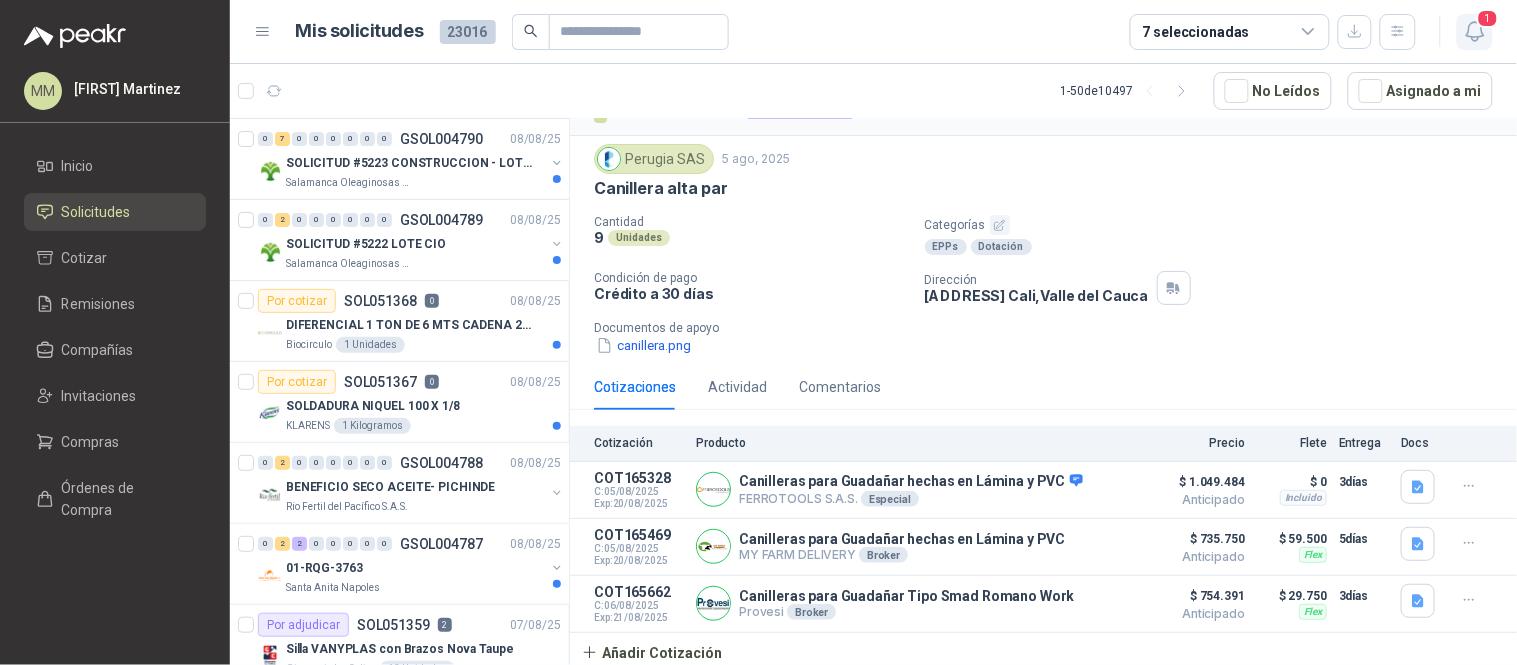 click 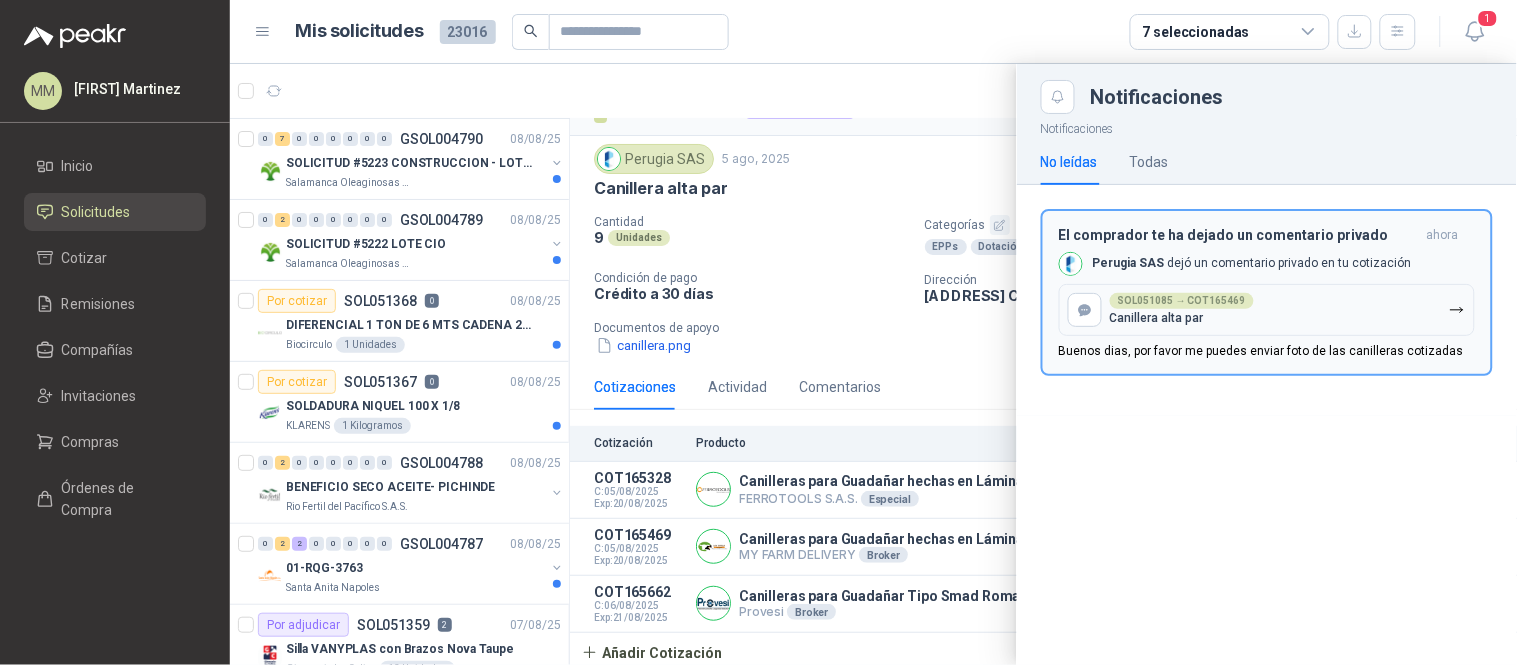 click on "SOL051085 → COT165469 Canillera alta par" at bounding box center [1267, 310] 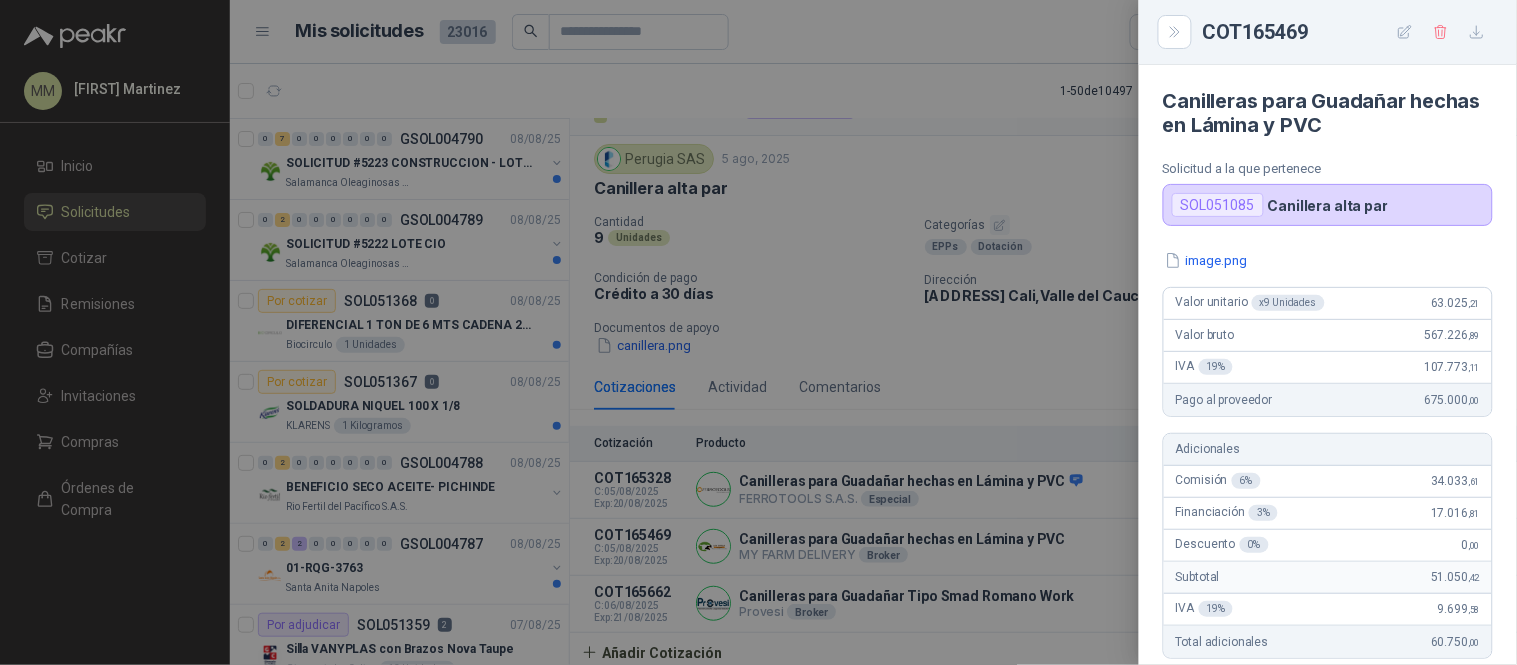 scroll, scrollTop: 1, scrollLeft: 0, axis: vertical 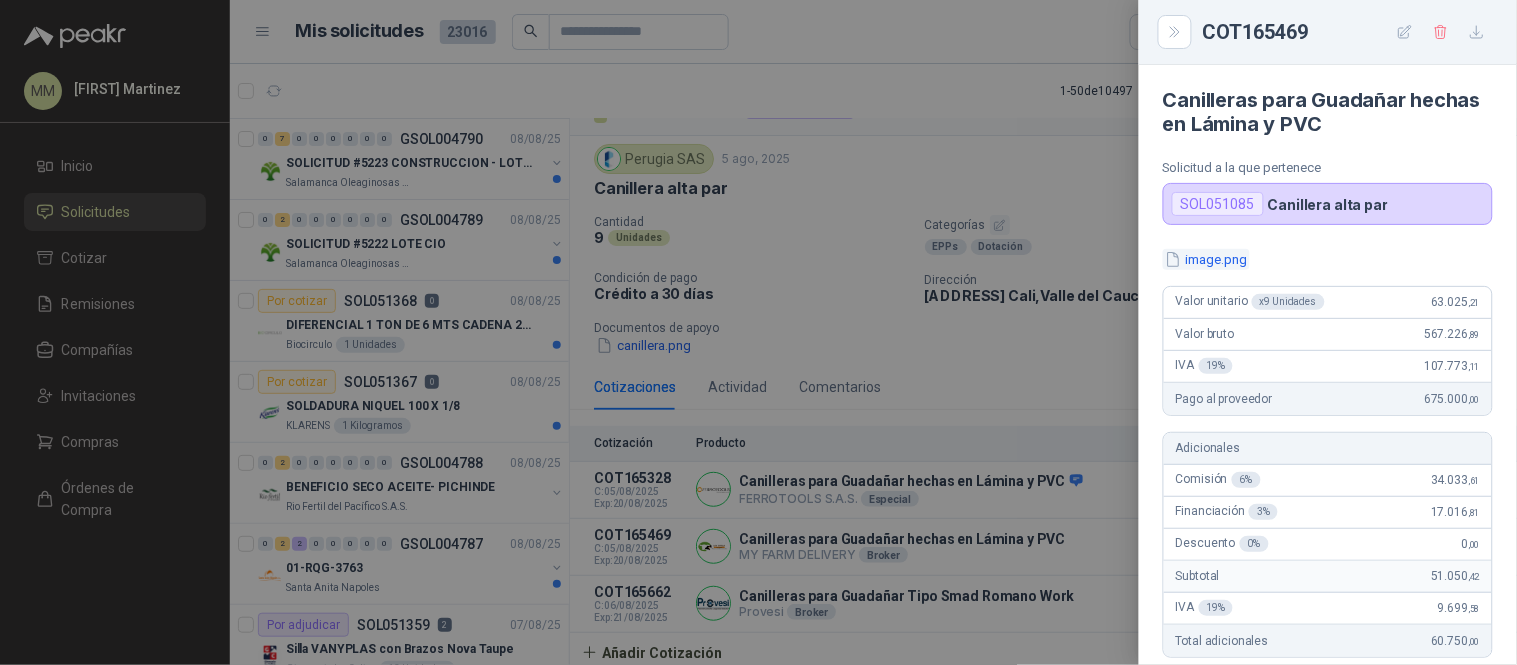 click on "image.png" at bounding box center [1206, 259] 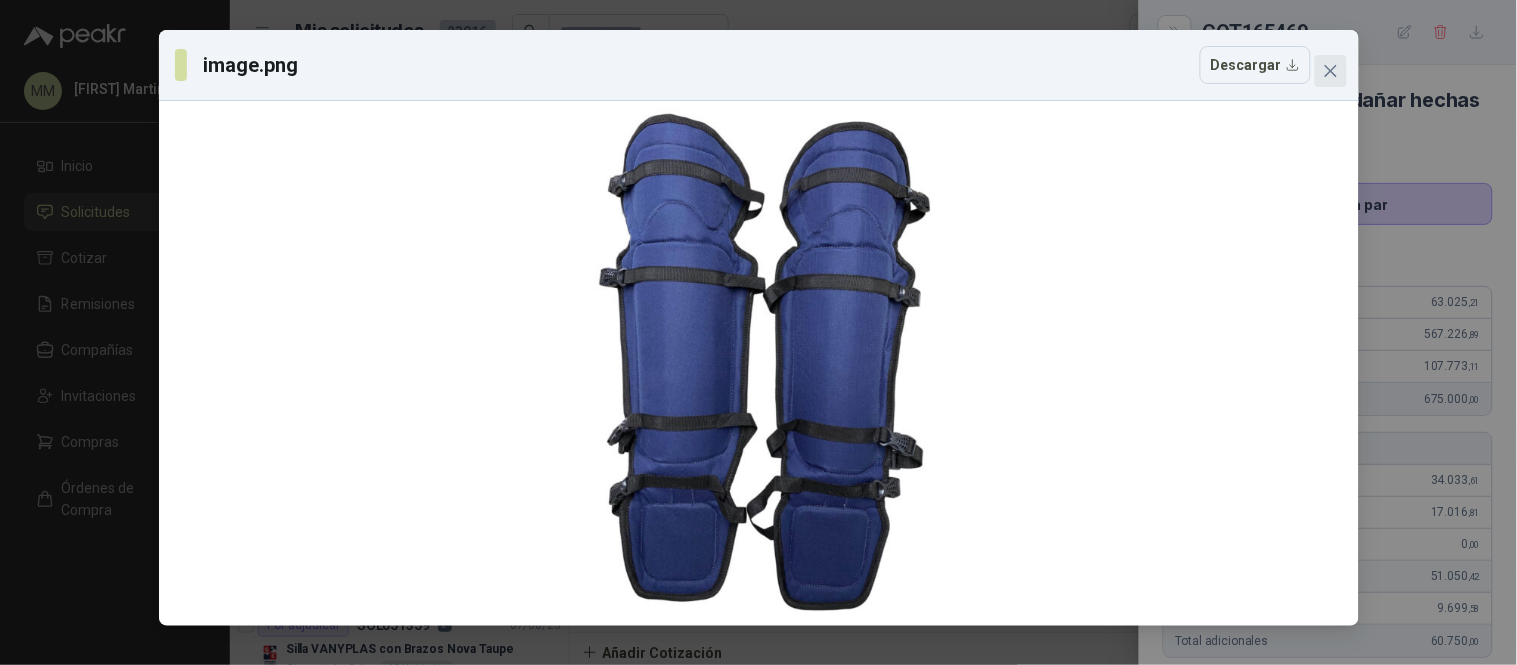 click 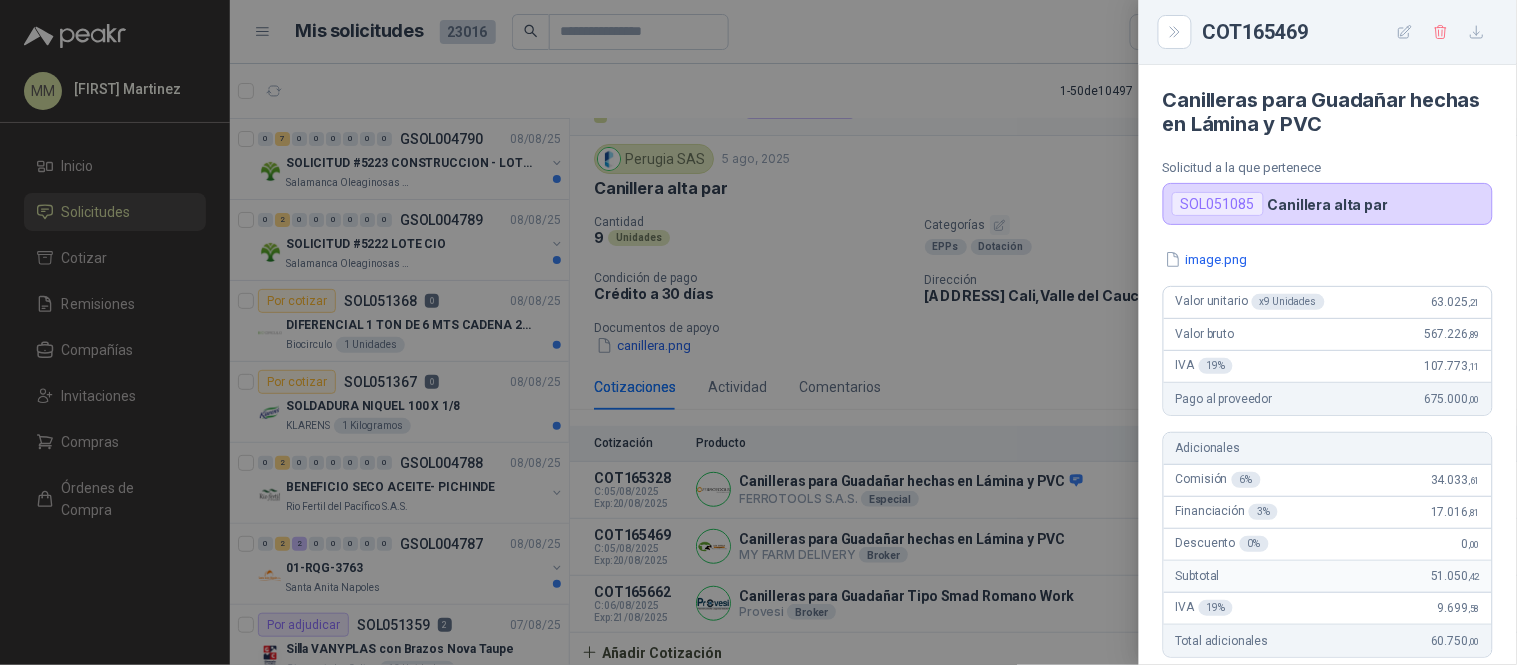 click at bounding box center (758, 332) 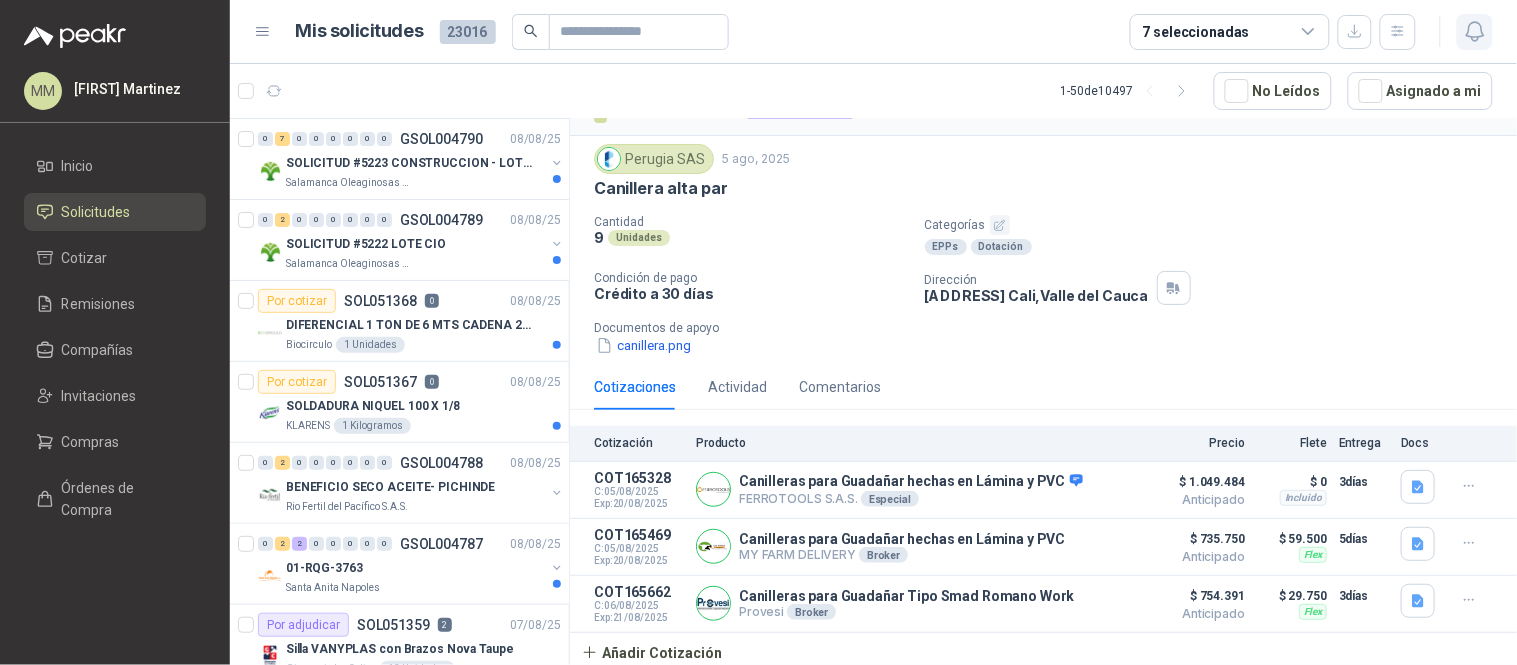 click 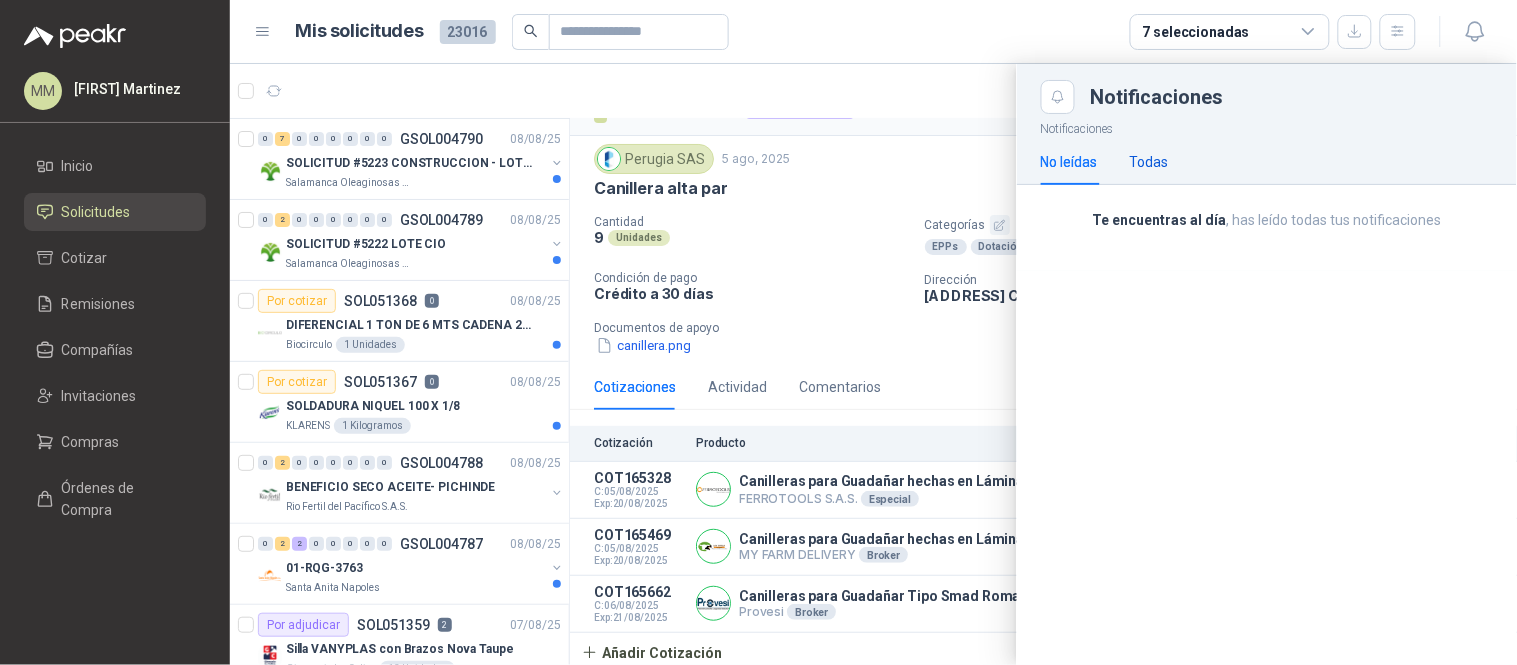 click on "Todas" at bounding box center (1149, 162) 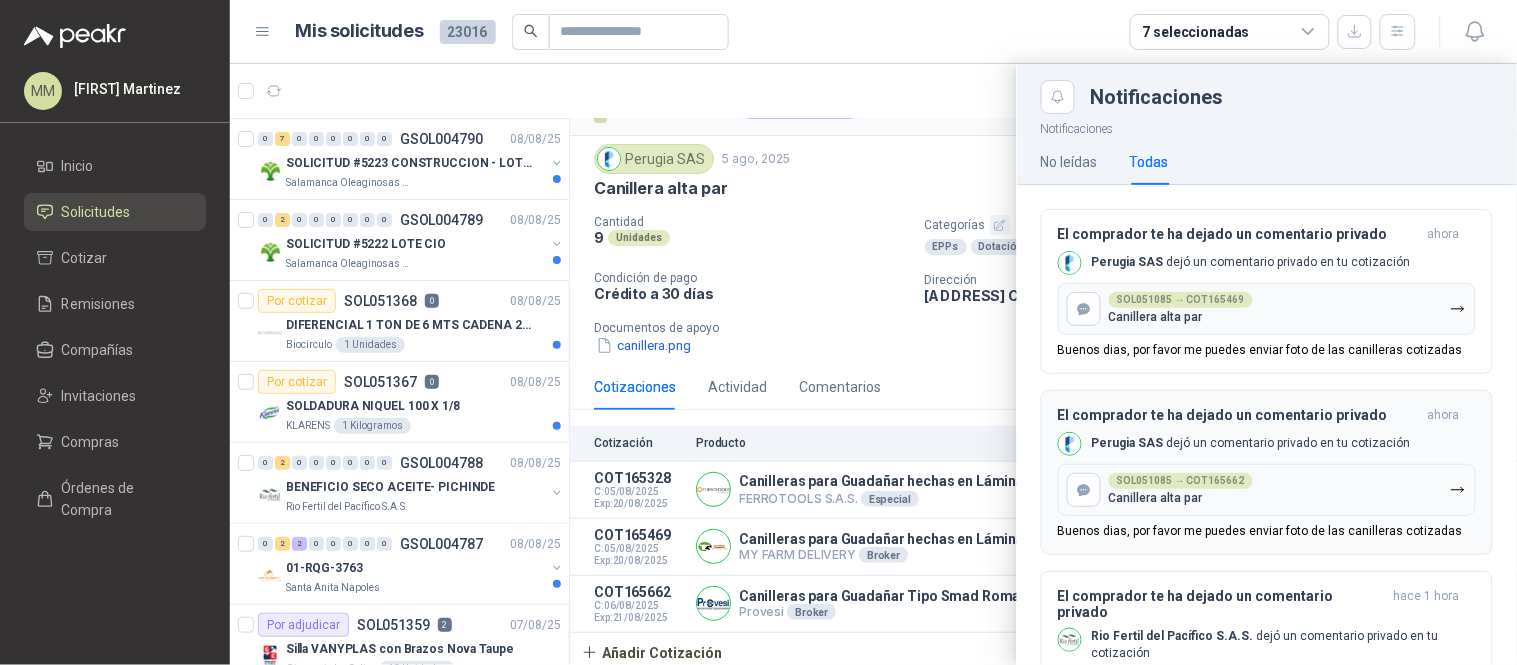 click on "SOL051085 → COT165662" at bounding box center (1181, 481) 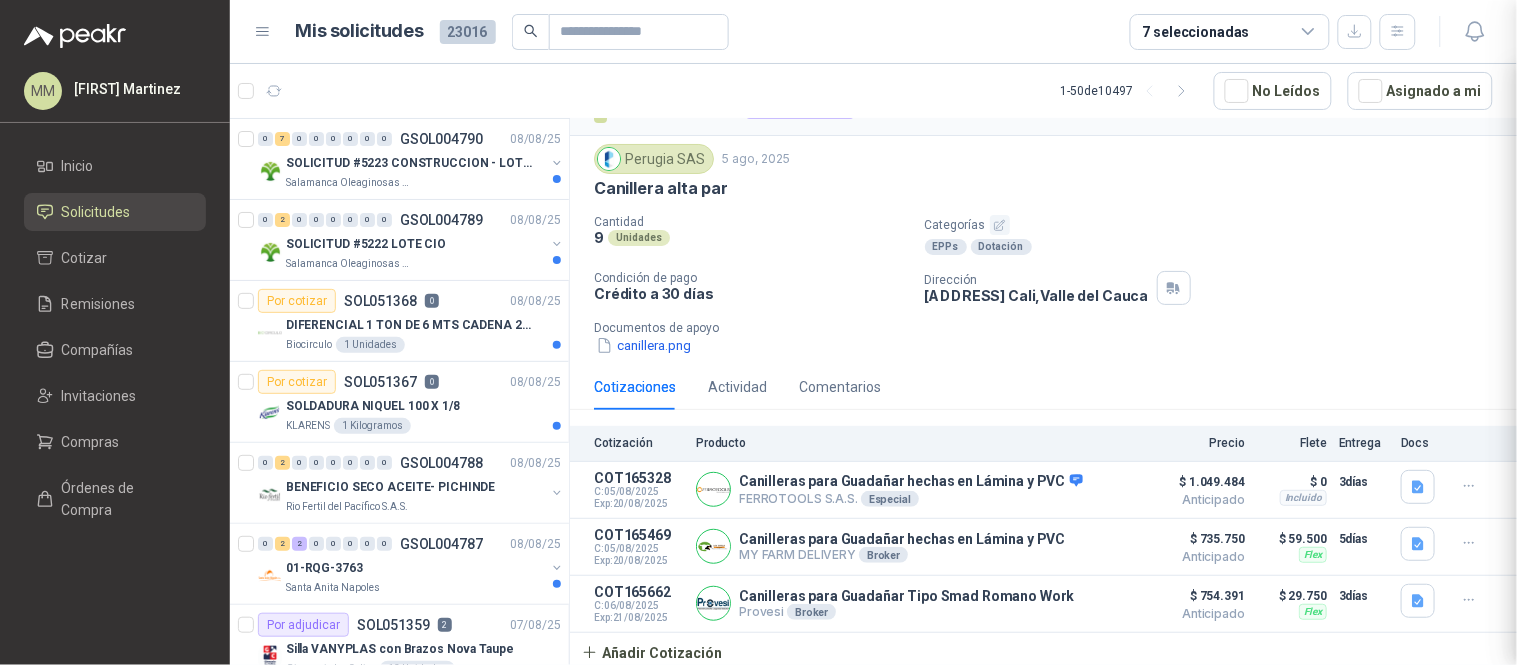 type 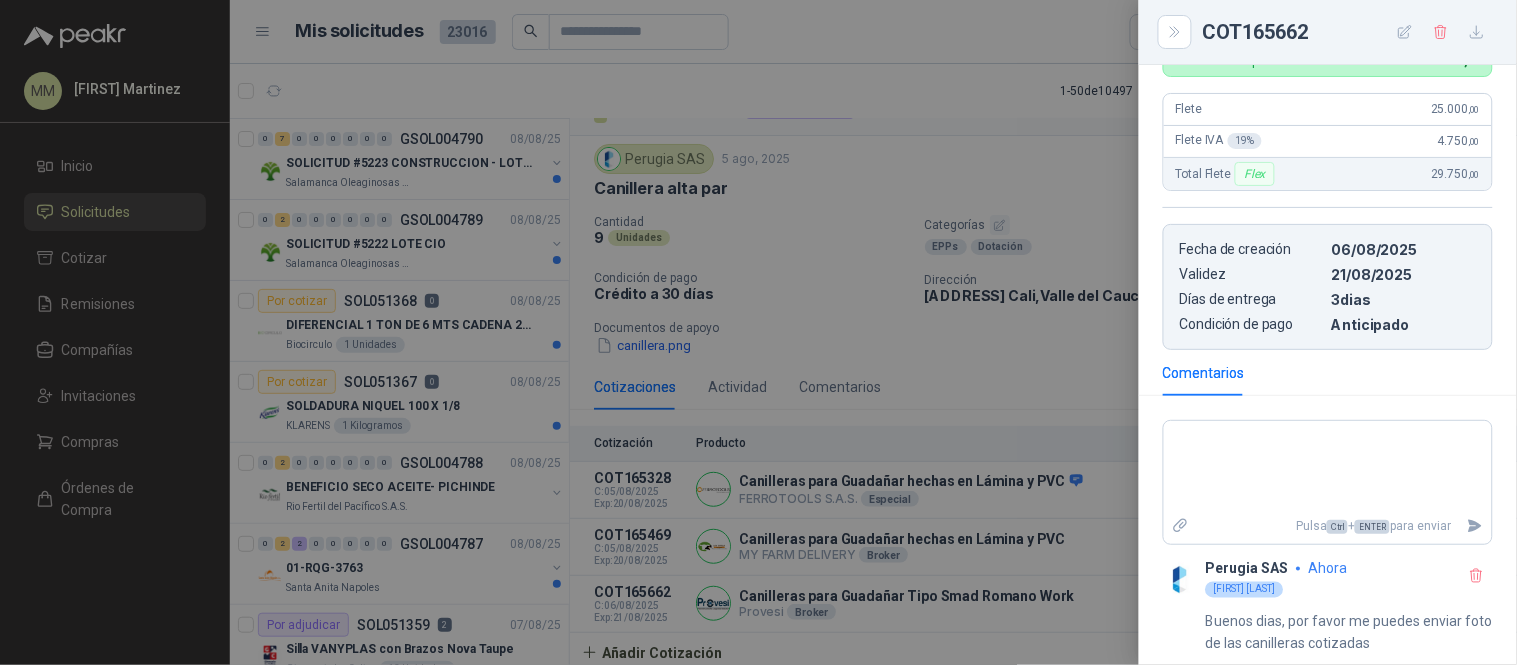 scroll, scrollTop: 636, scrollLeft: 0, axis: vertical 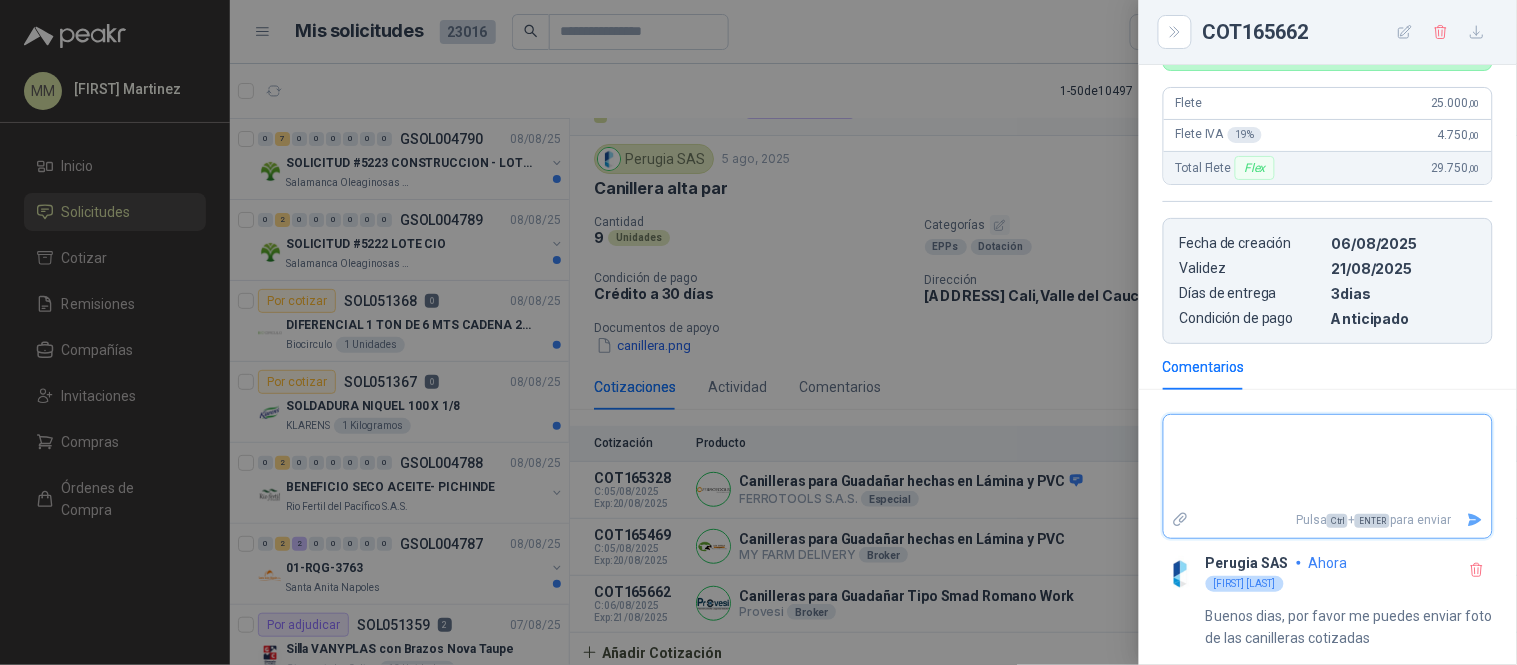 click at bounding box center [1328, 461] 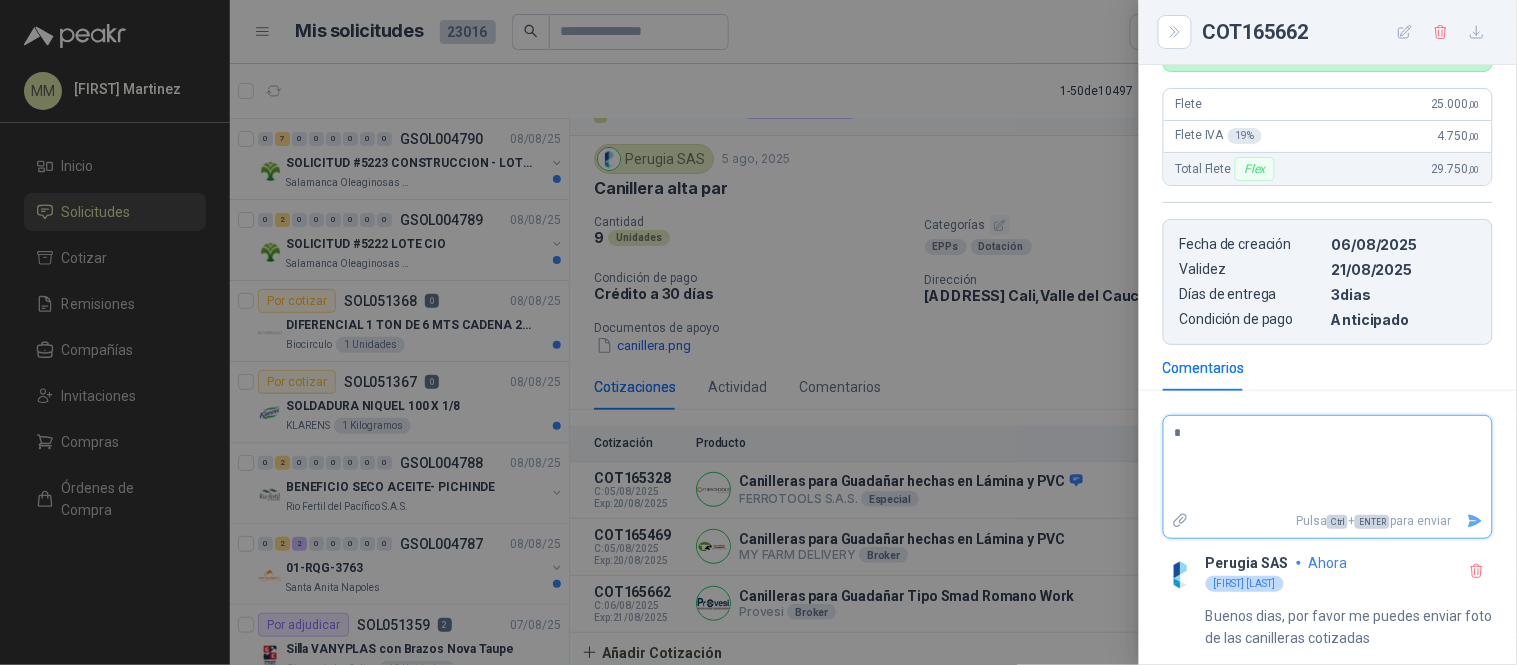 type on "**" 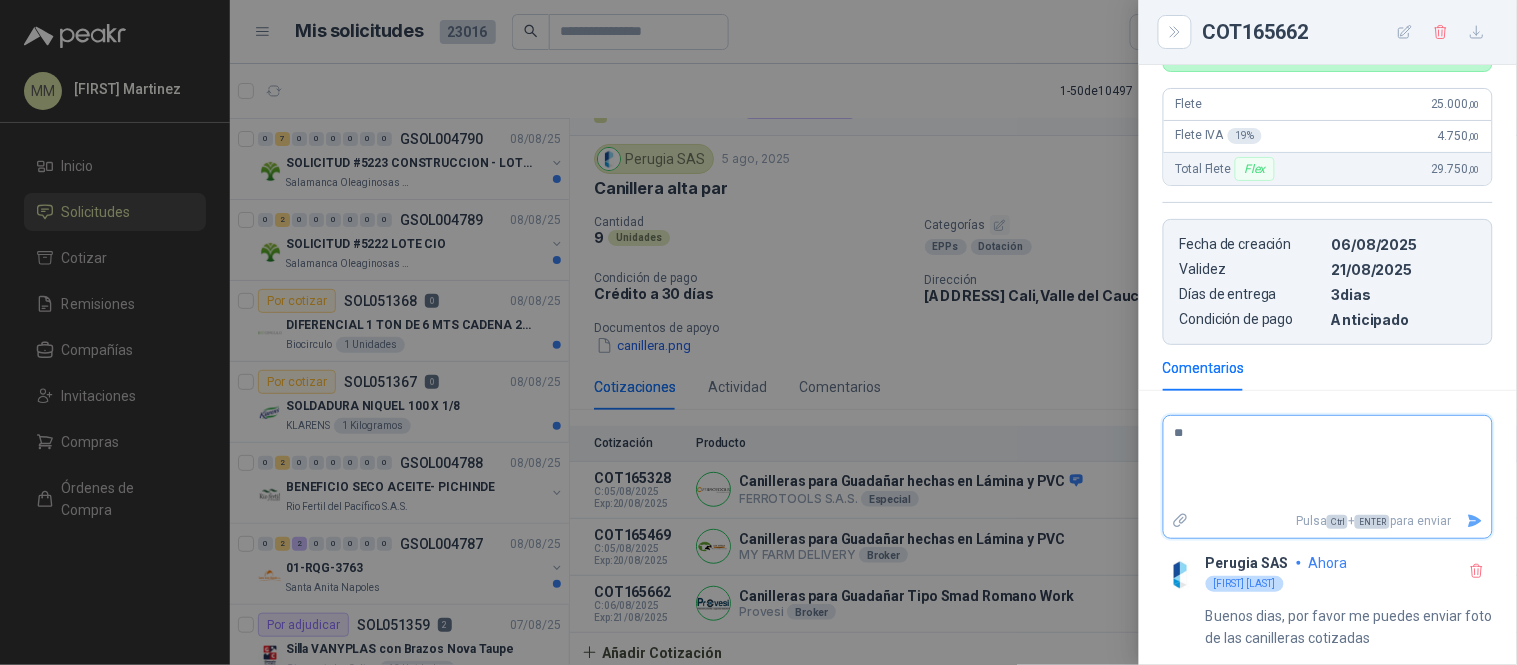 type on "***" 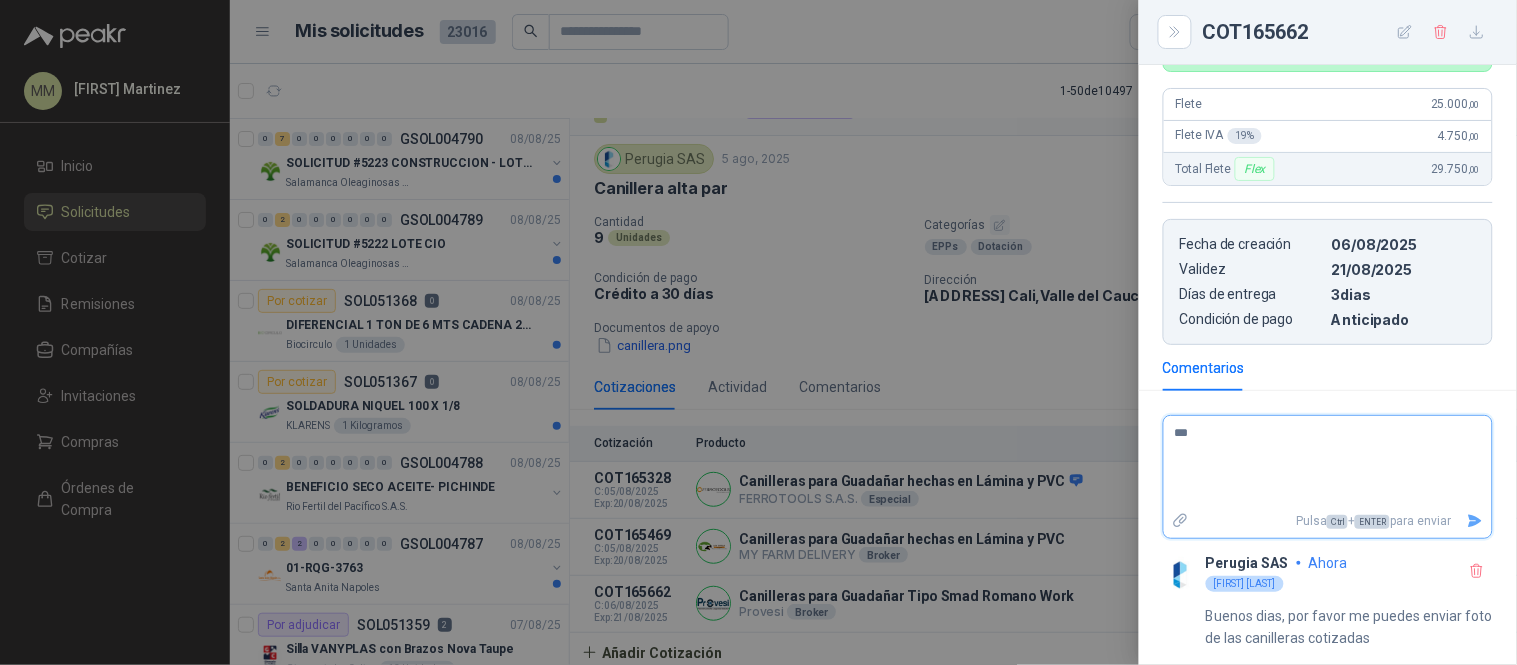 type on "****" 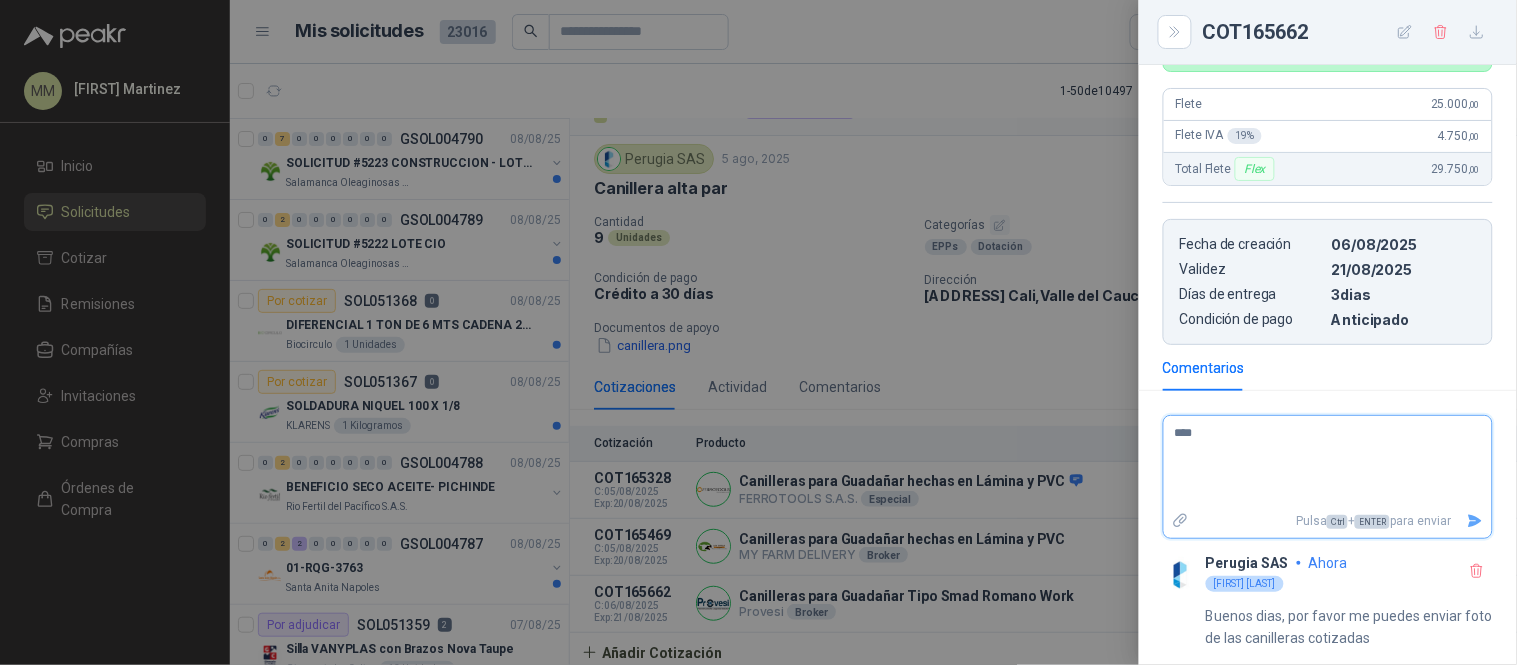 type on "****" 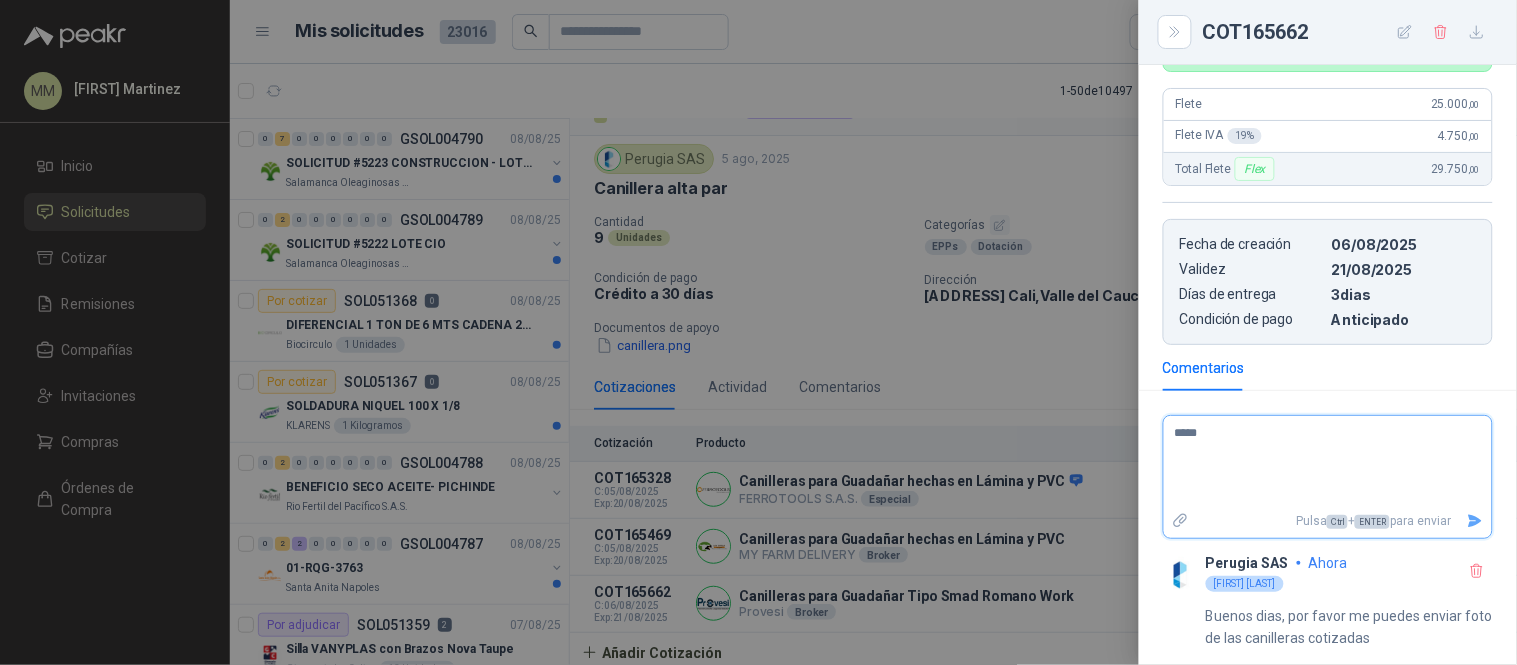 type on "******" 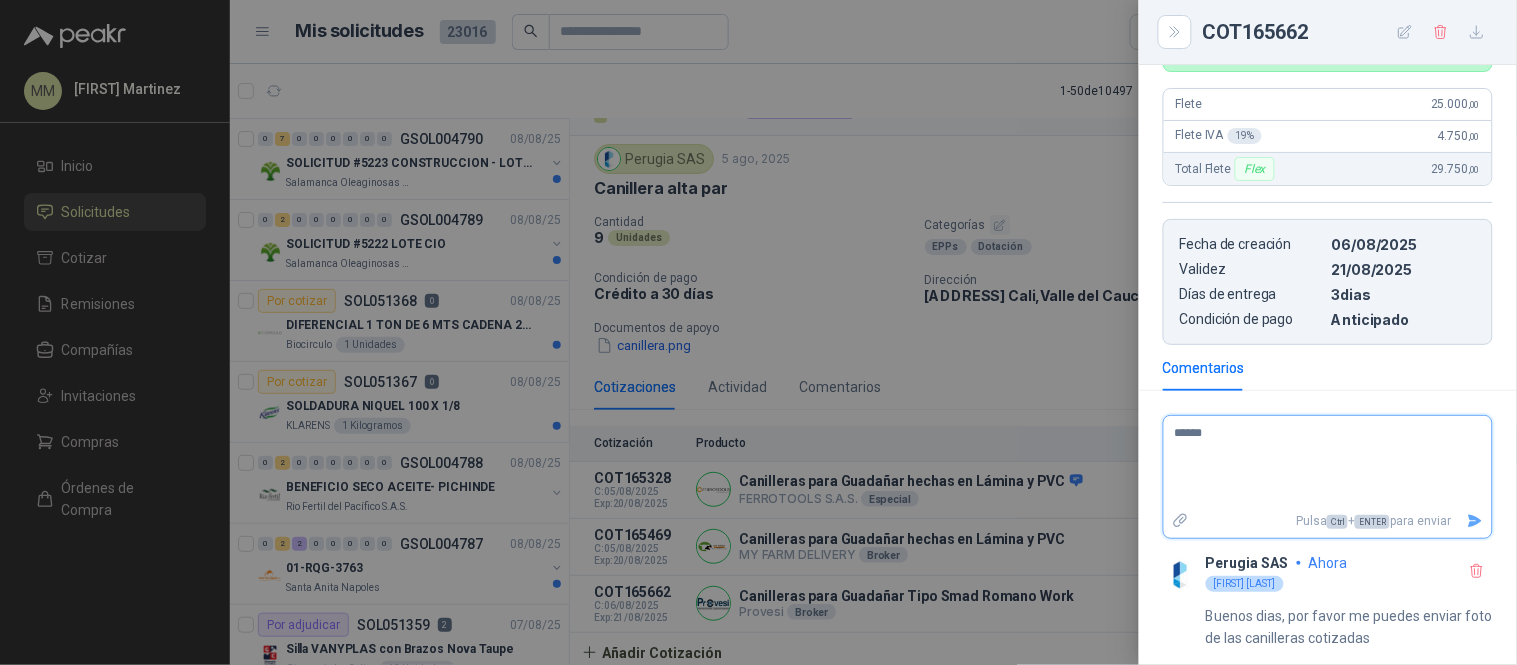 type on "*******" 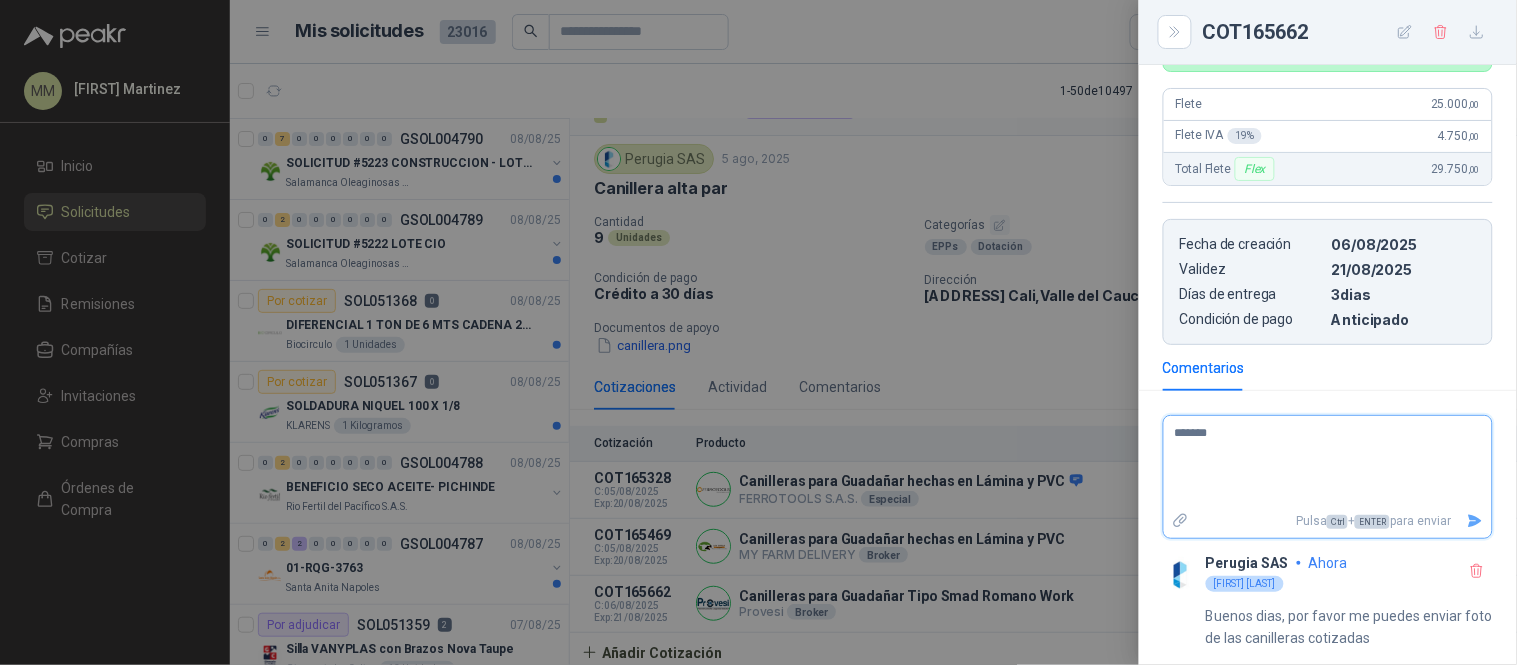 type on "******" 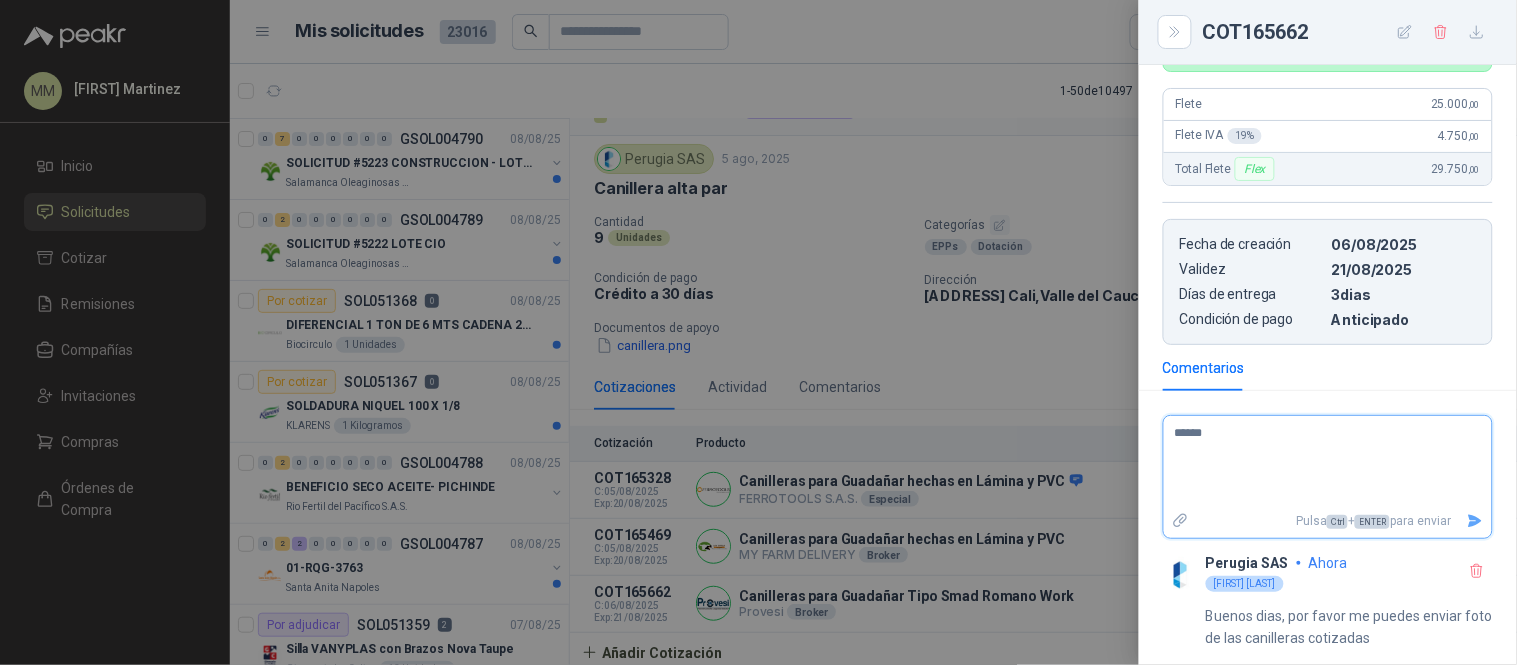 type on "*******" 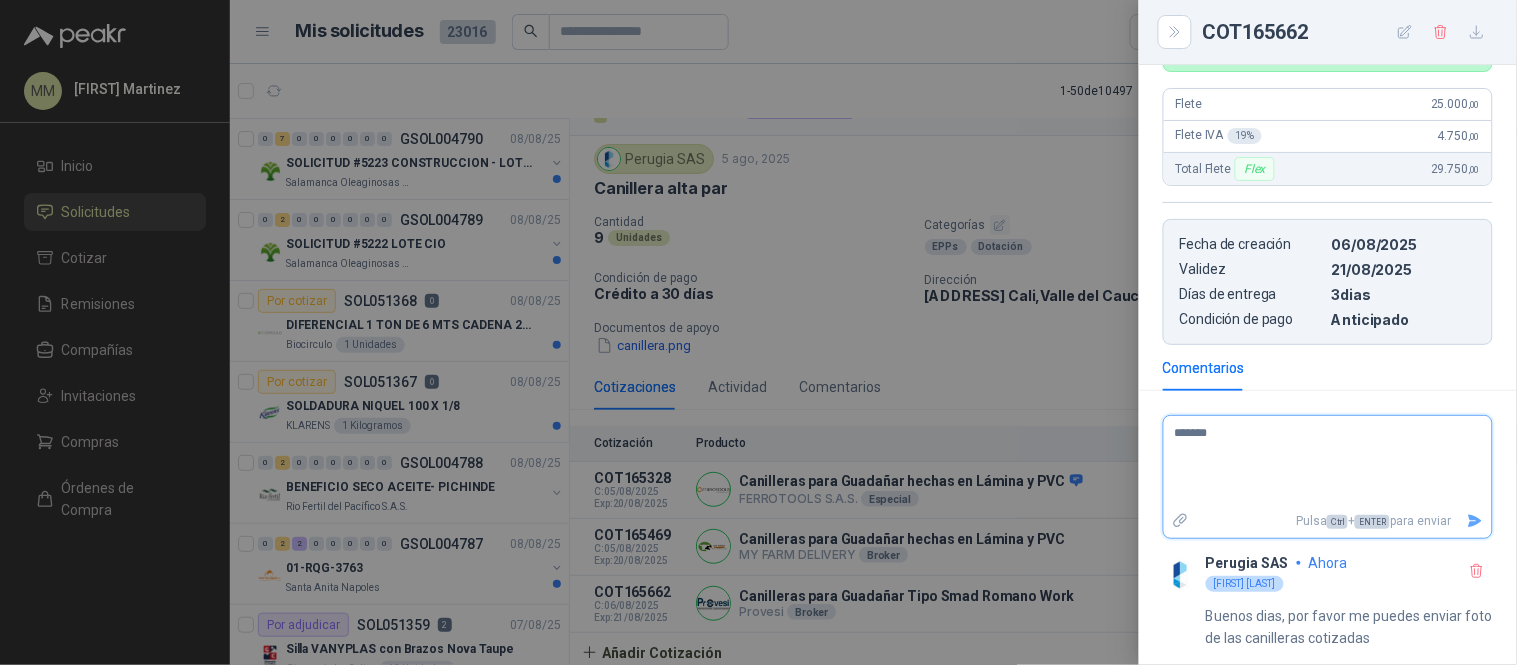 type on "********" 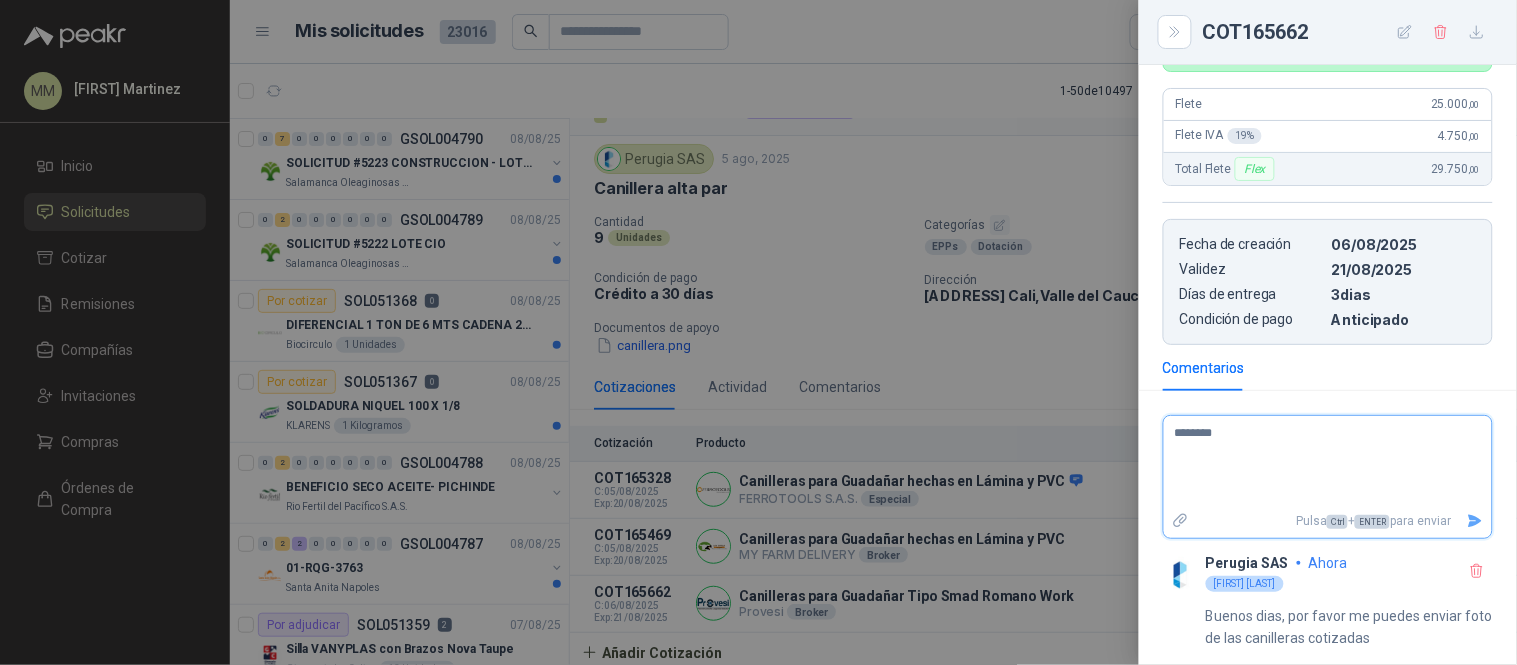 type on "********" 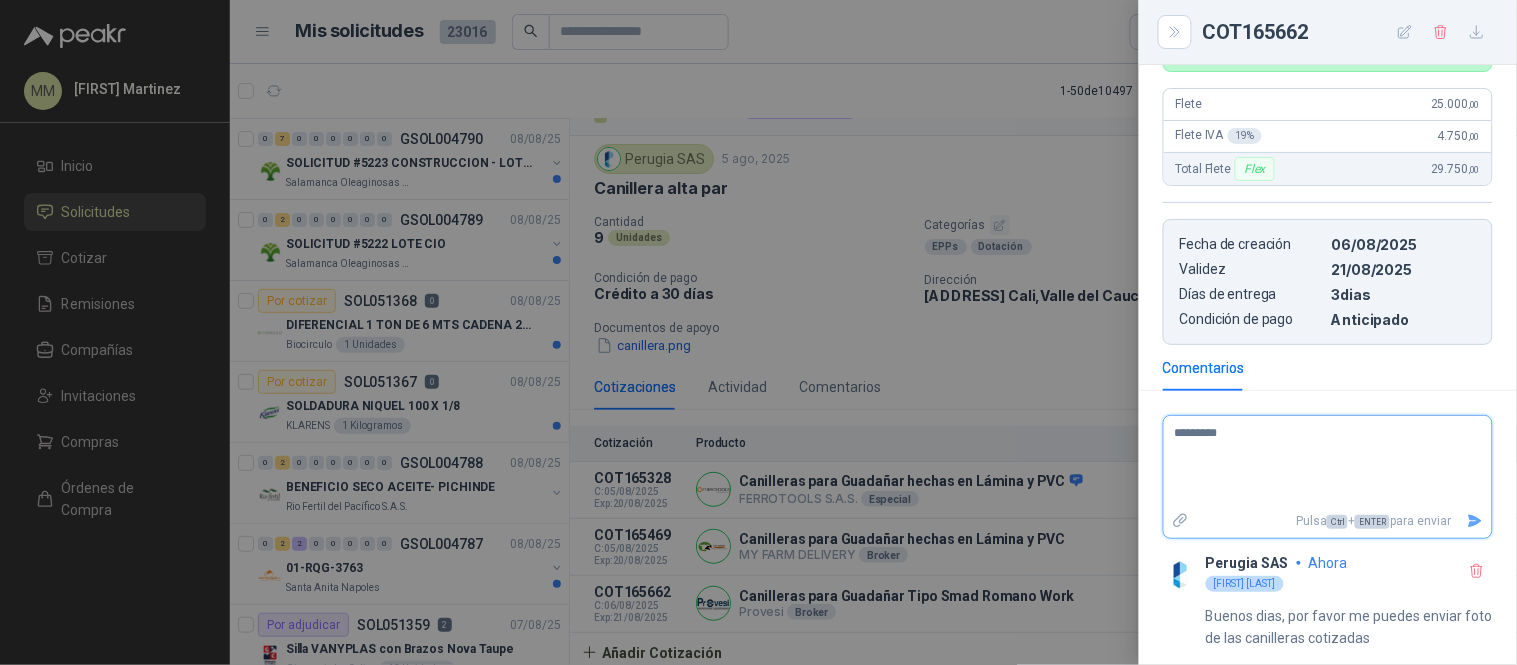 type on "********" 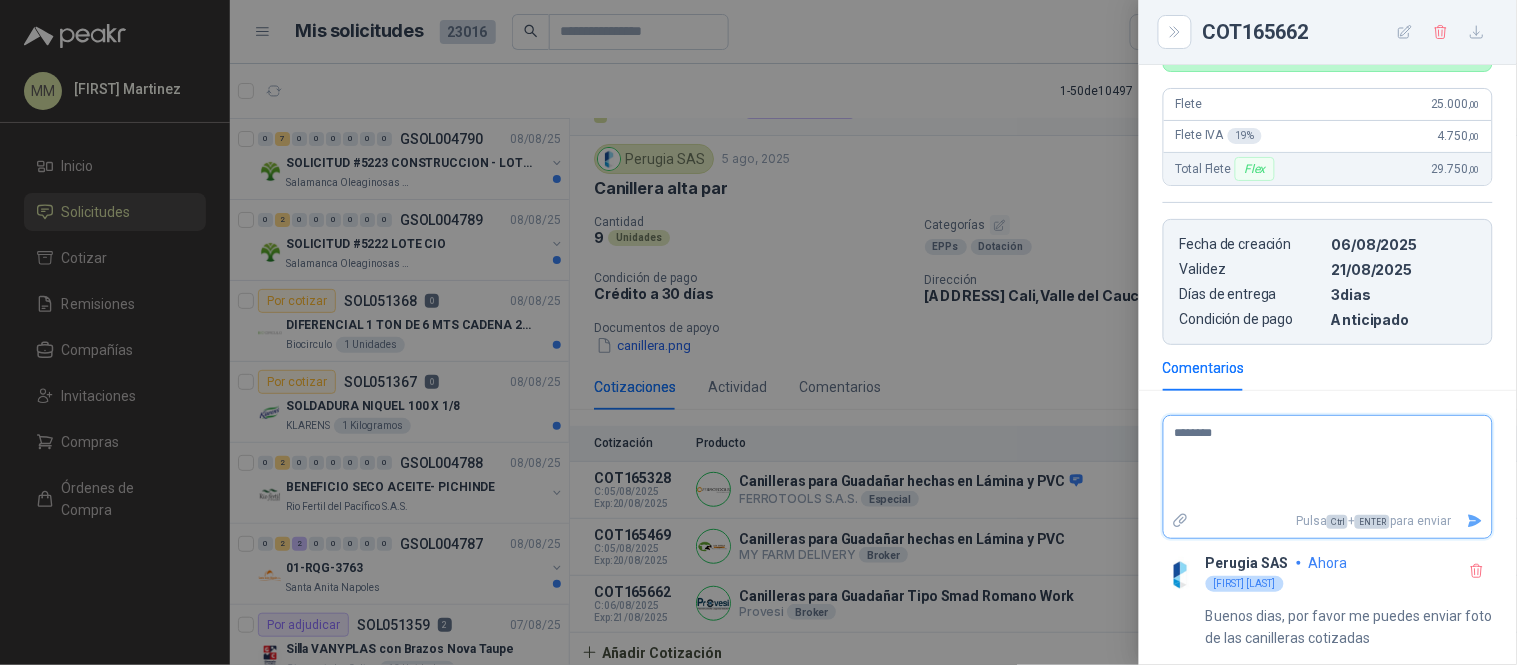 type on "*********" 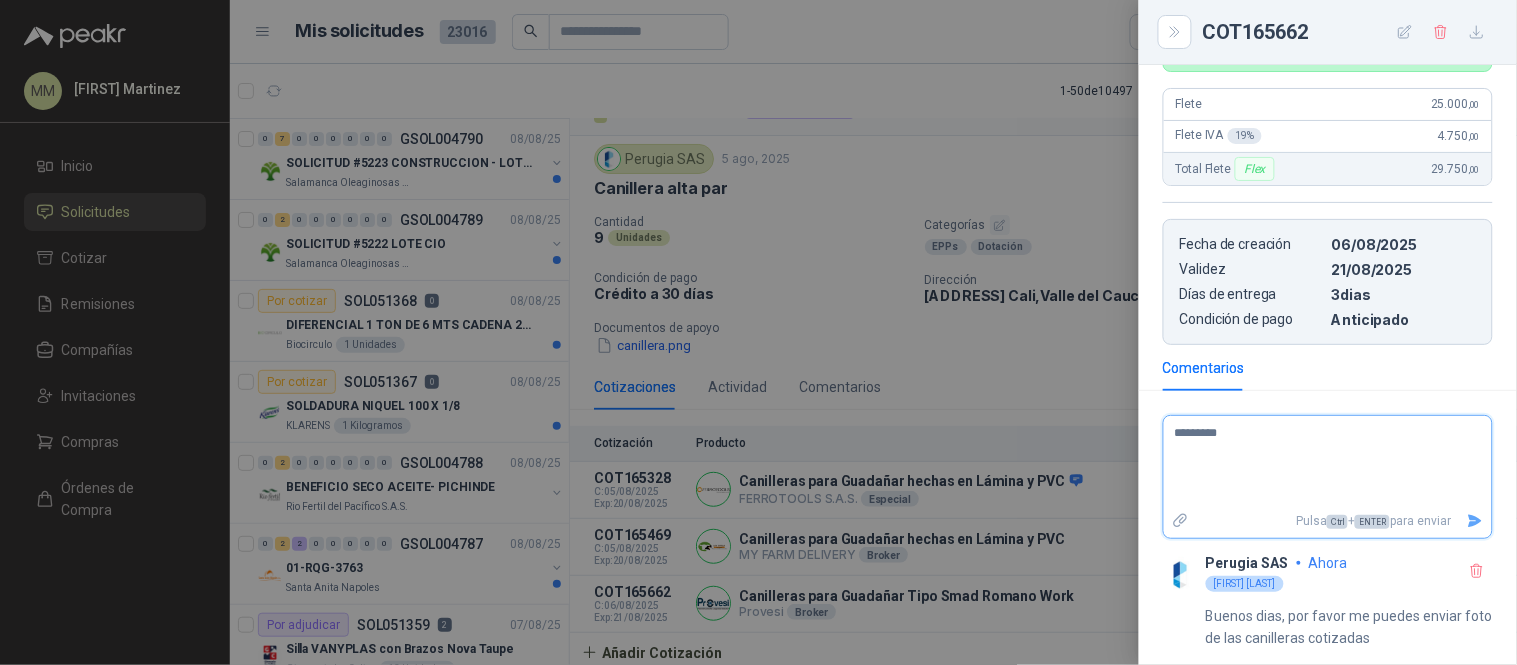 type on "*********" 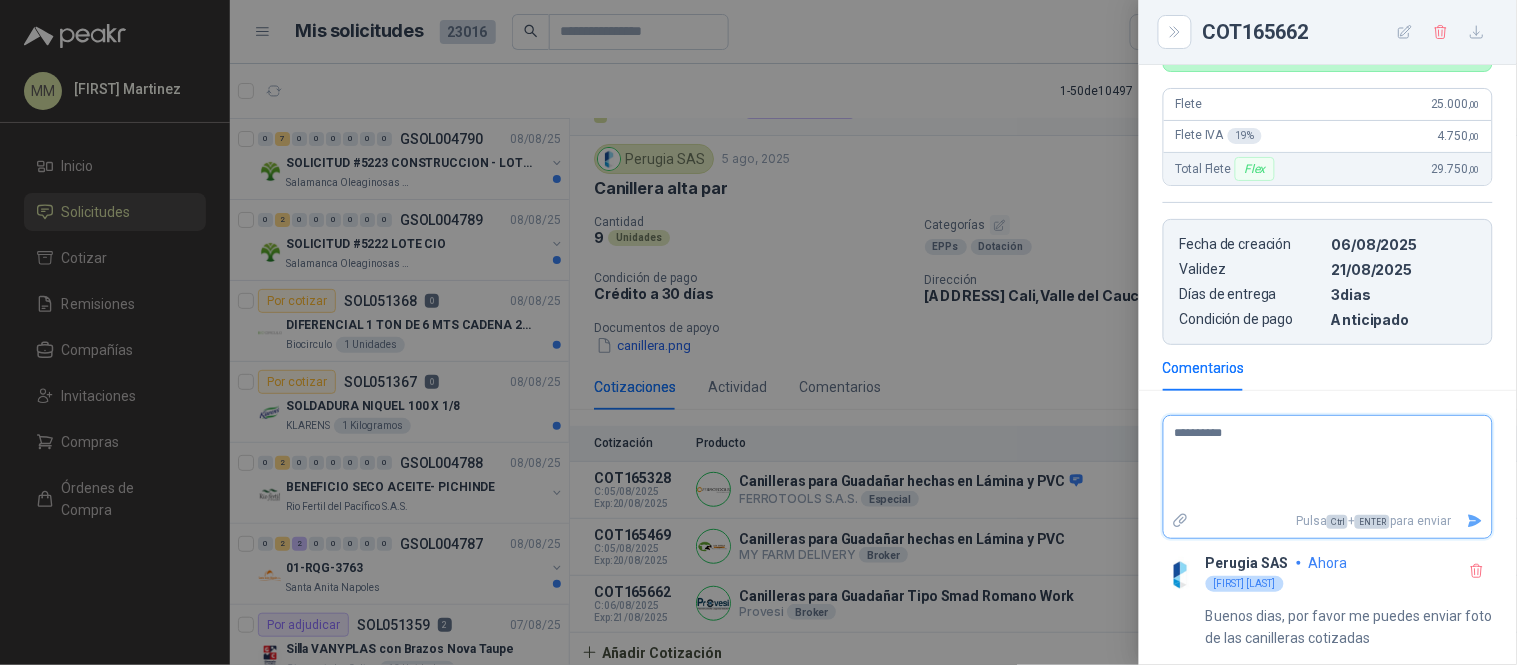 type on "**********" 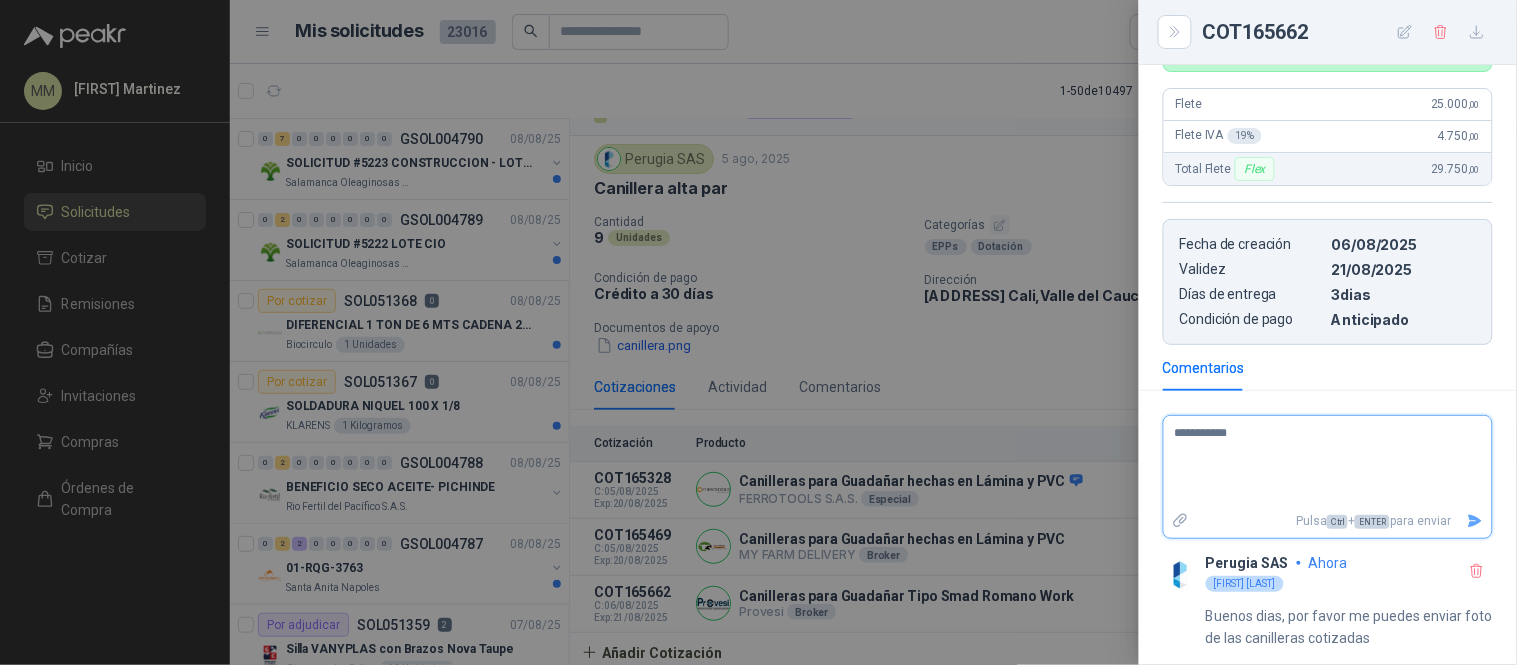 type on "**********" 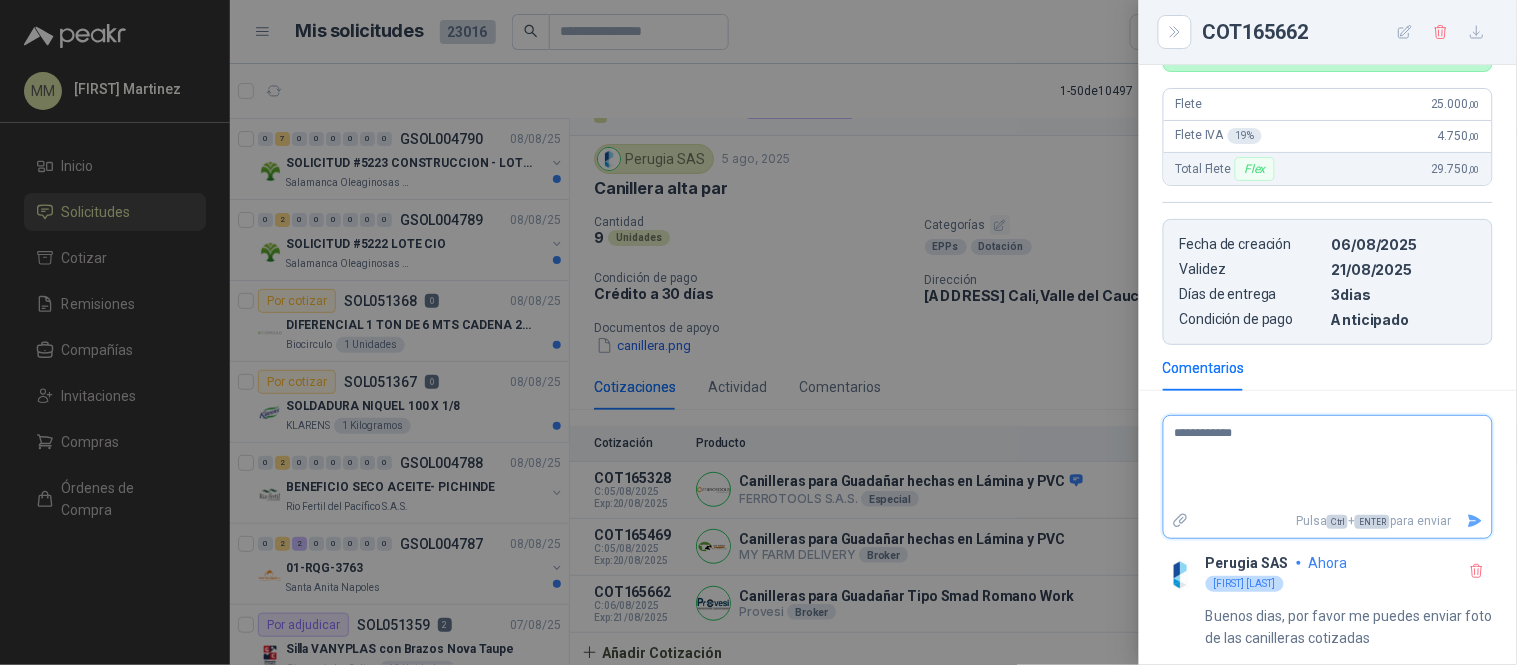type on "**********" 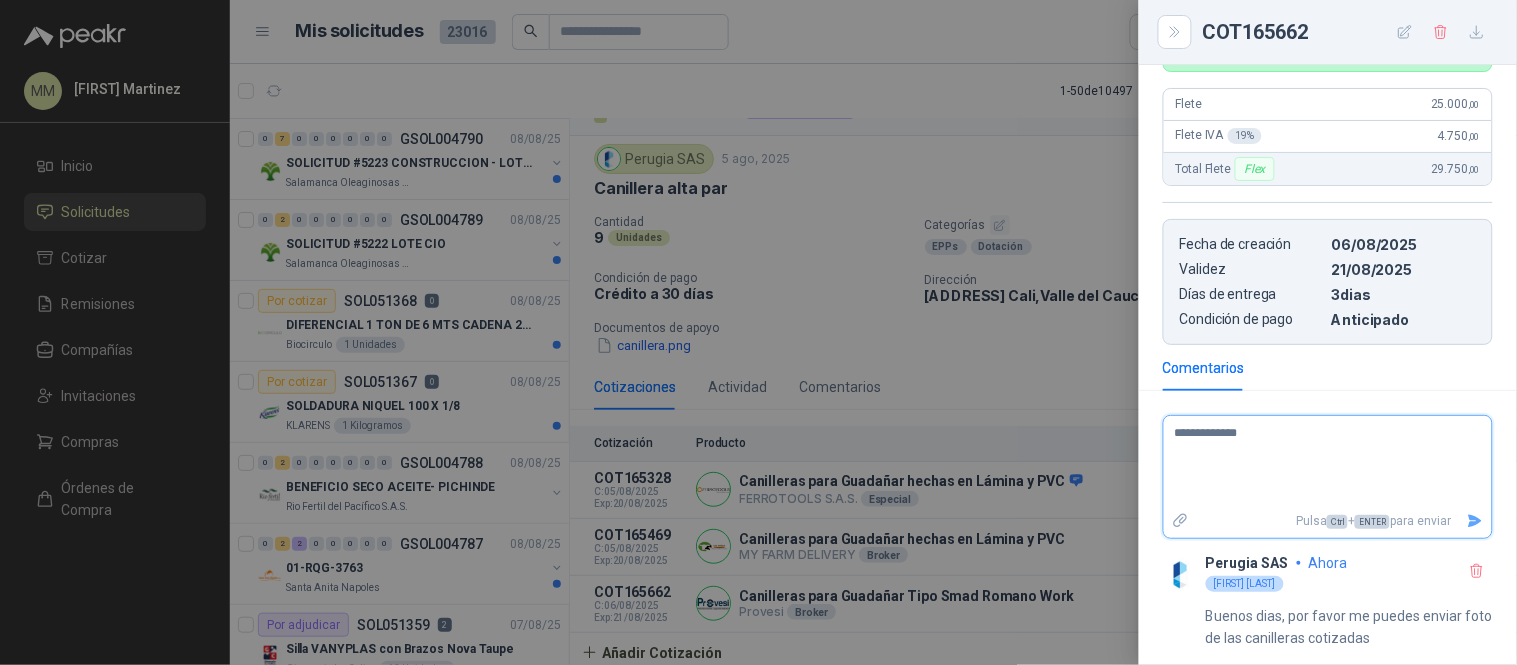 type on "**********" 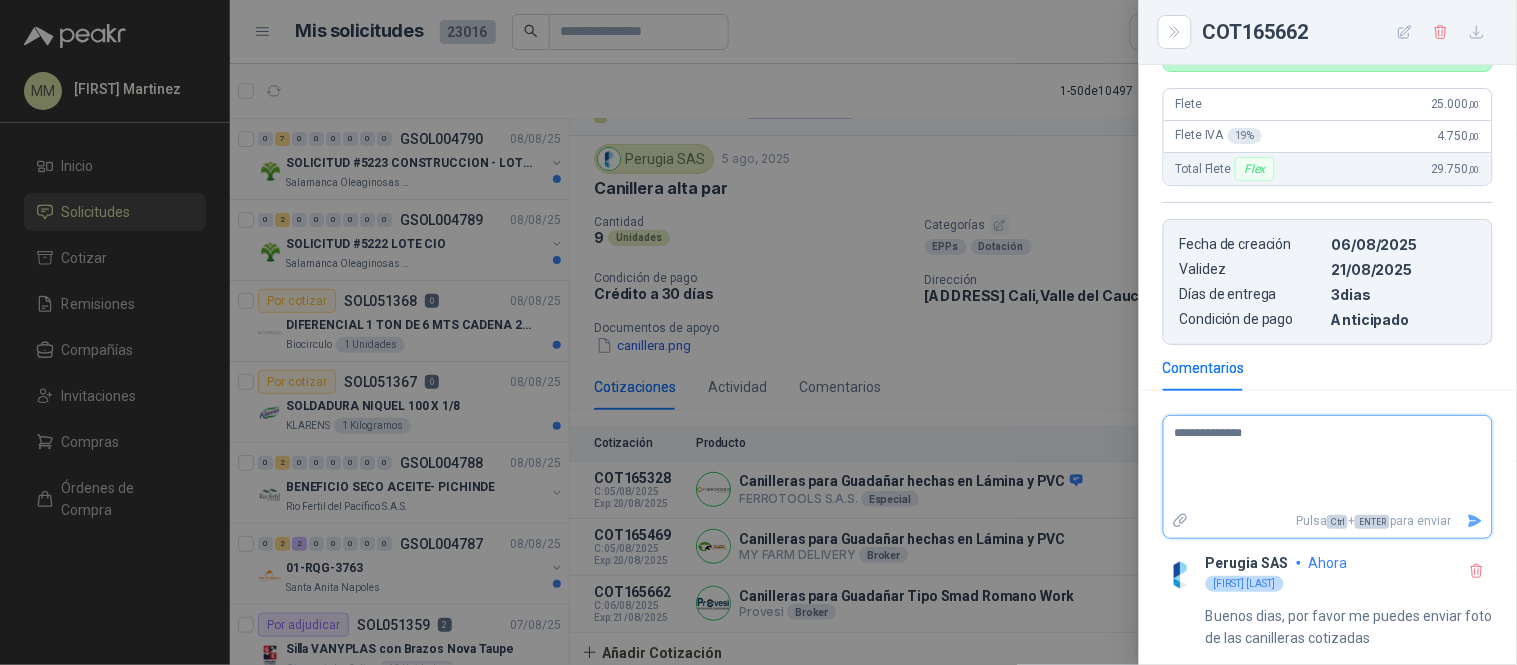 type on "**********" 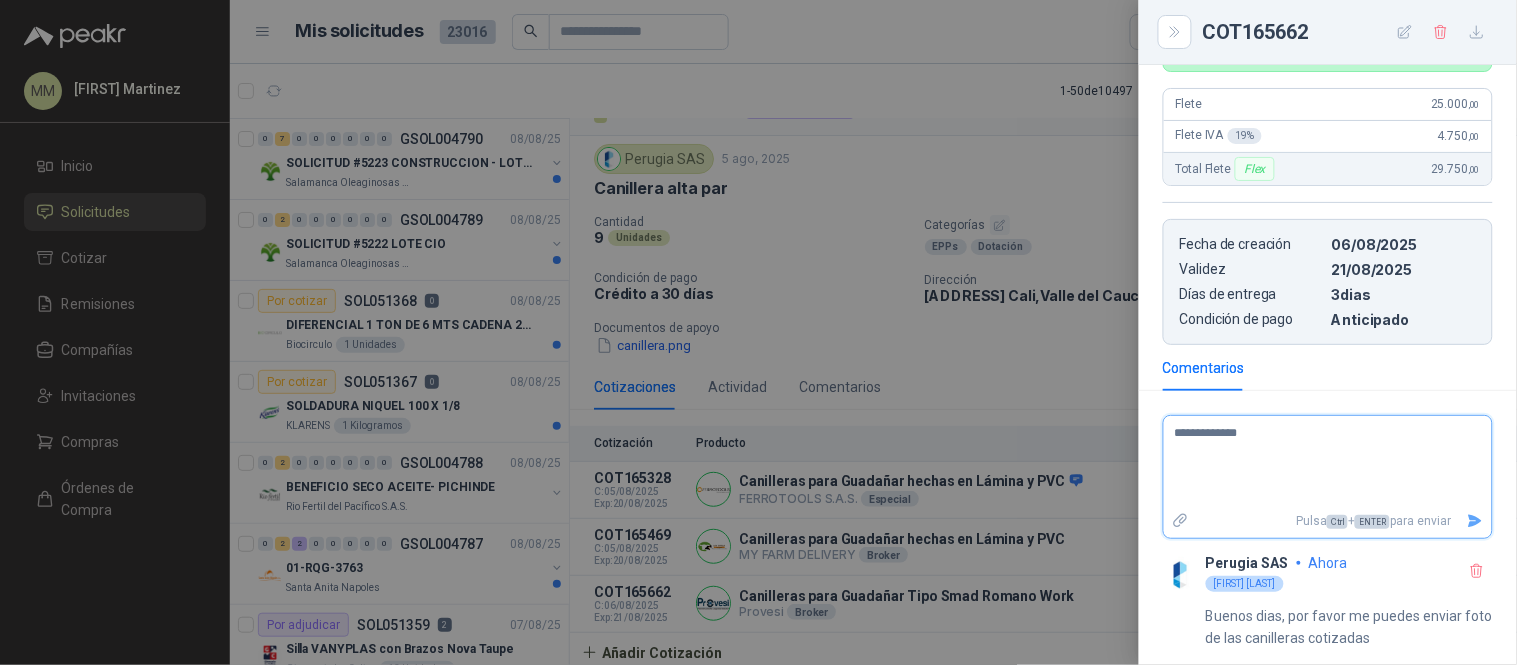 type on "**********" 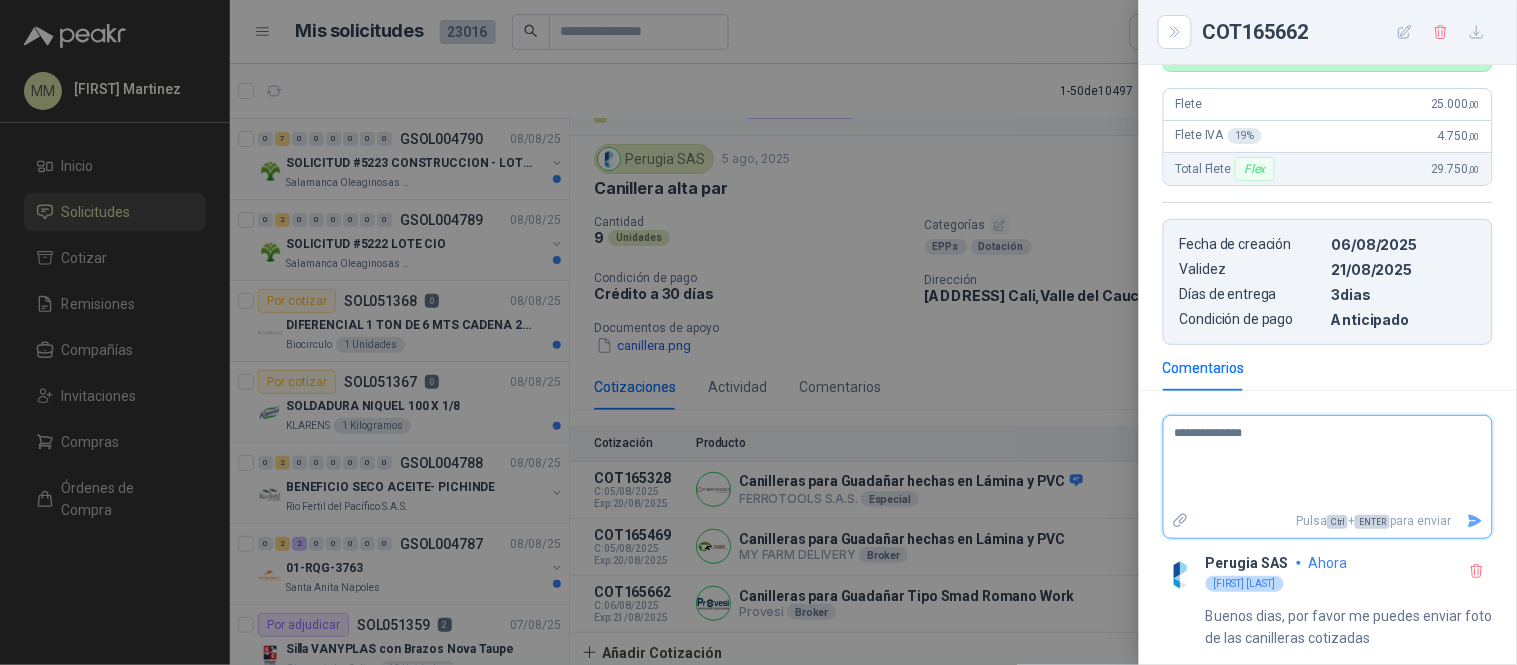 type on "**********" 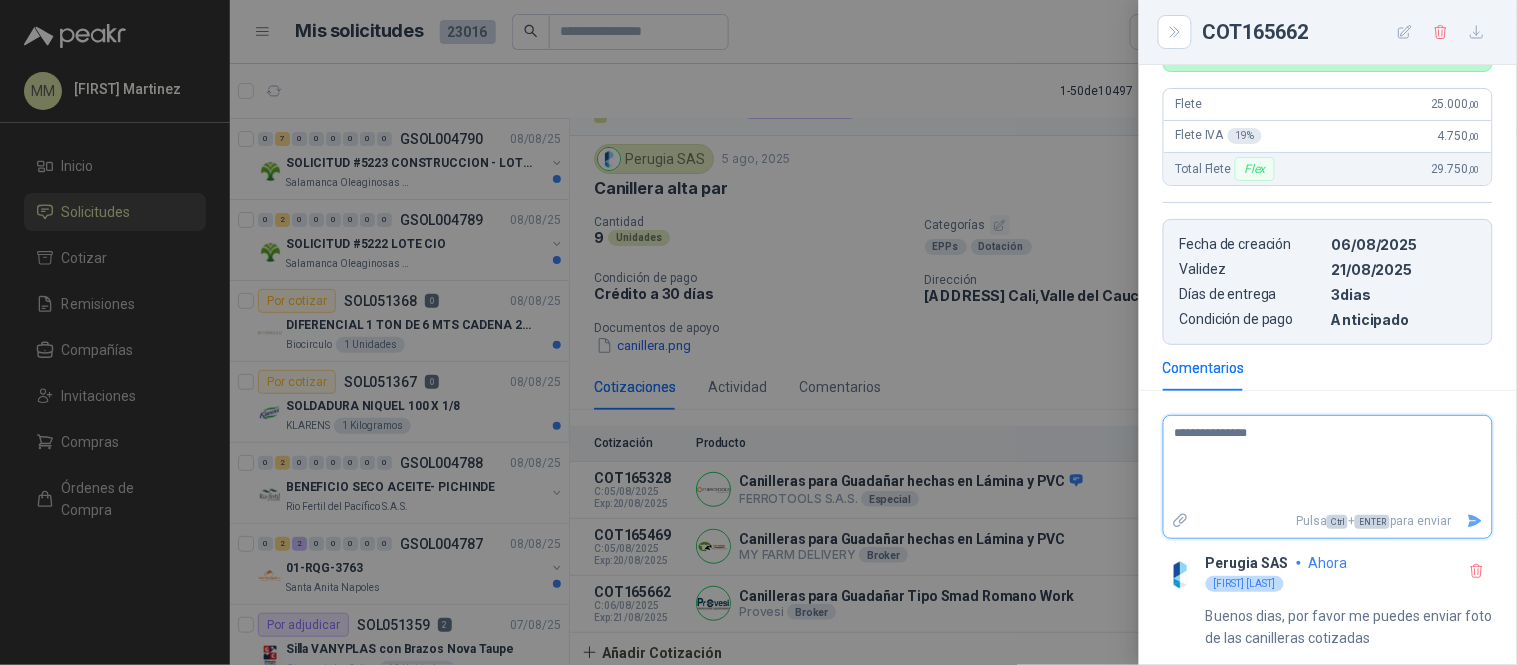 type on "**********" 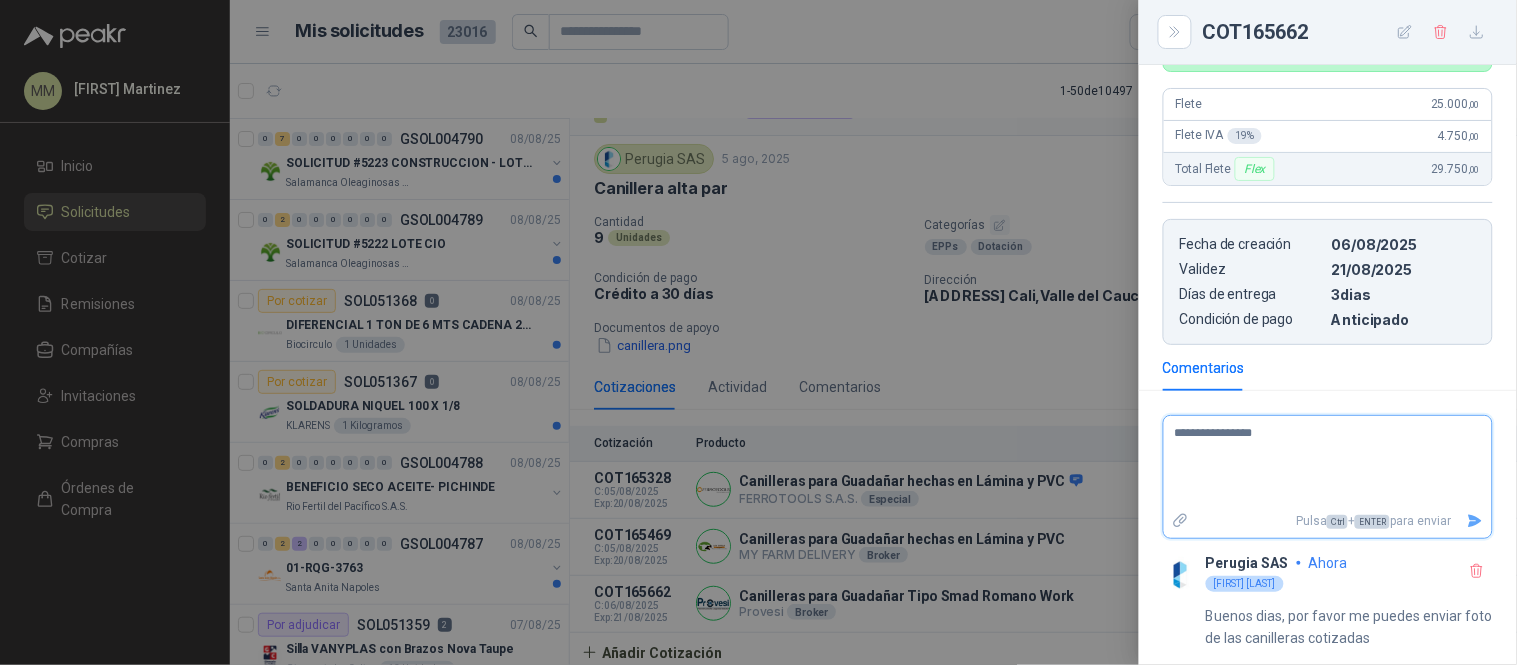 type on "**********" 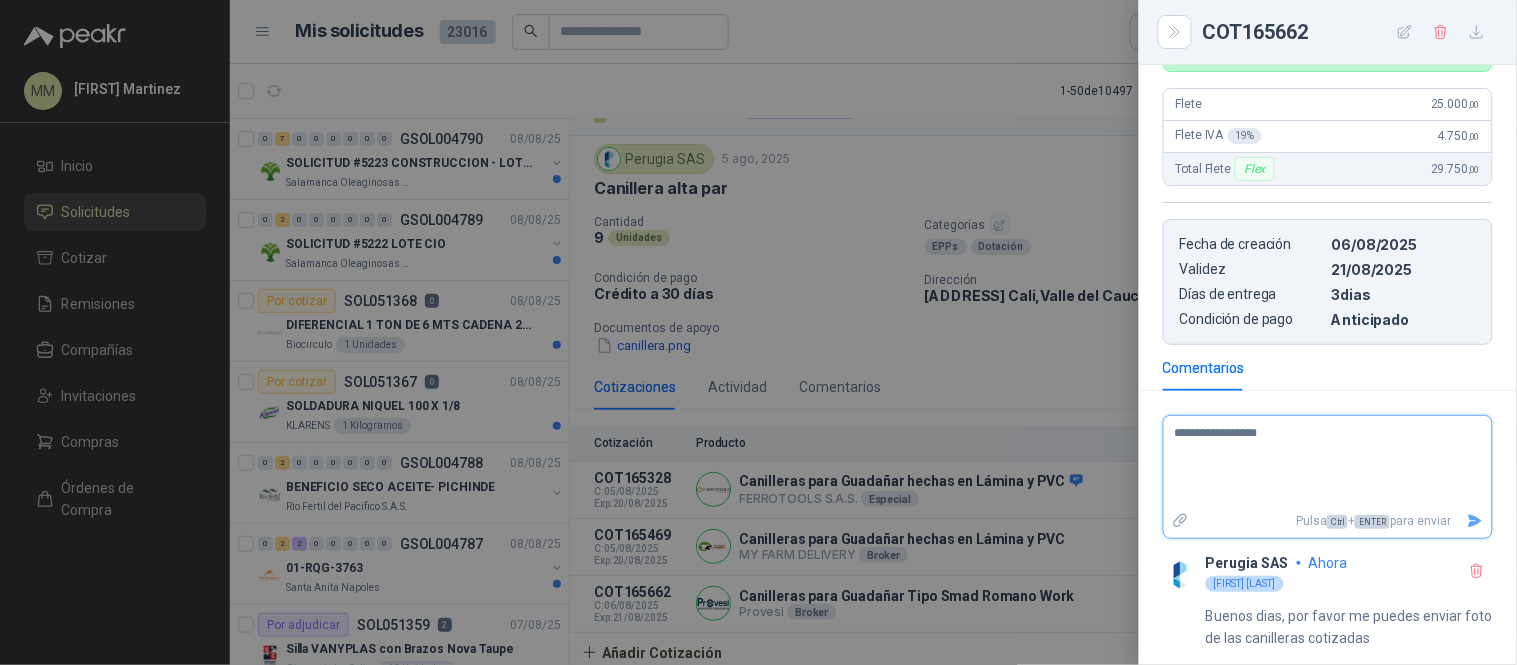 type on "**********" 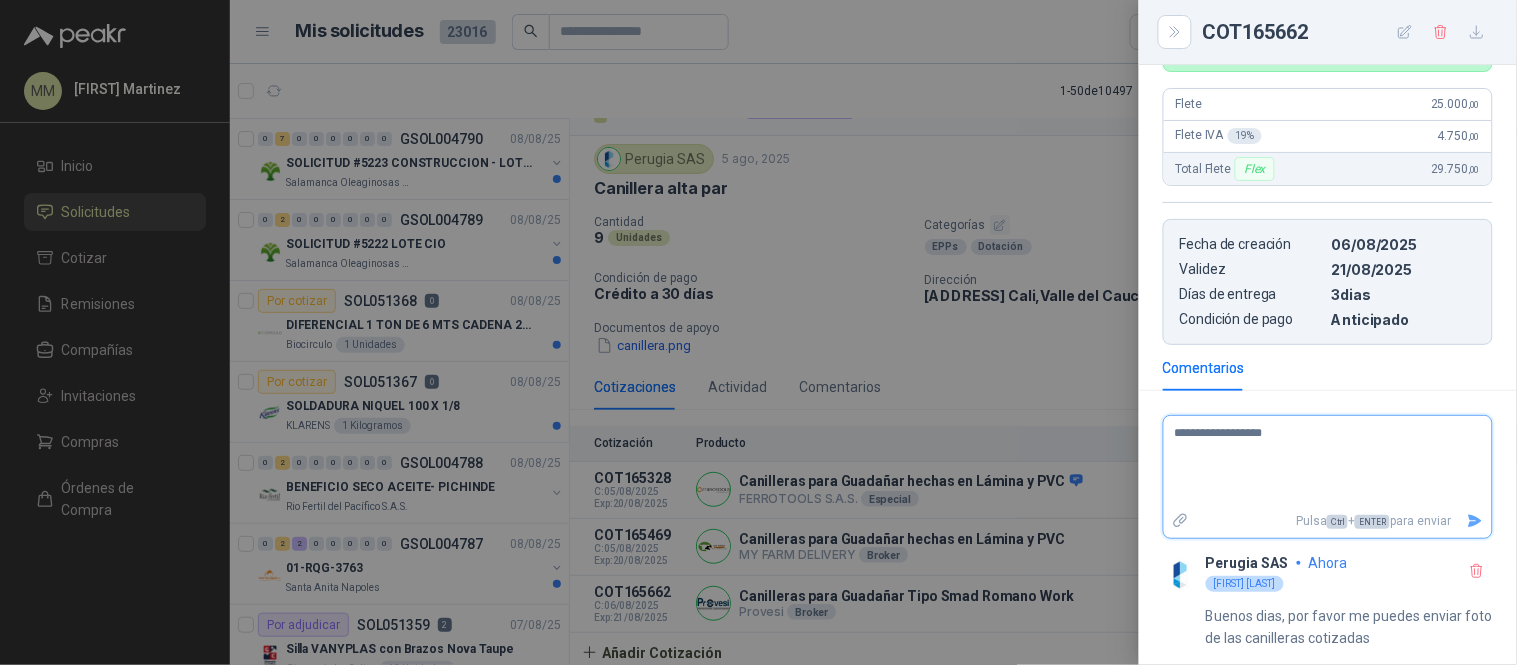 type on "**********" 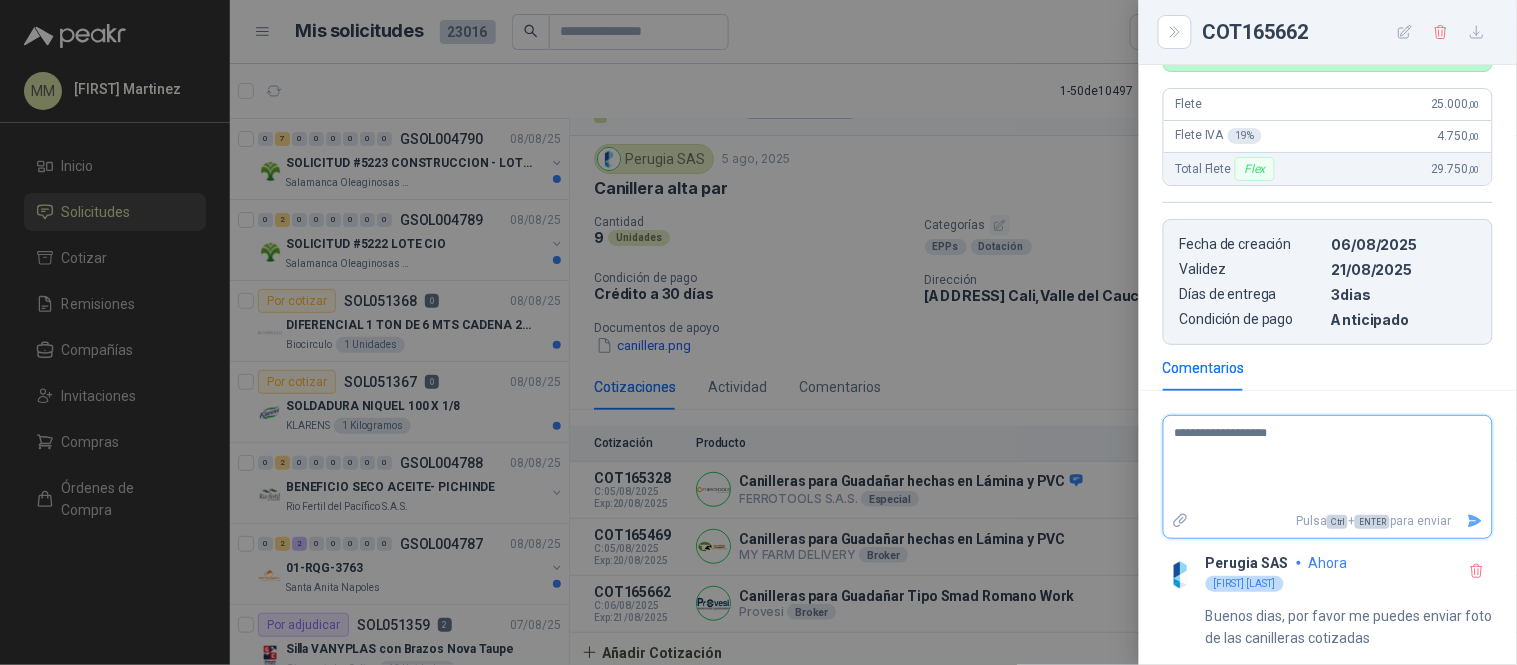 type on "**********" 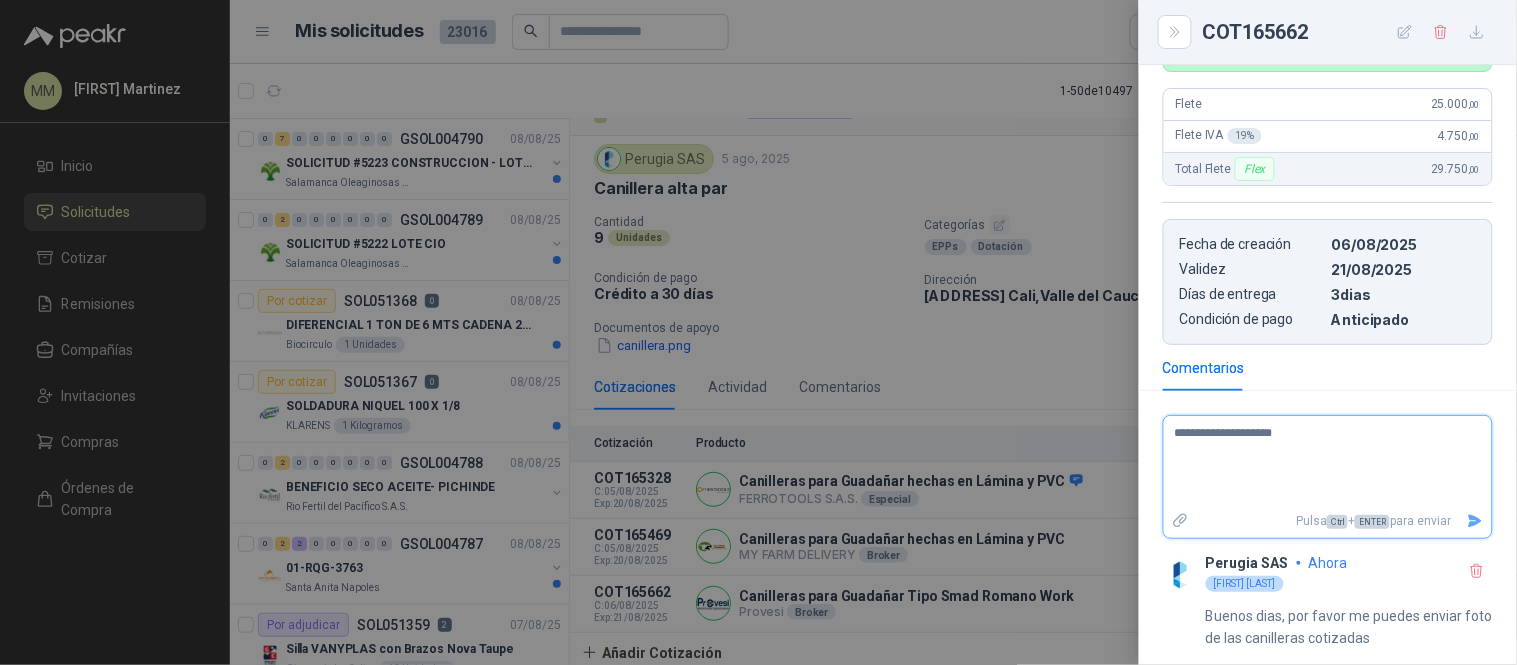 type on "**********" 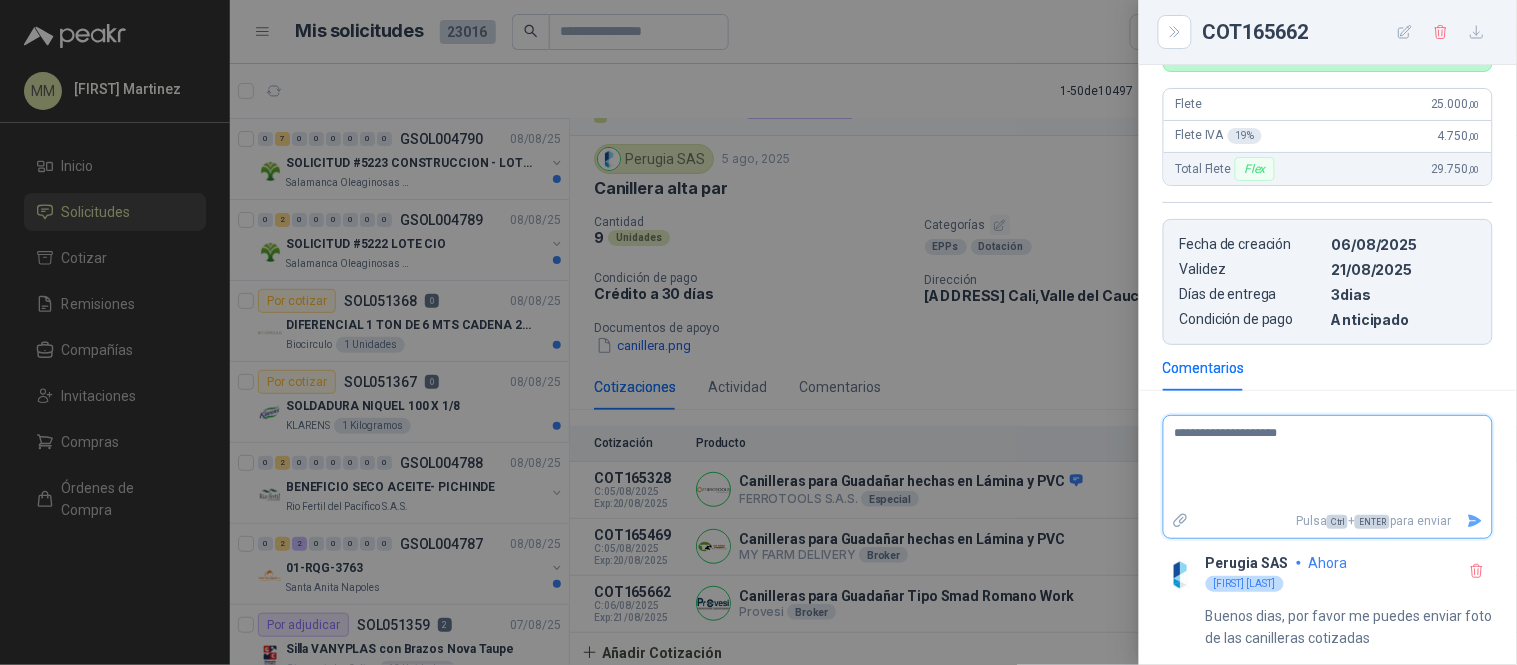 type on "**********" 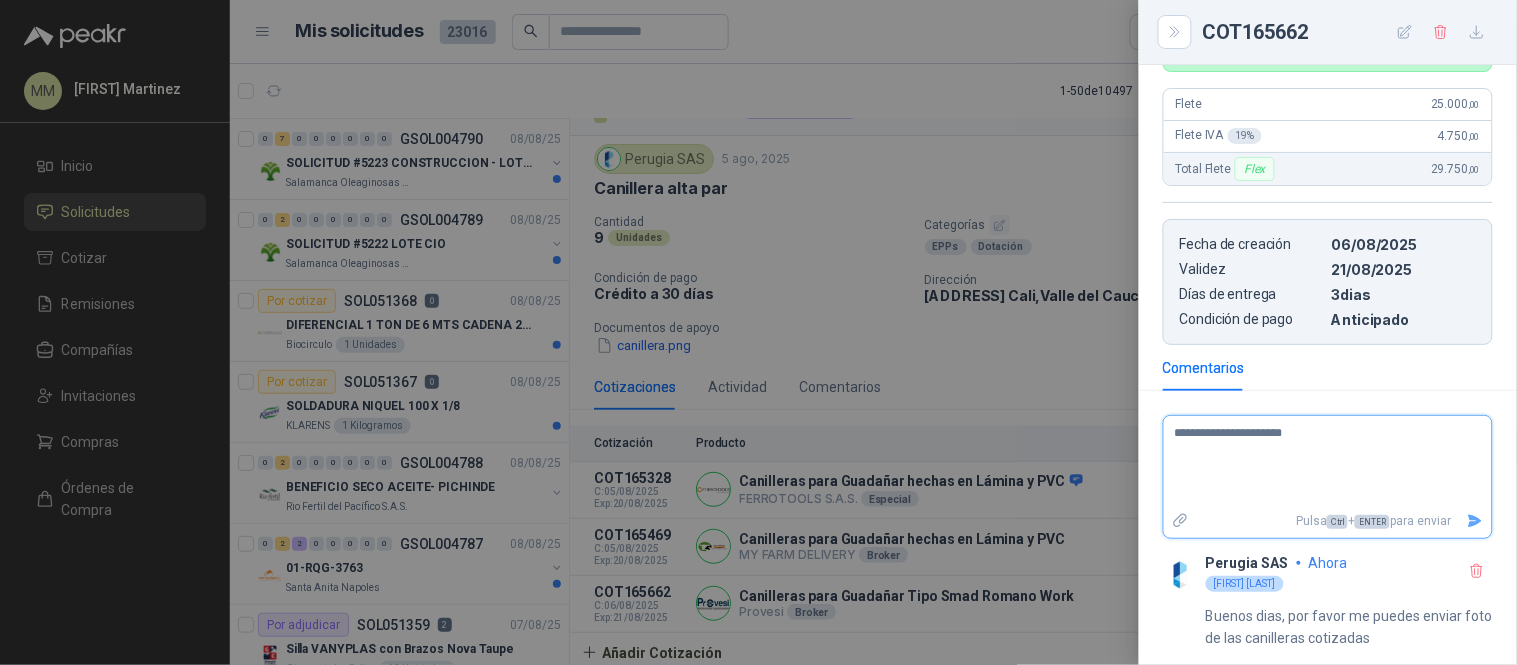 type on "**********" 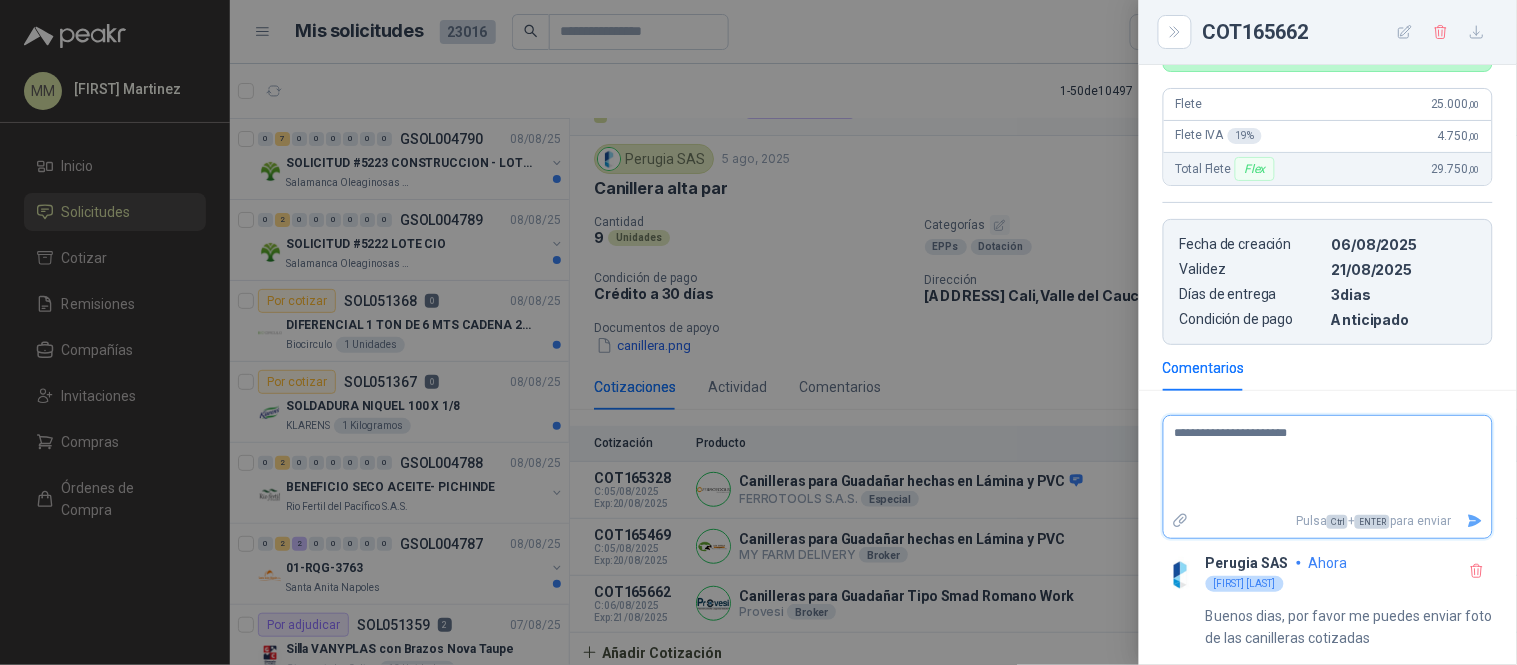 type on "**********" 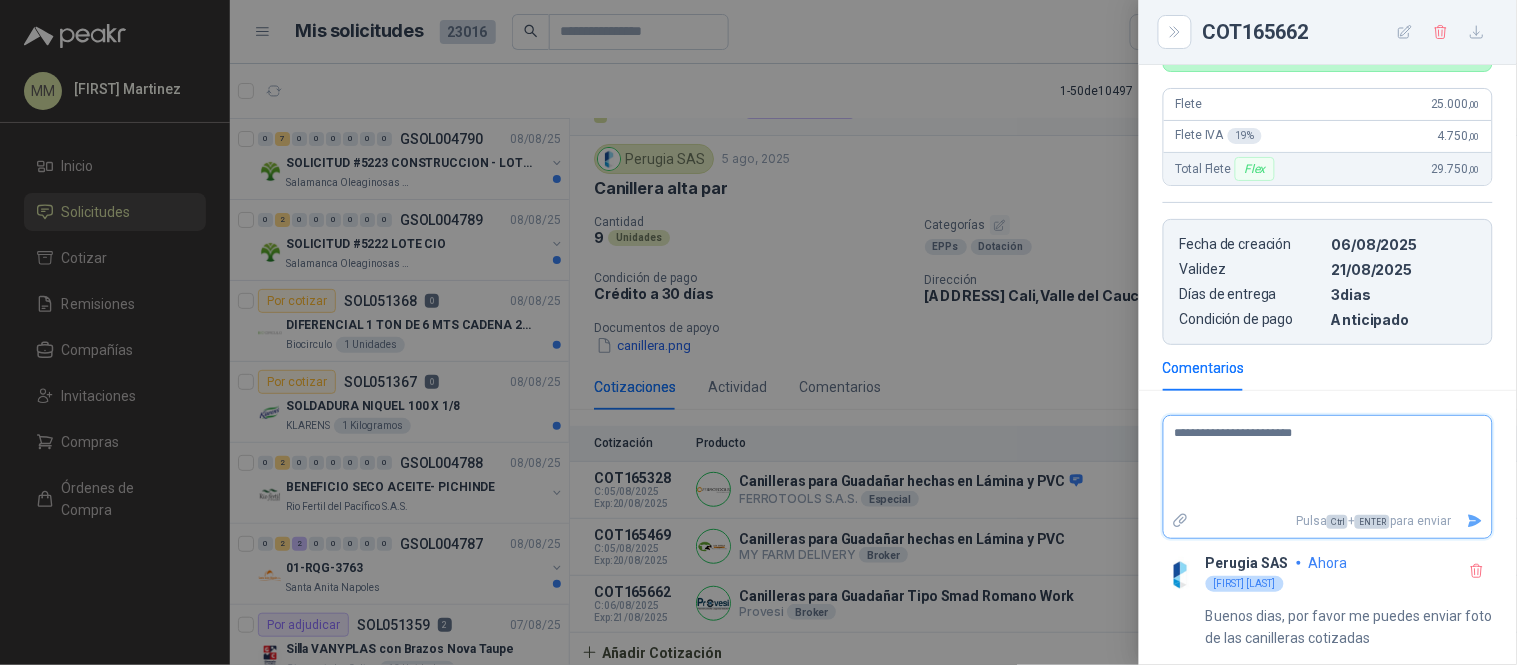 type on "**********" 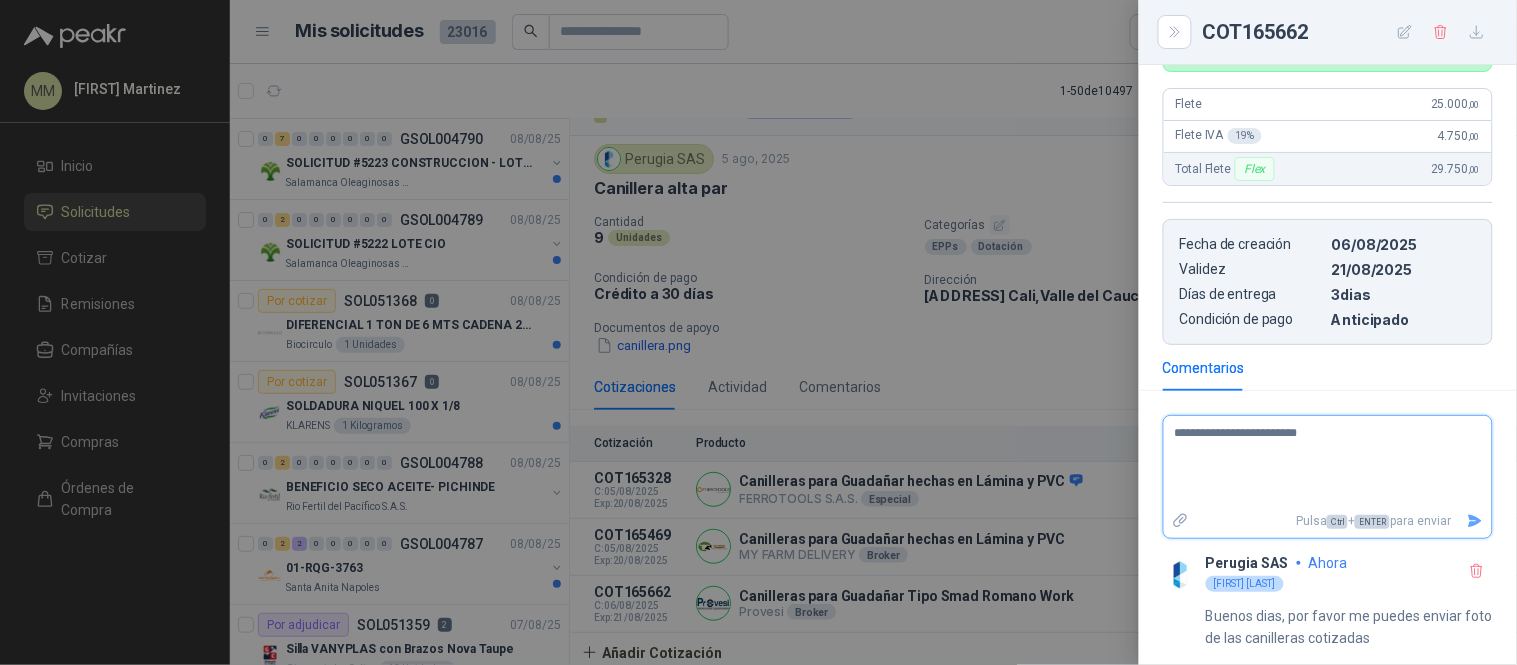 type on "**********" 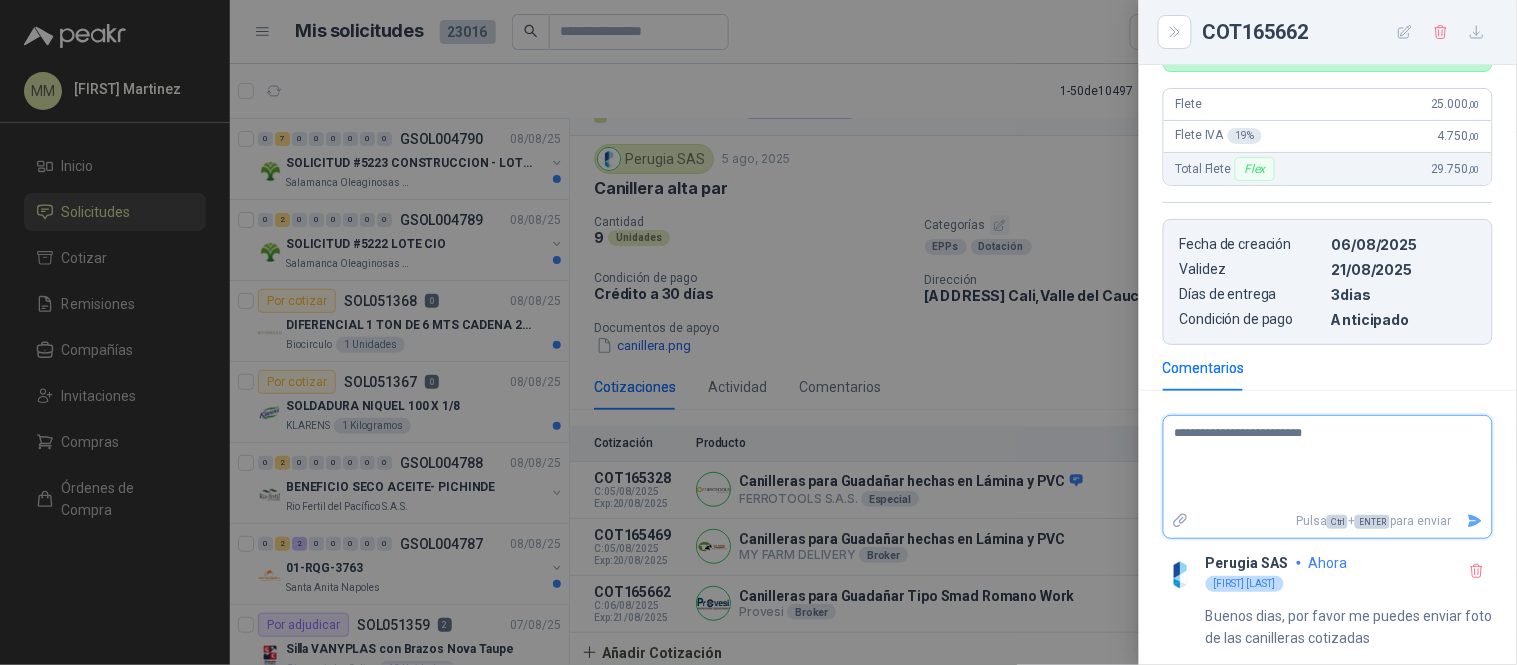 type on "**********" 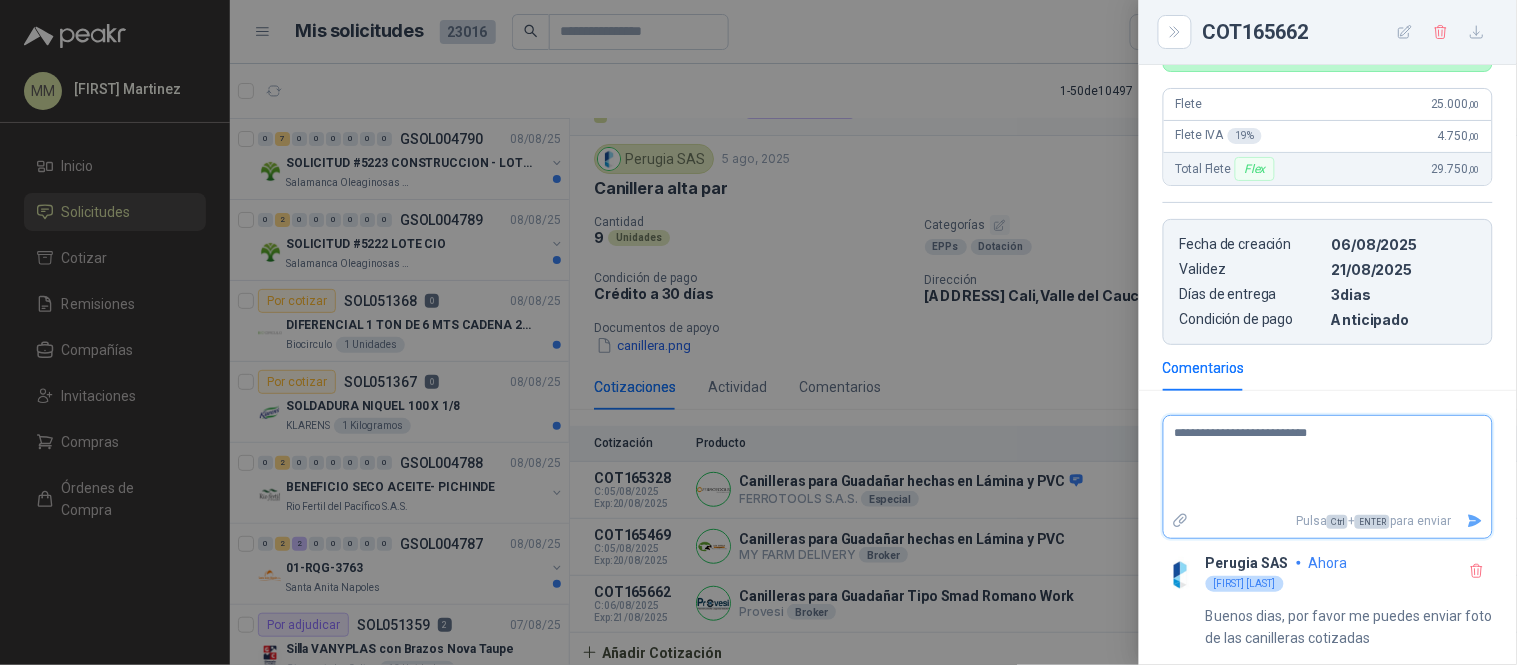 type on "**********" 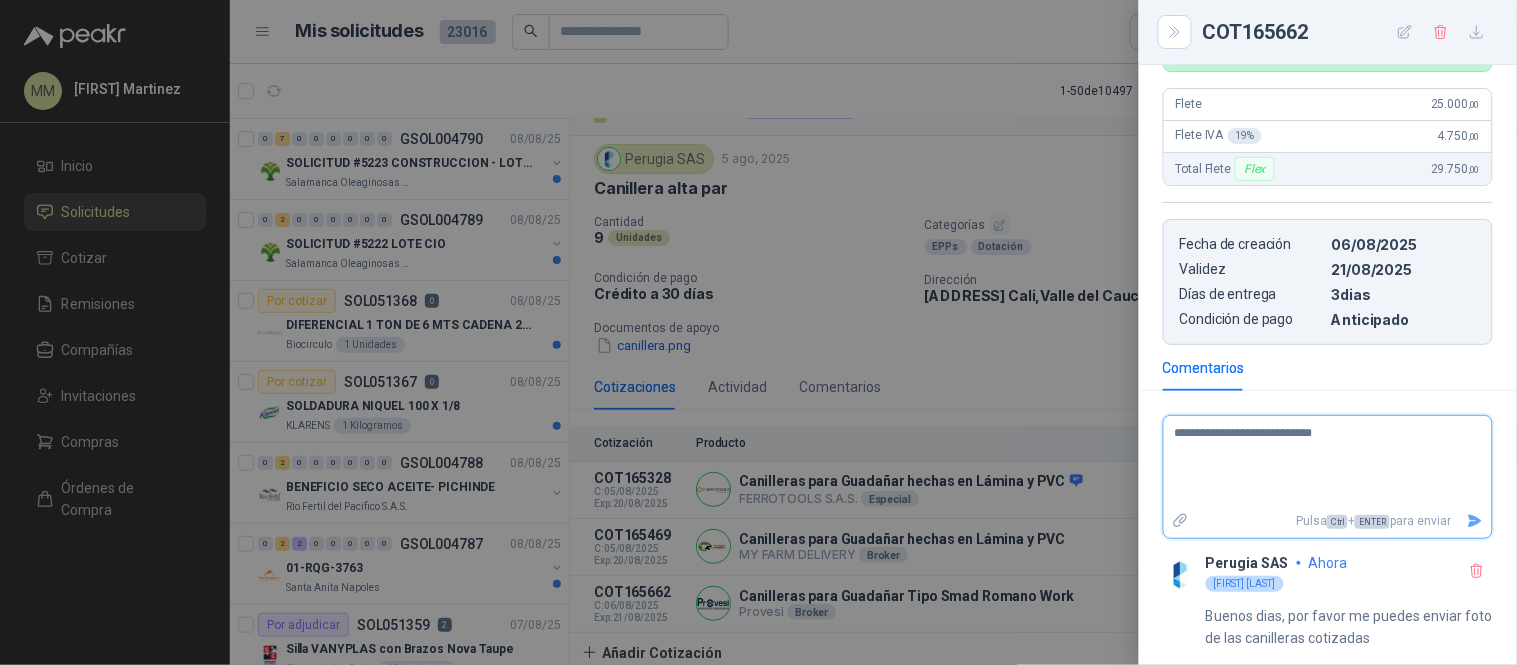 type on "**********" 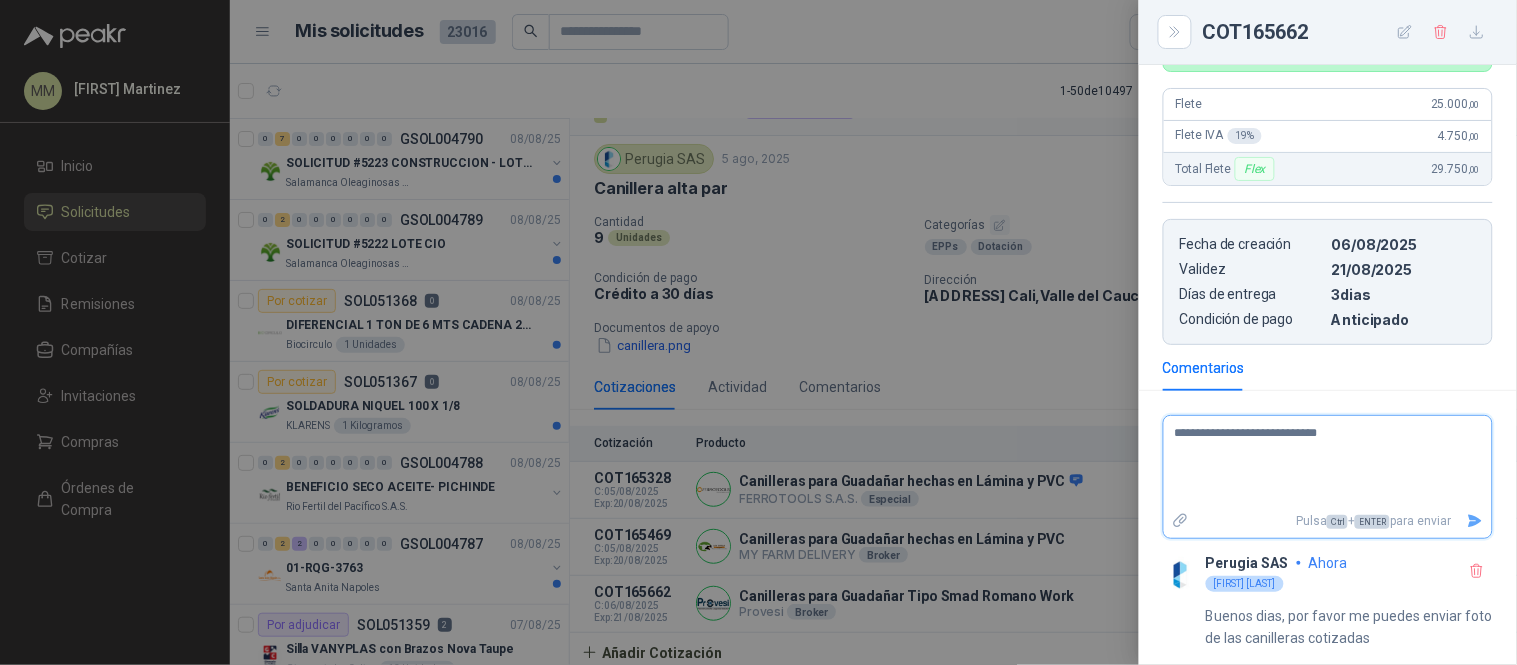 type on "**********" 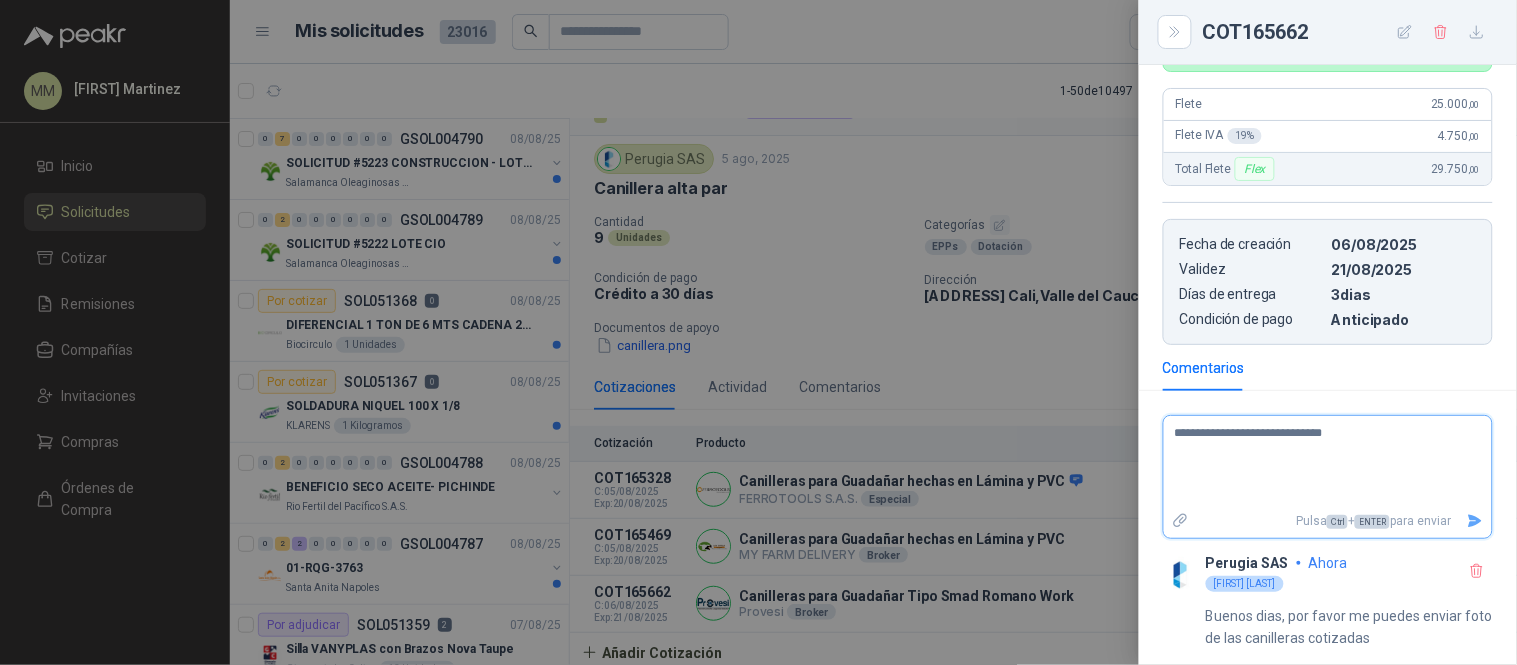 type 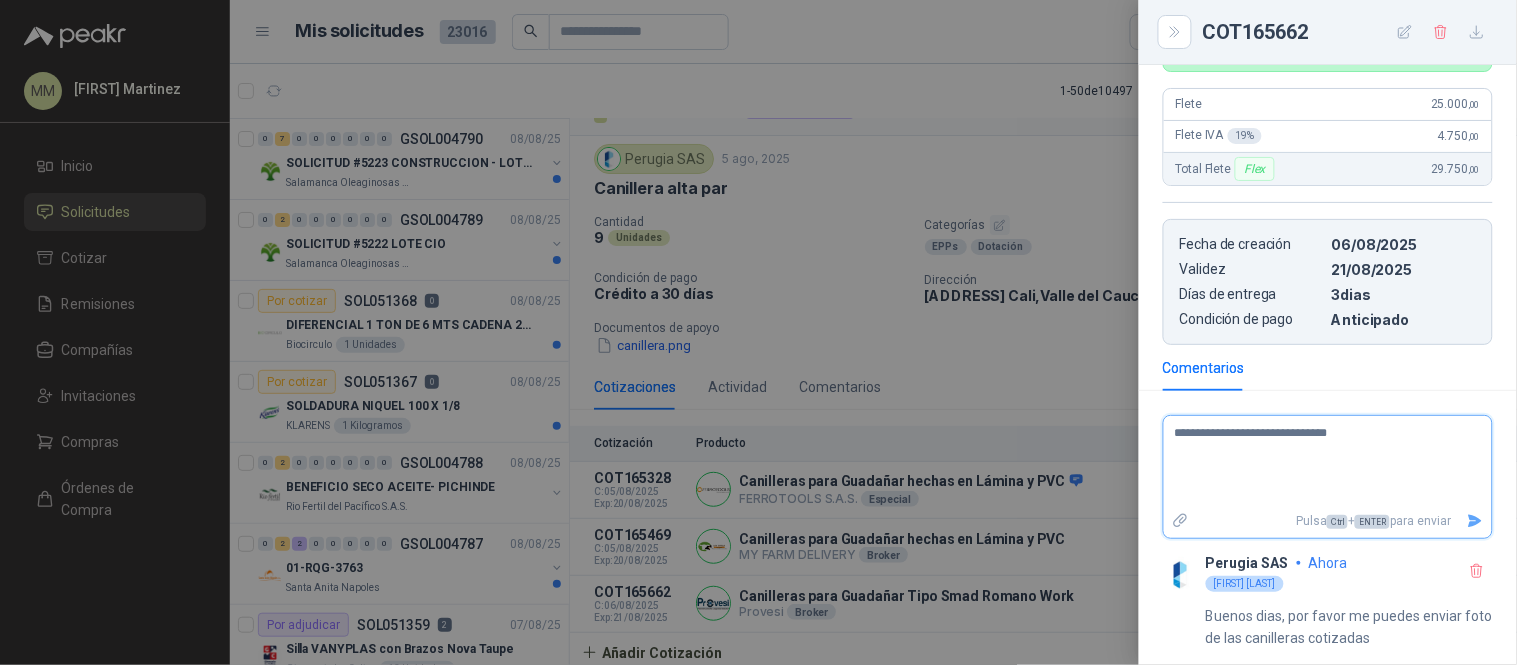 type on "**********" 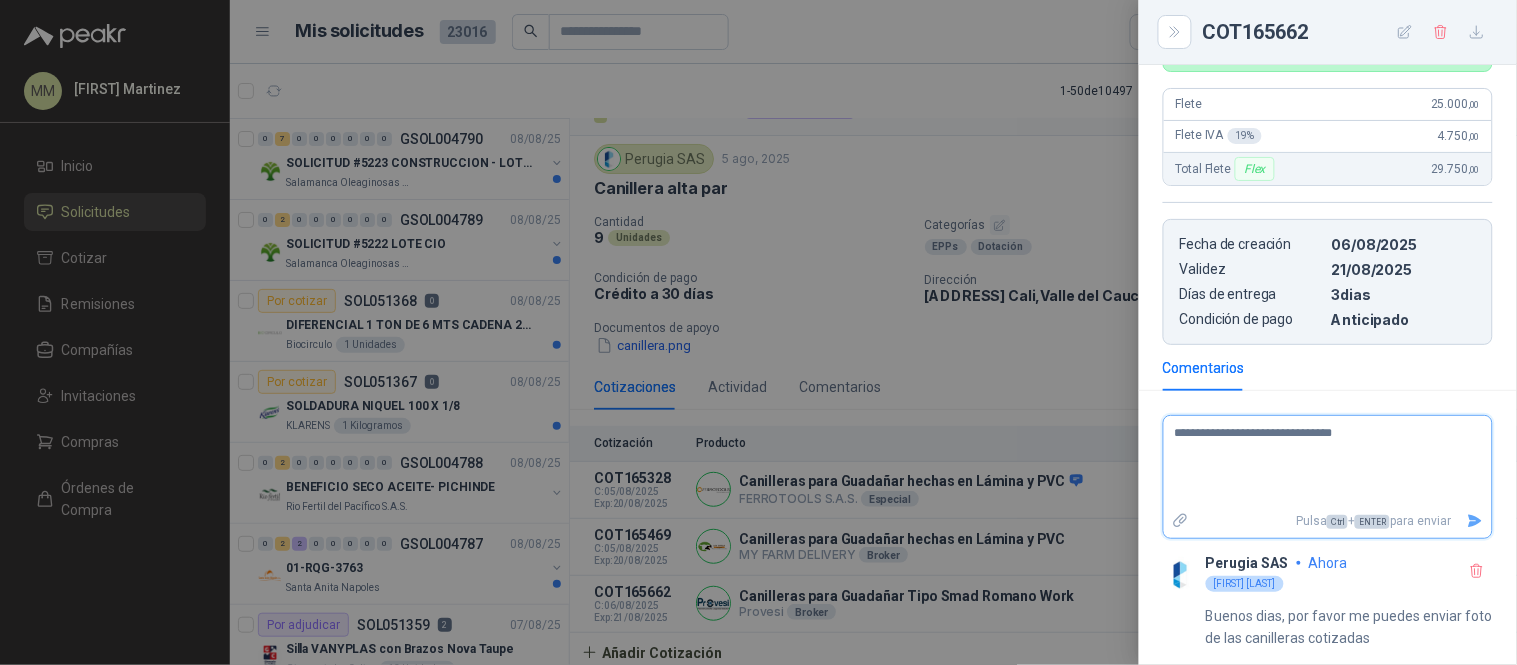 type on "**********" 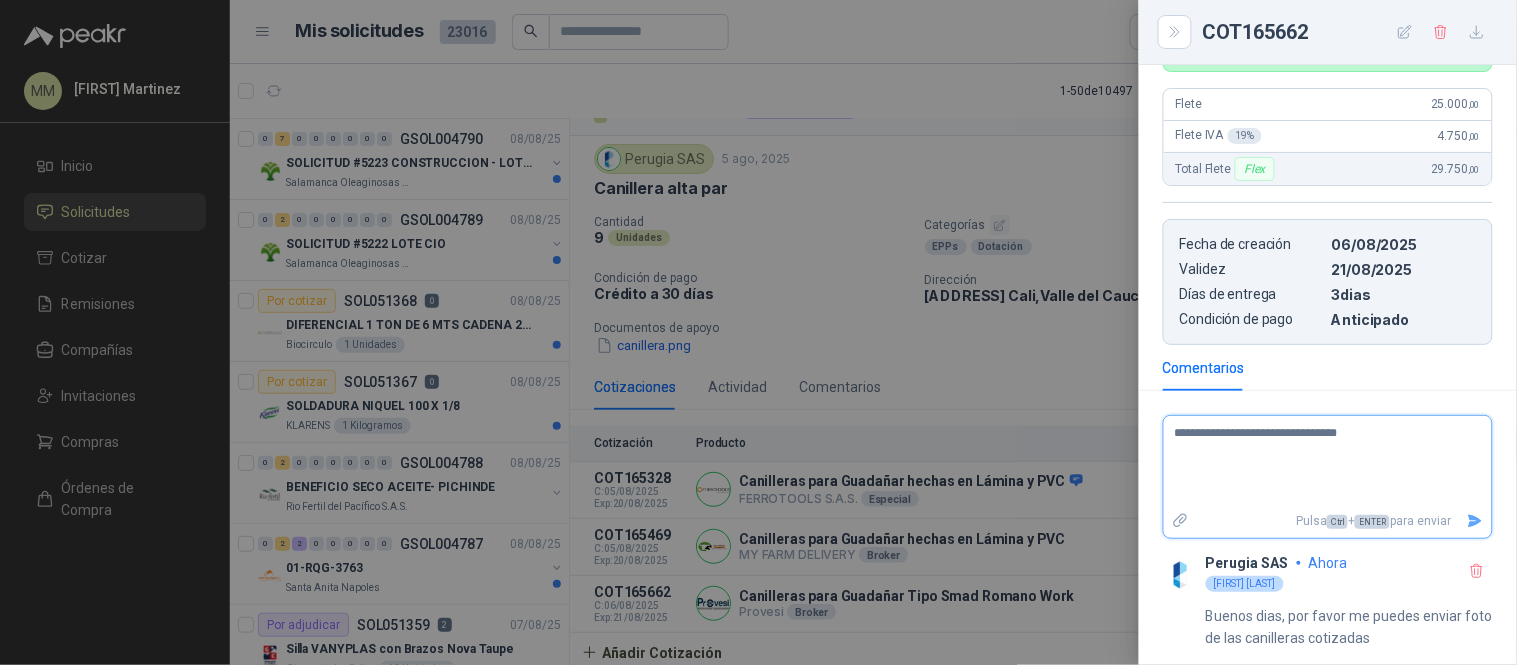 type on "**********" 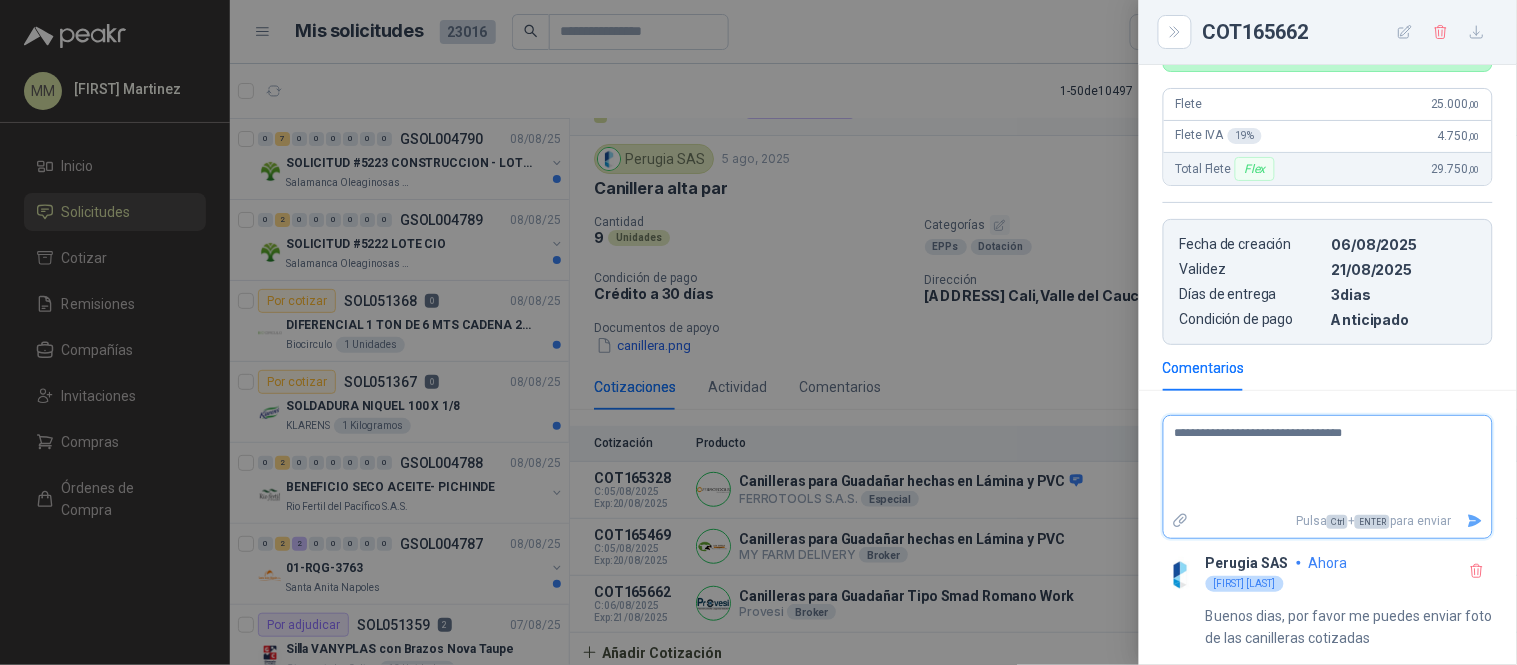 type 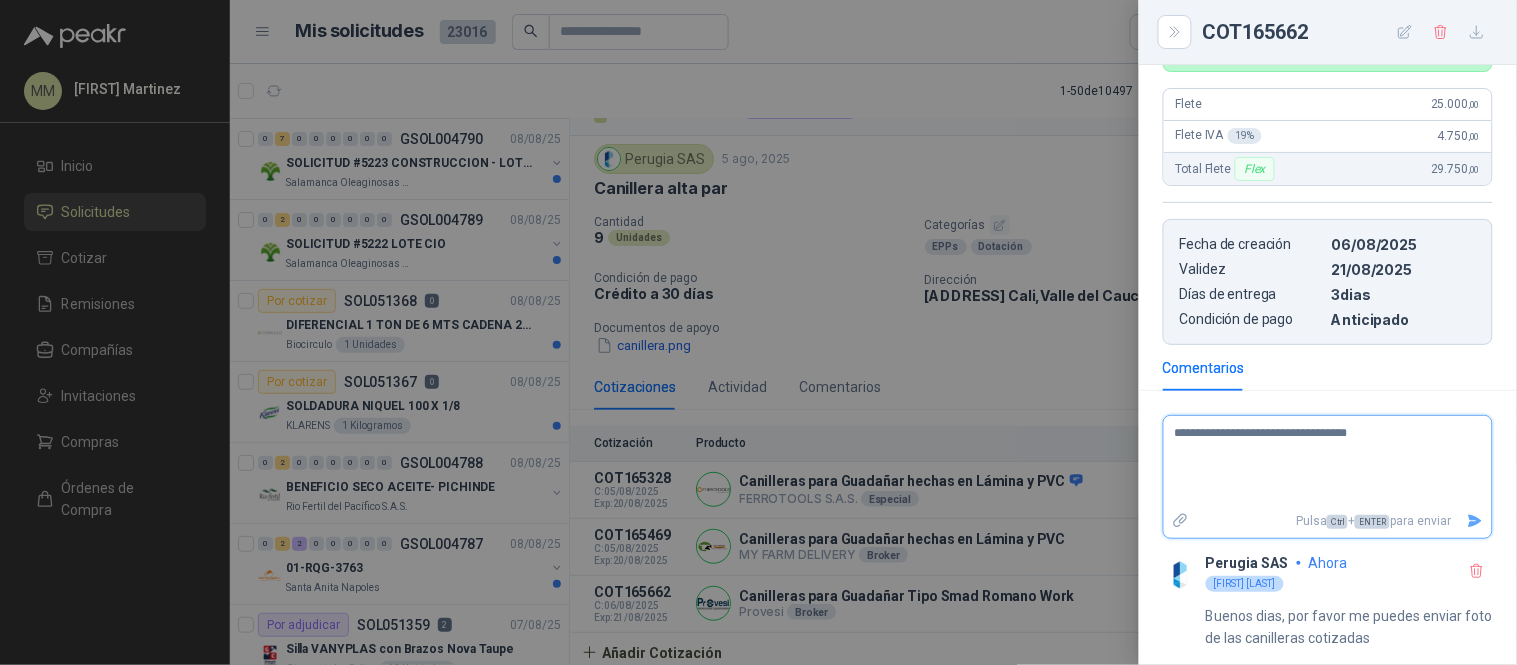 type 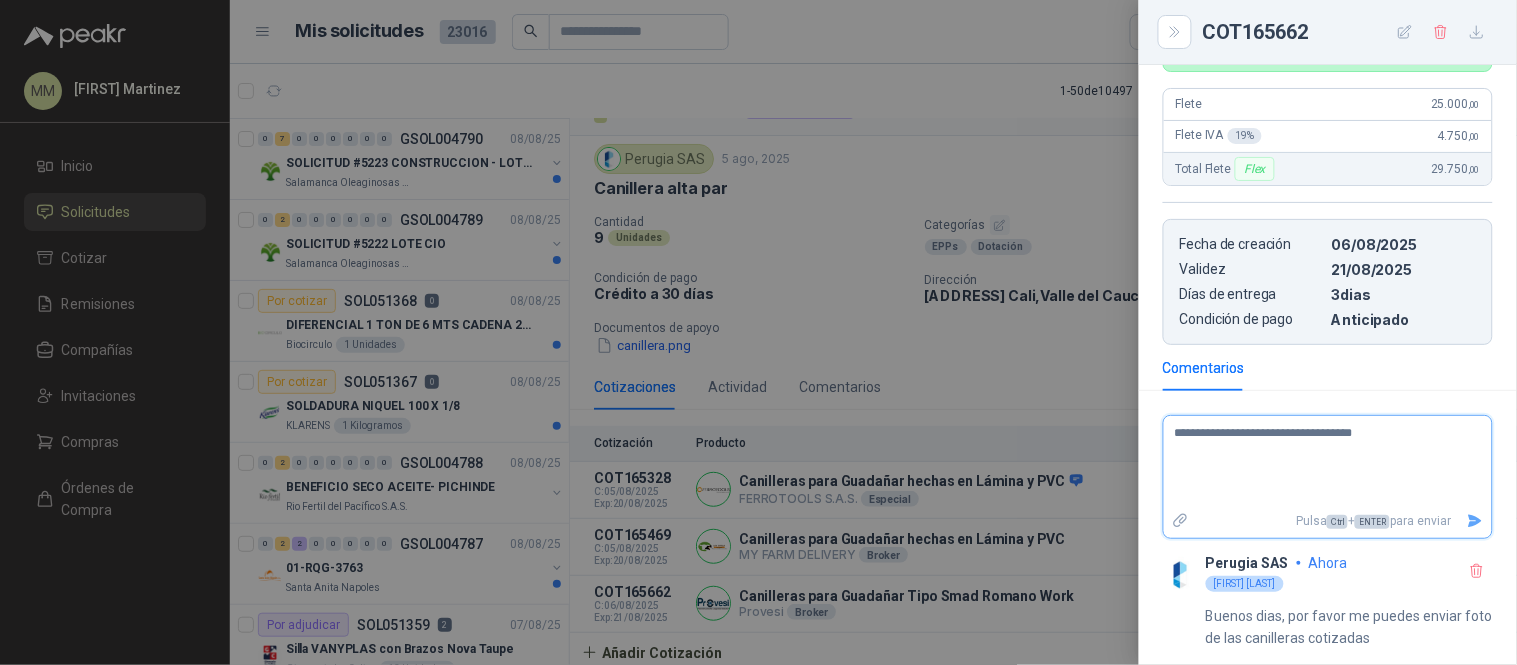 type on "**********" 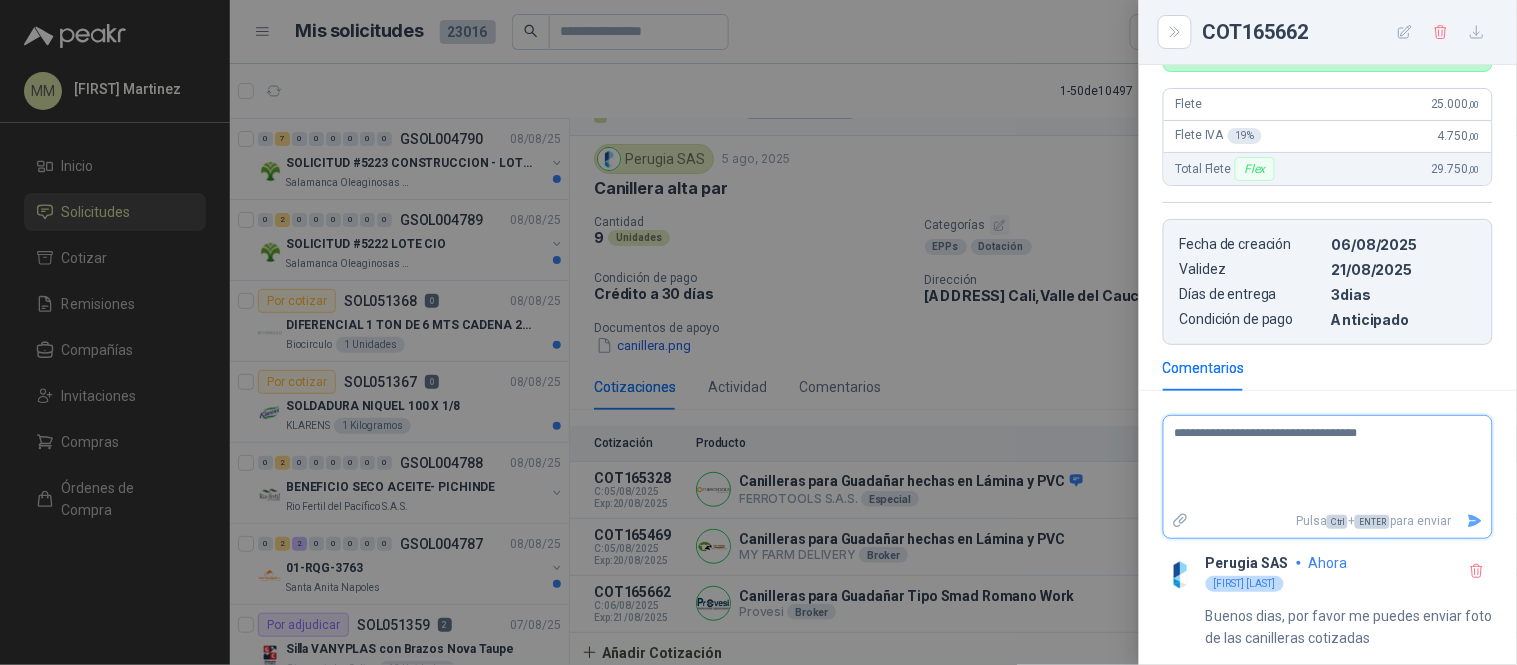 type on "**********" 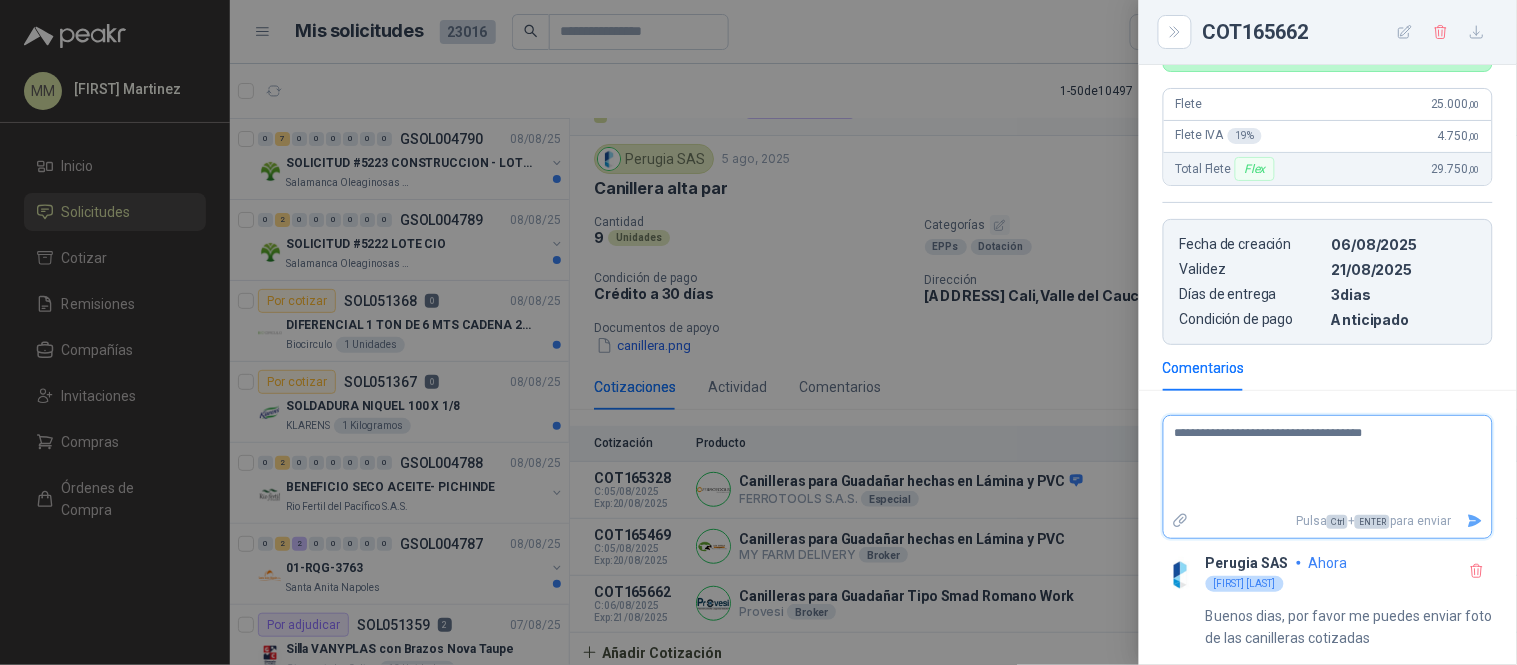 type on "**********" 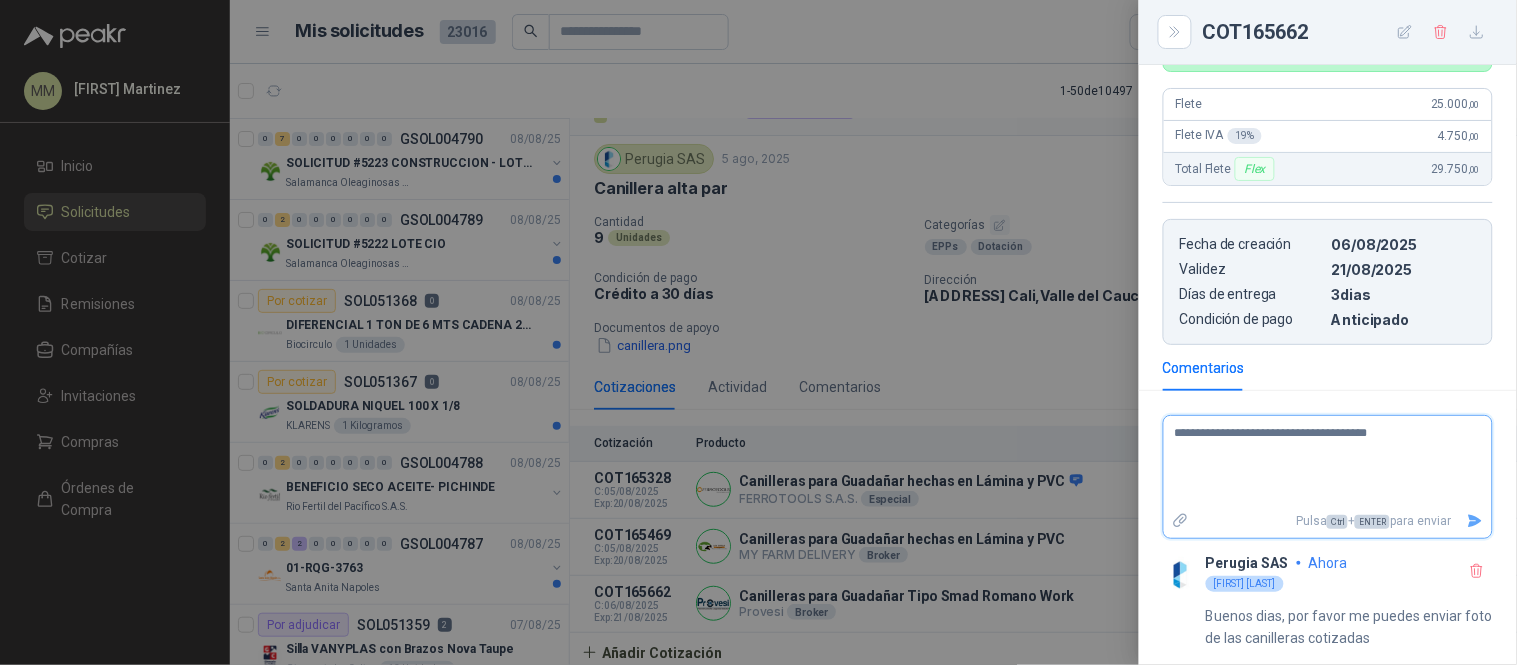 type on "**********" 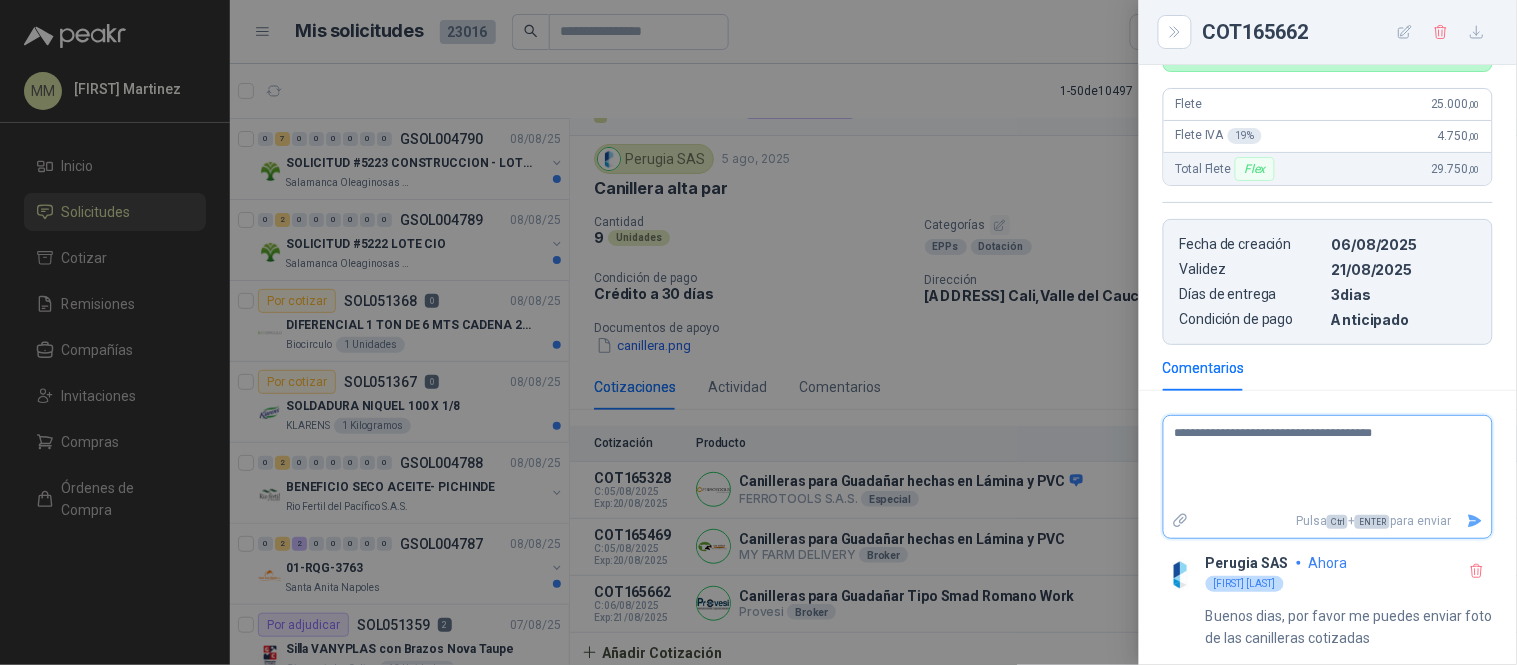 type on "**********" 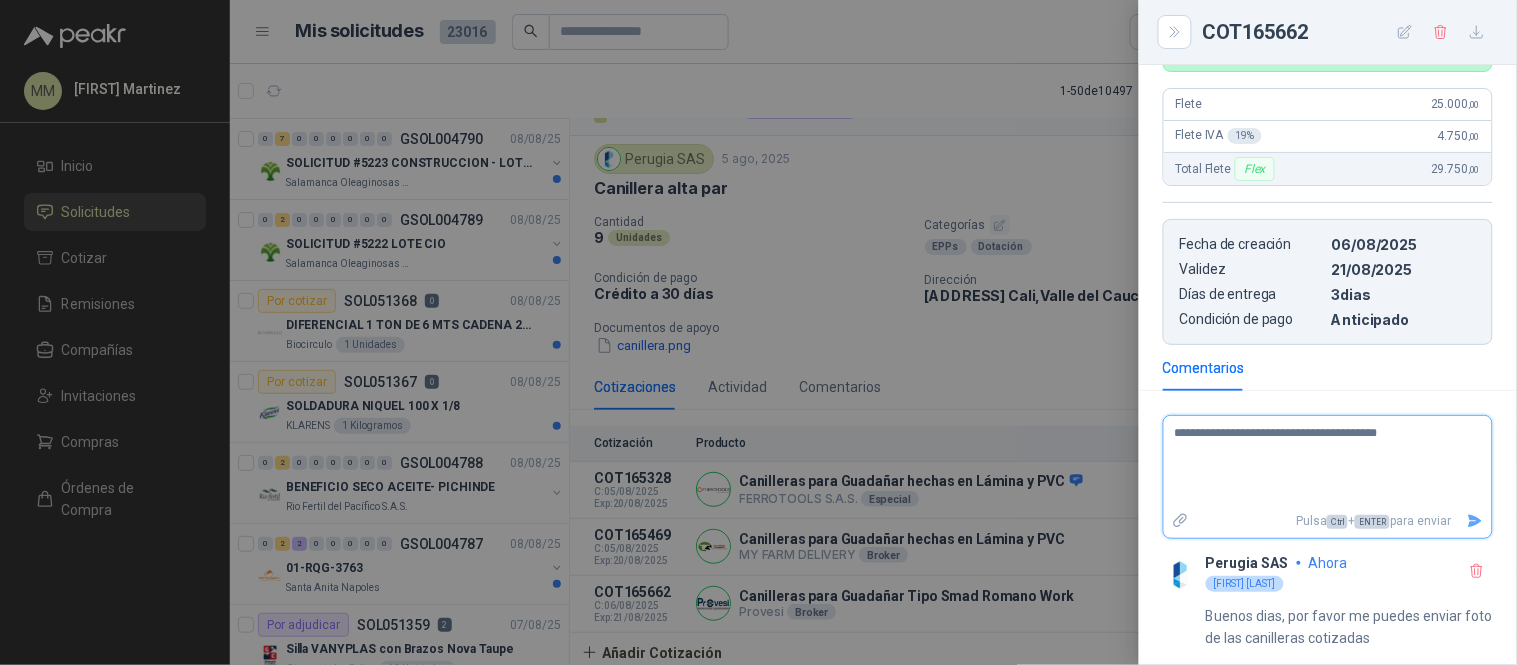 type on "**********" 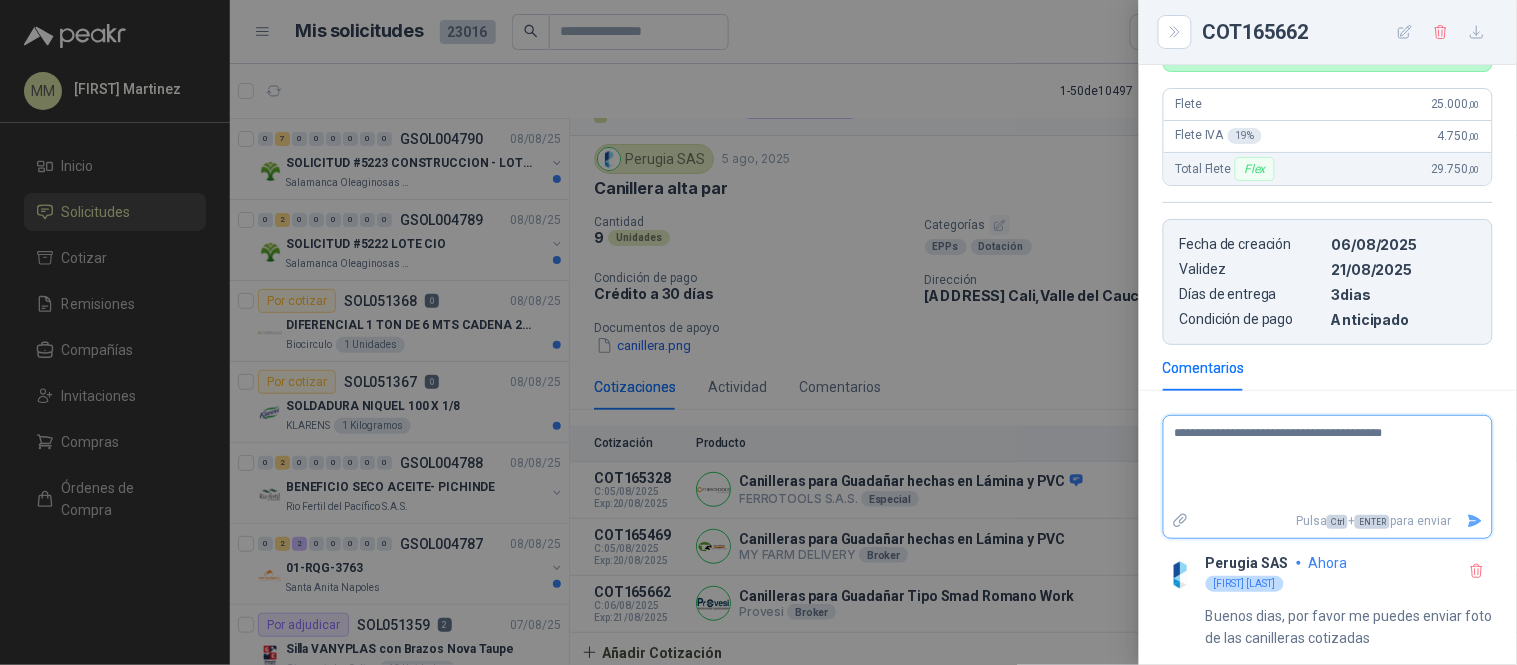type on "**********" 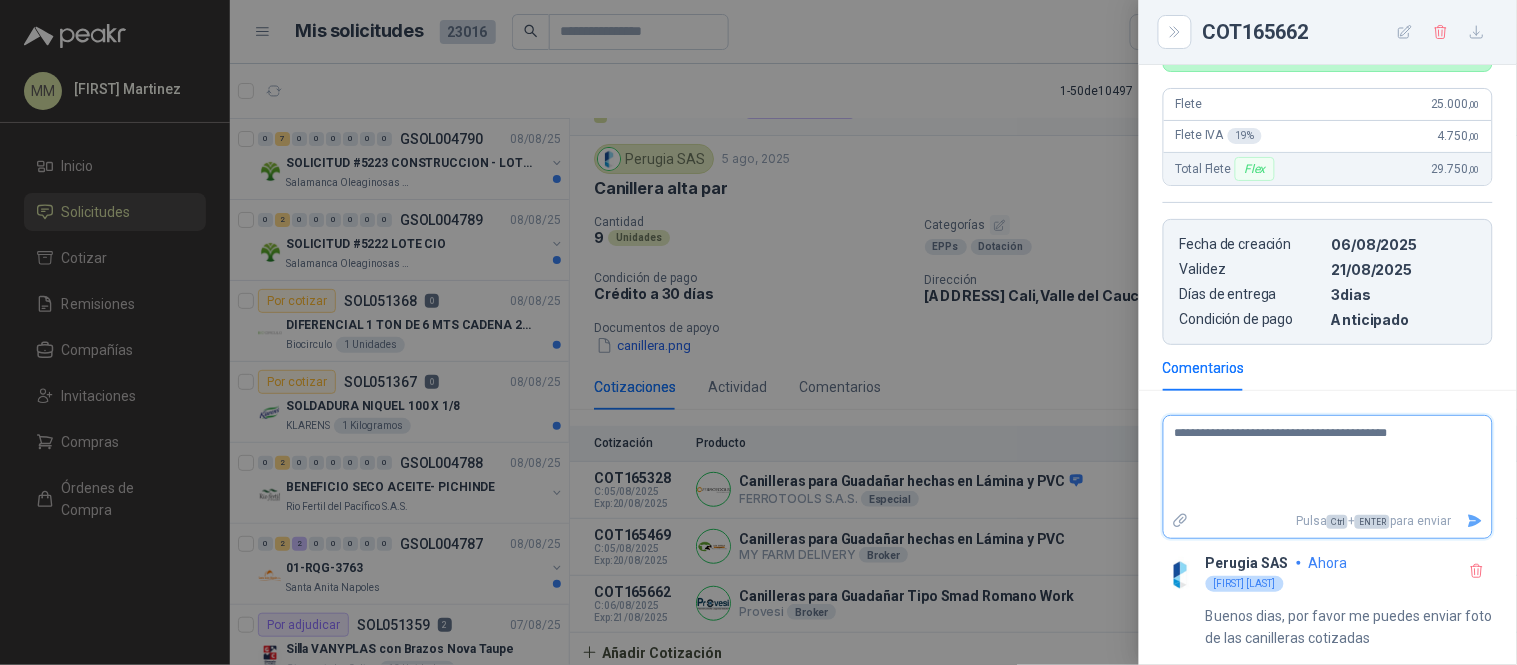 type on "**********" 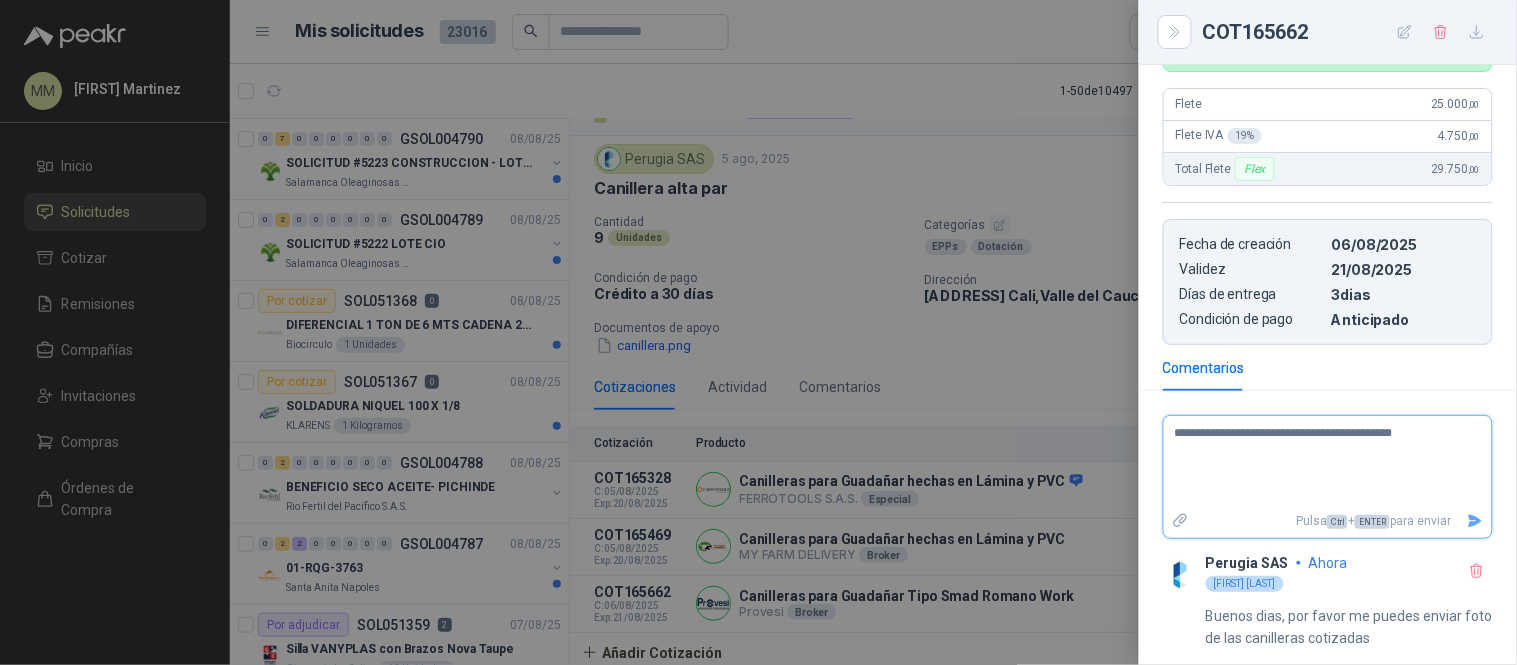 type on "**********" 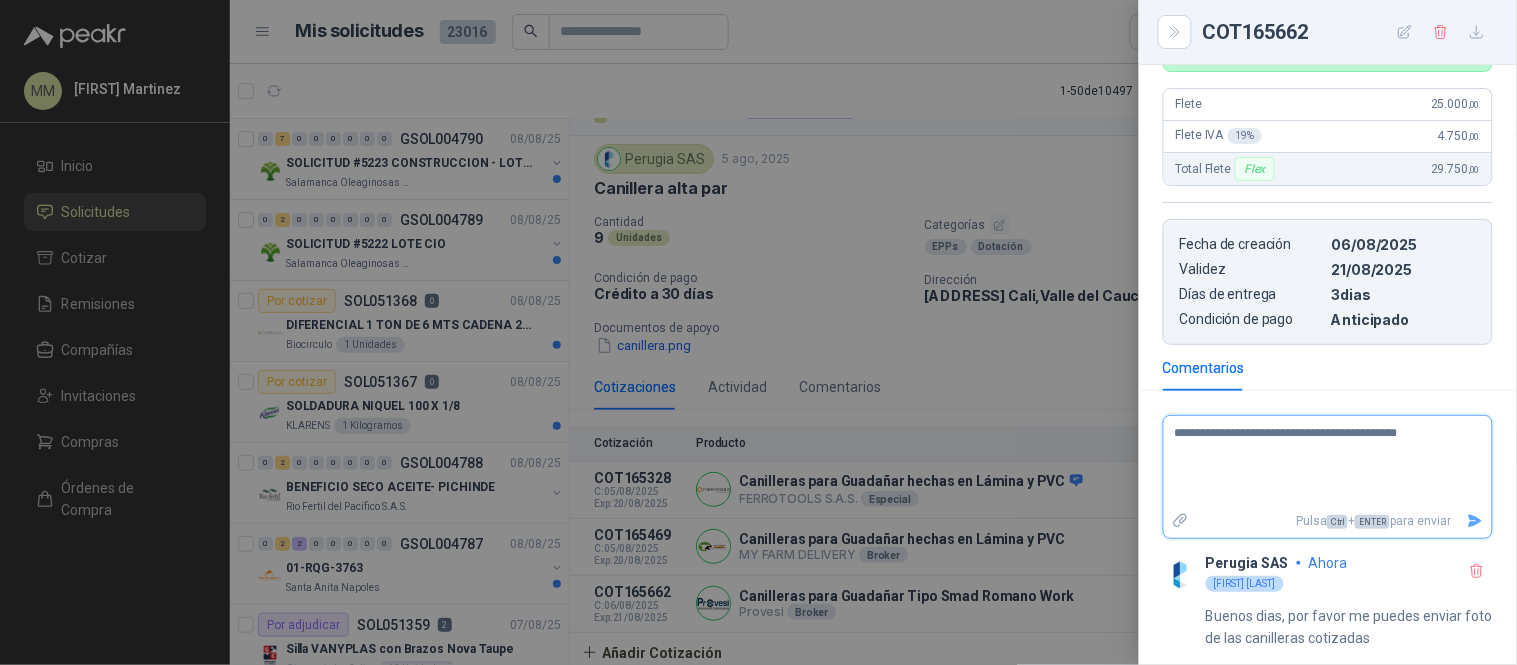 type on "**********" 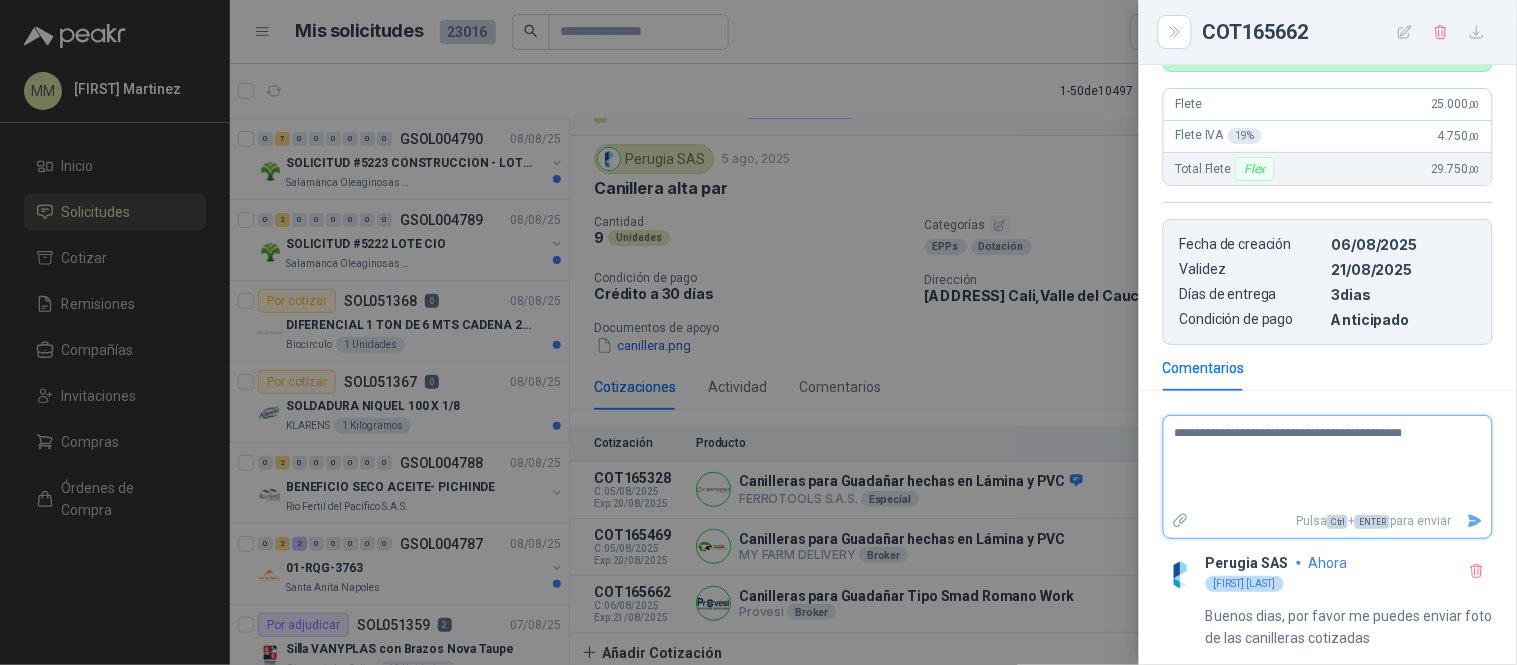 type on "**********" 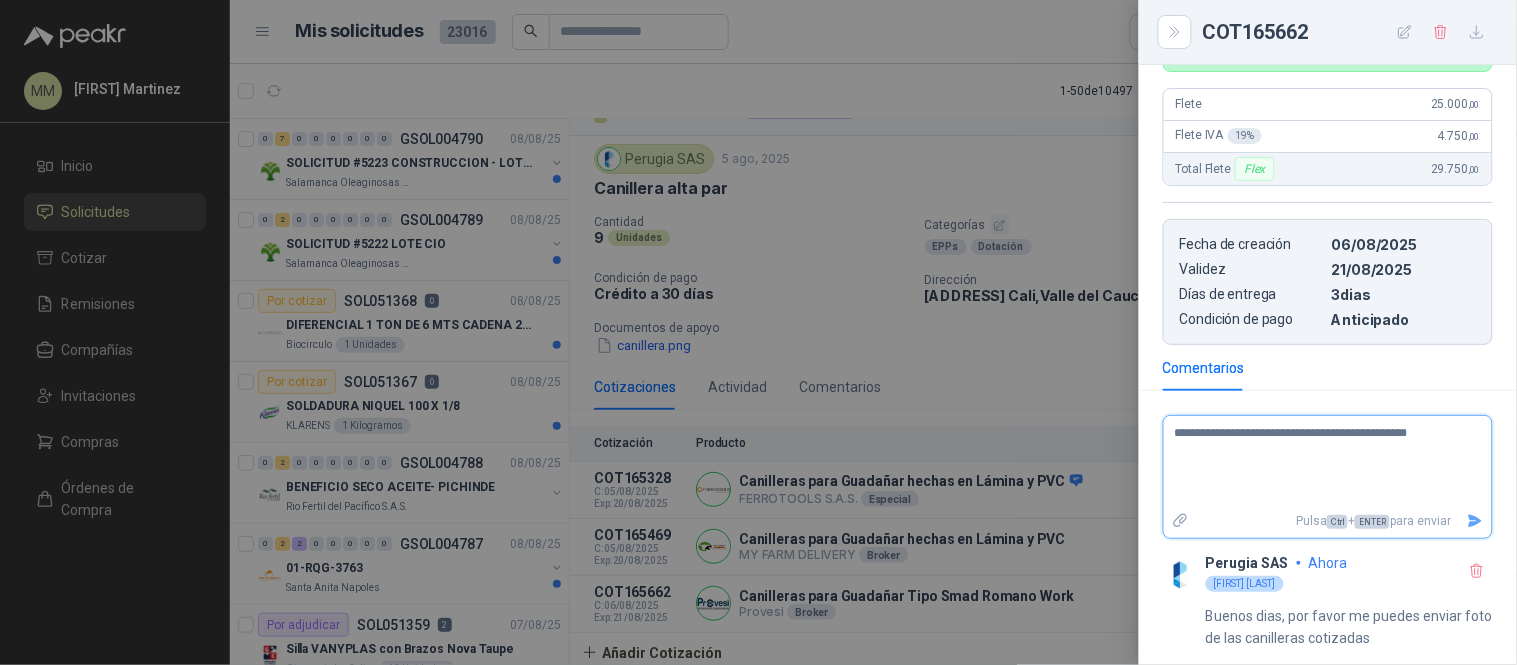 type on "**********" 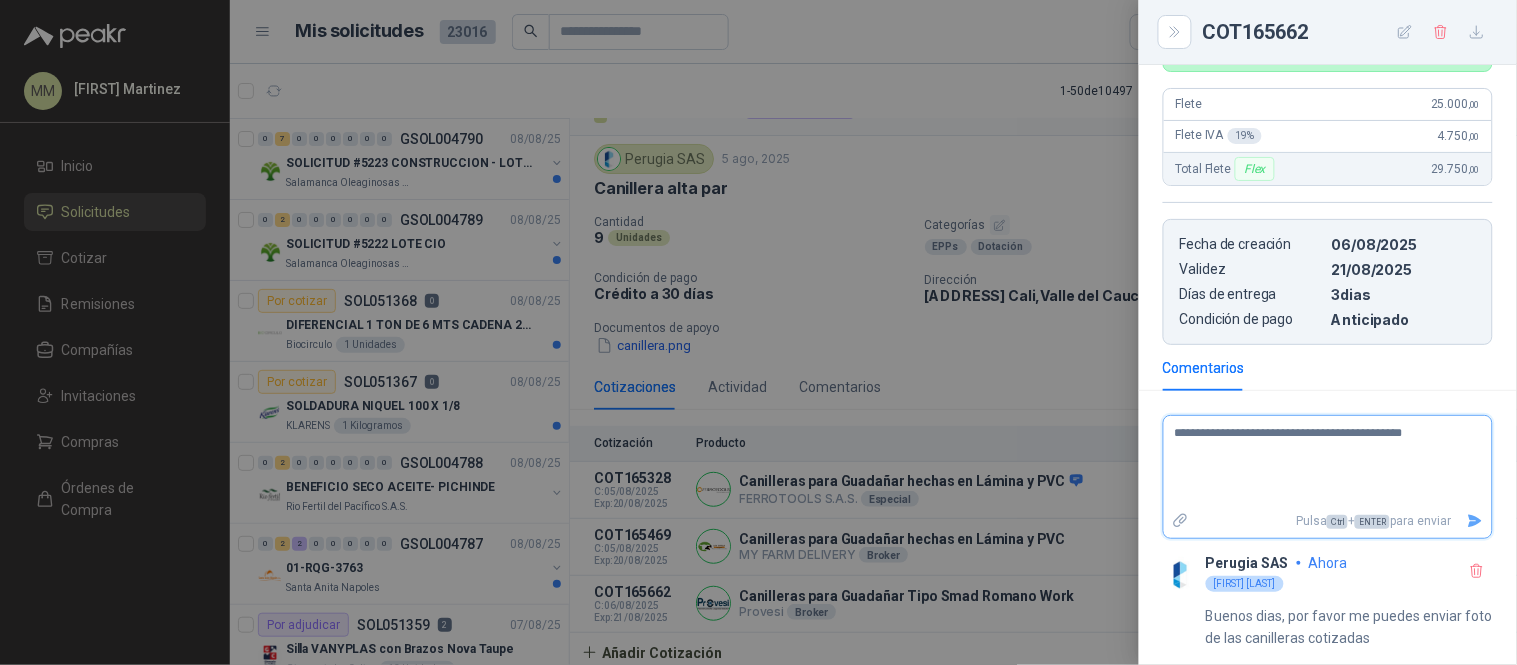 type on "**********" 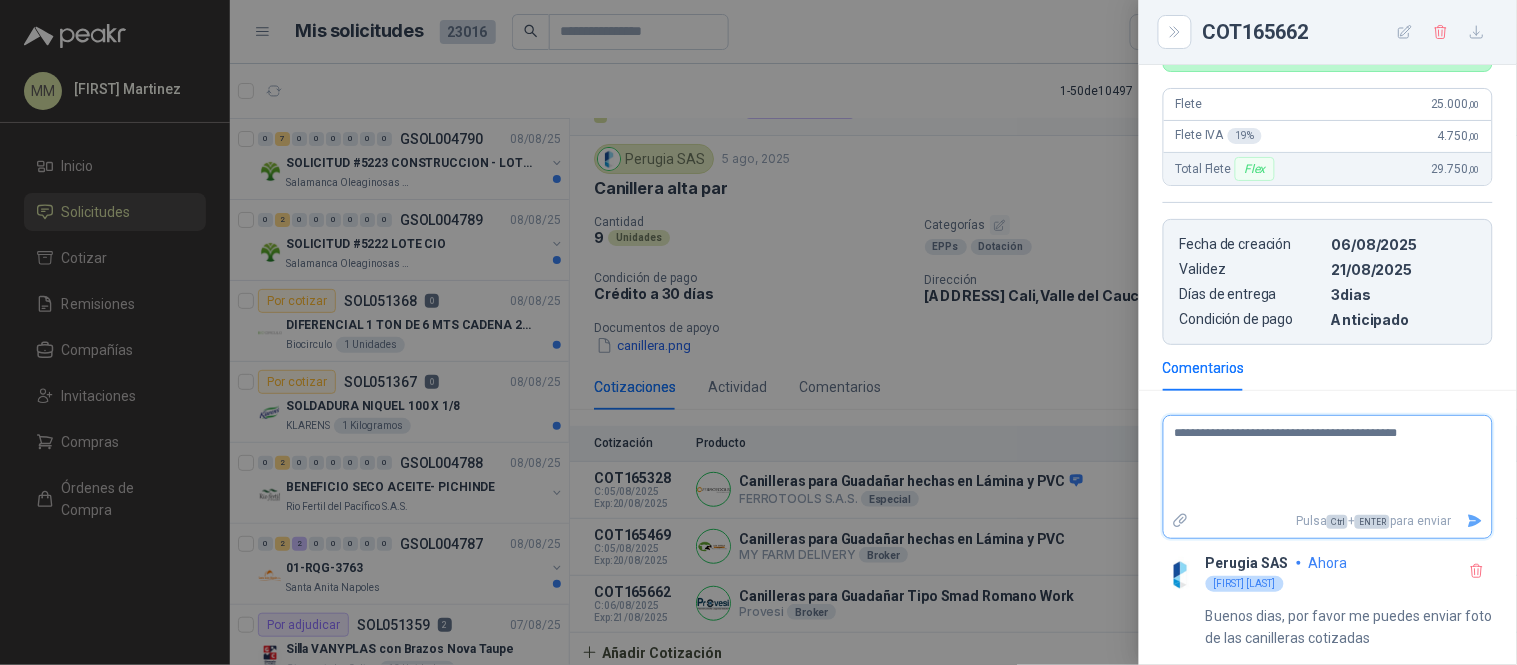 type on "**********" 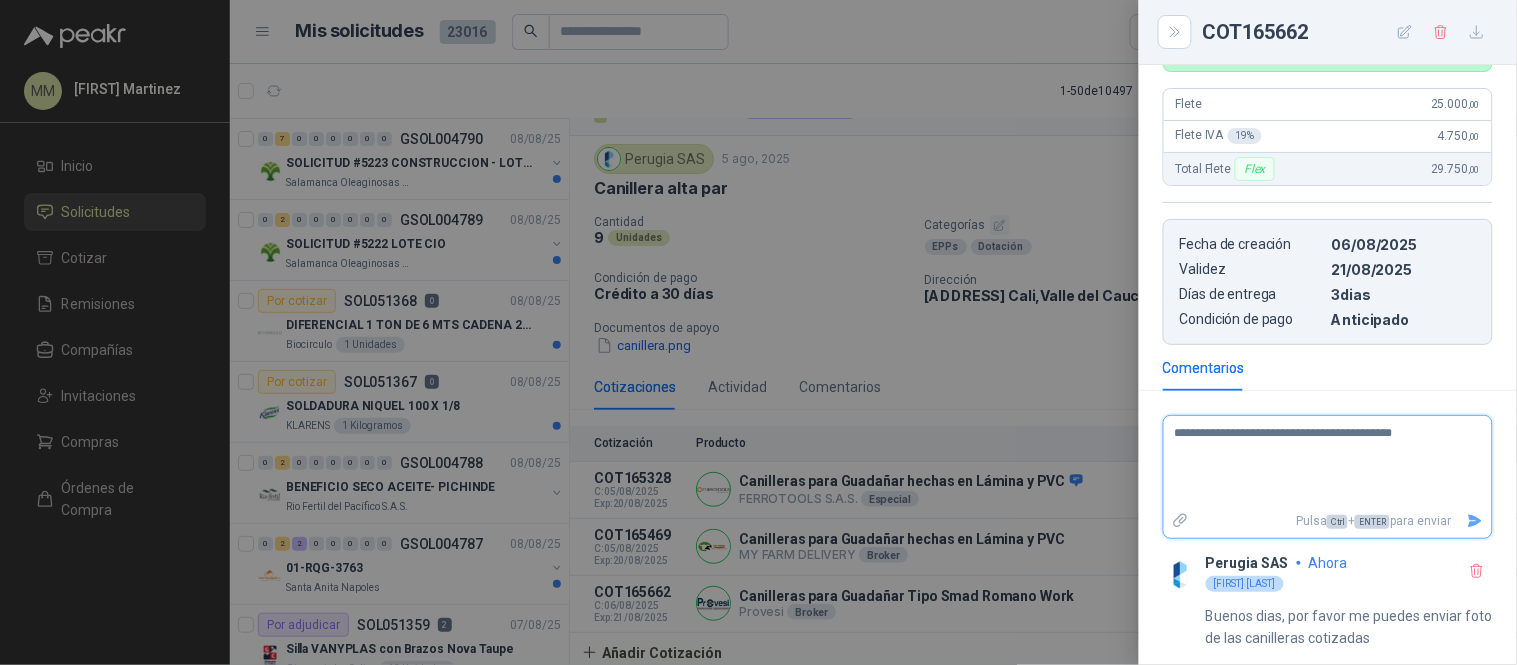 type on "**********" 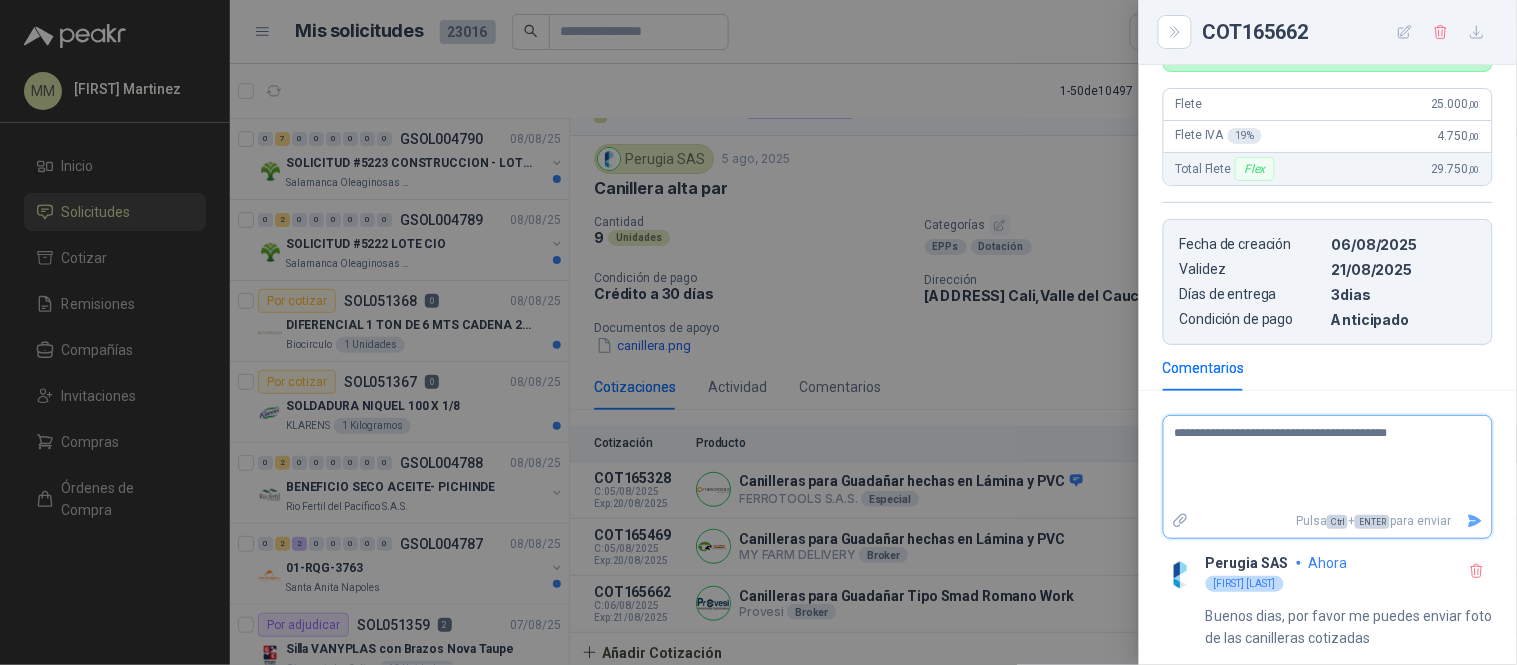 type on "**********" 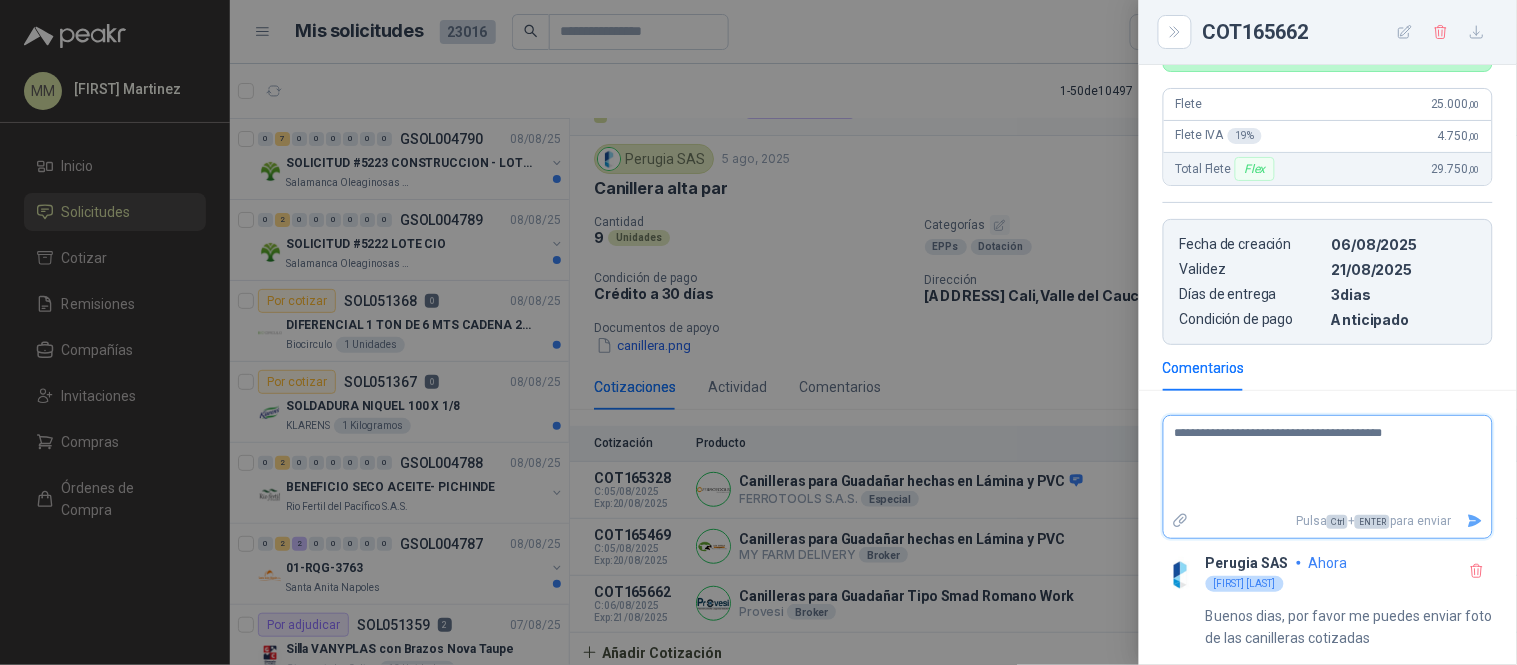 type on "**********" 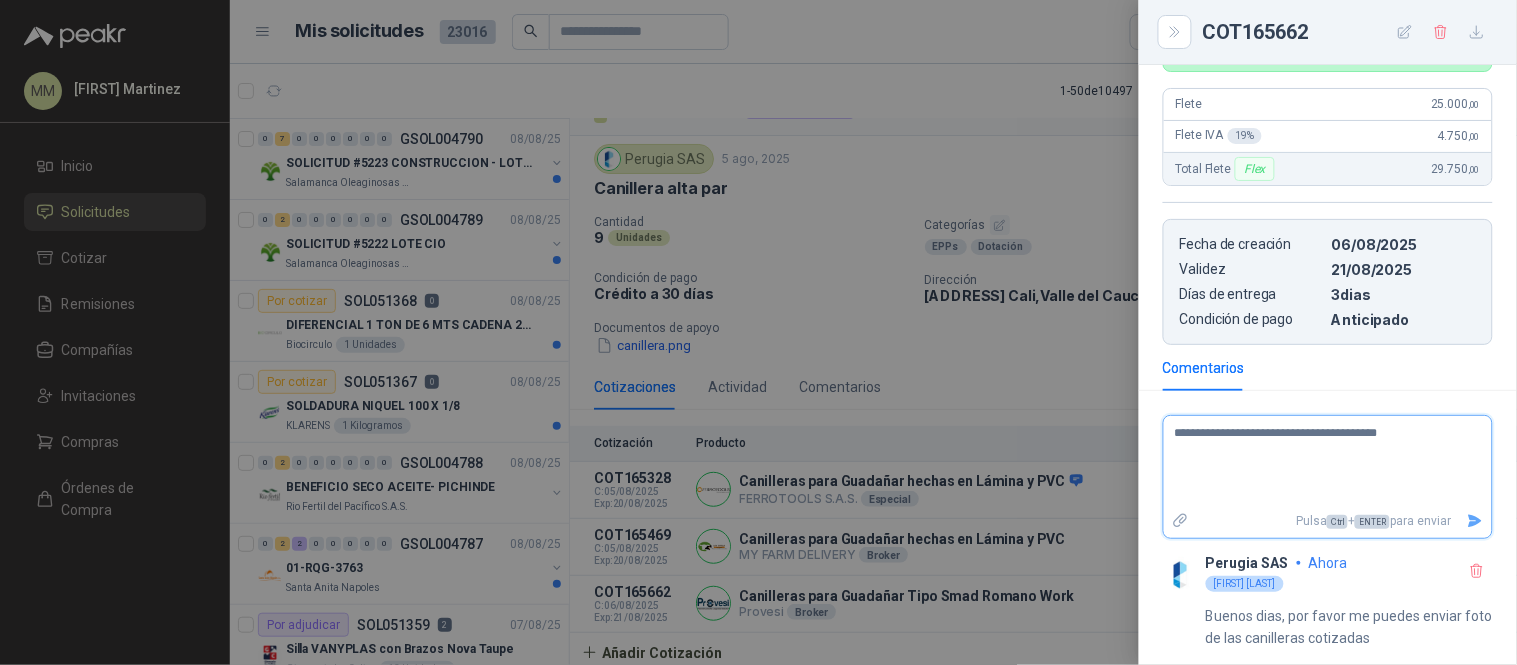 type on "**********" 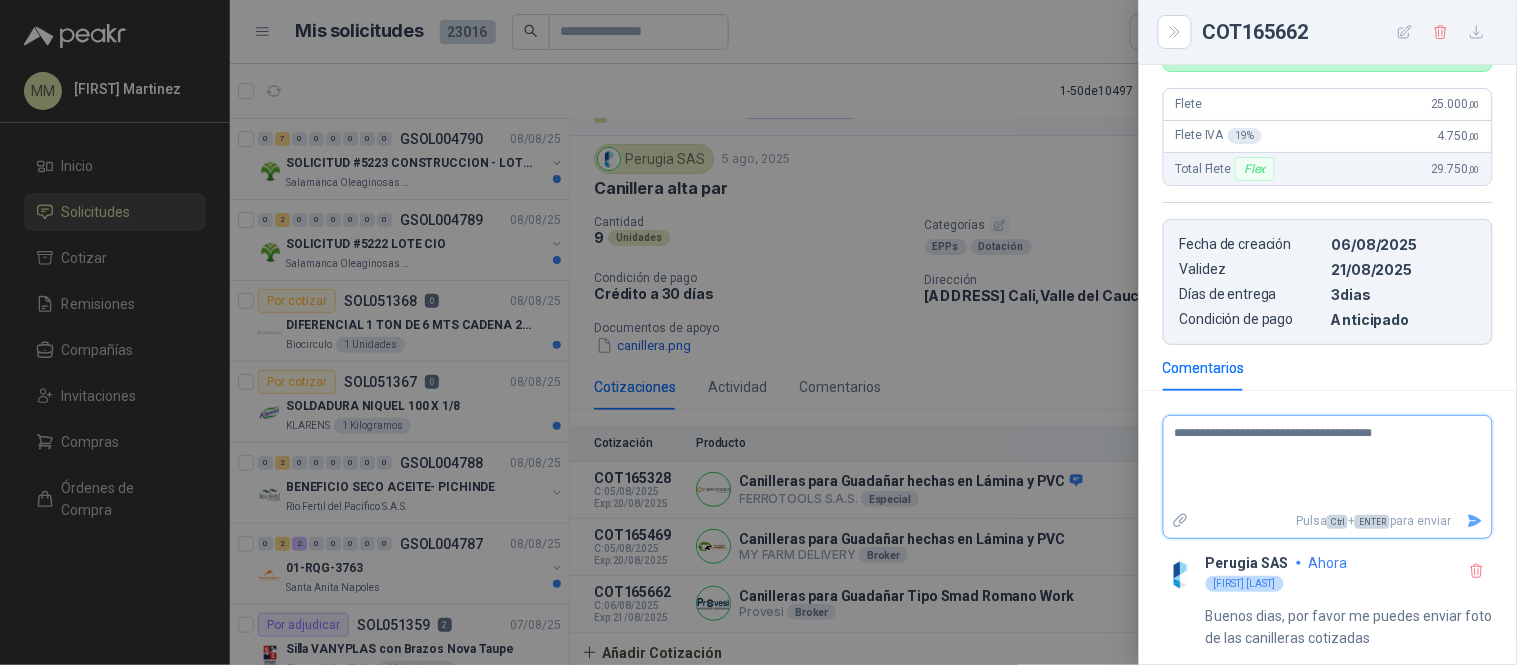 type on "**********" 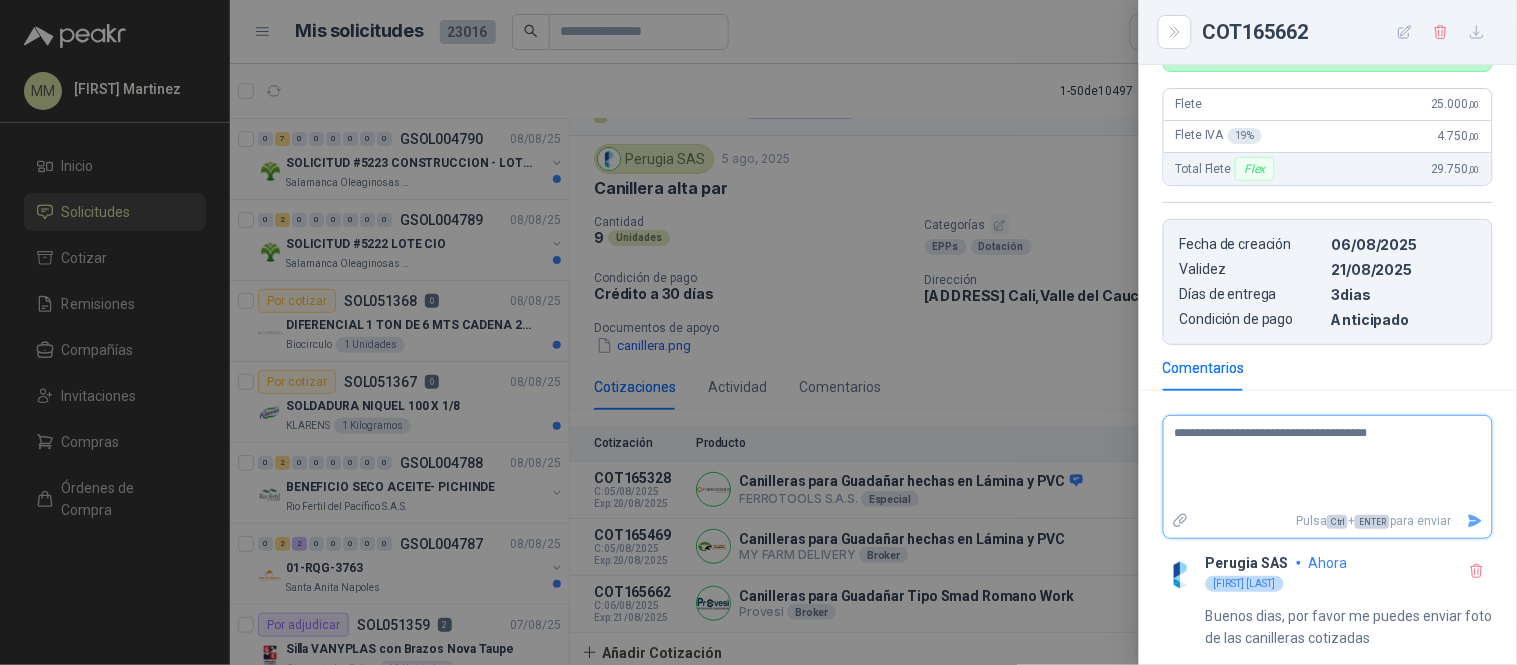 type on "**********" 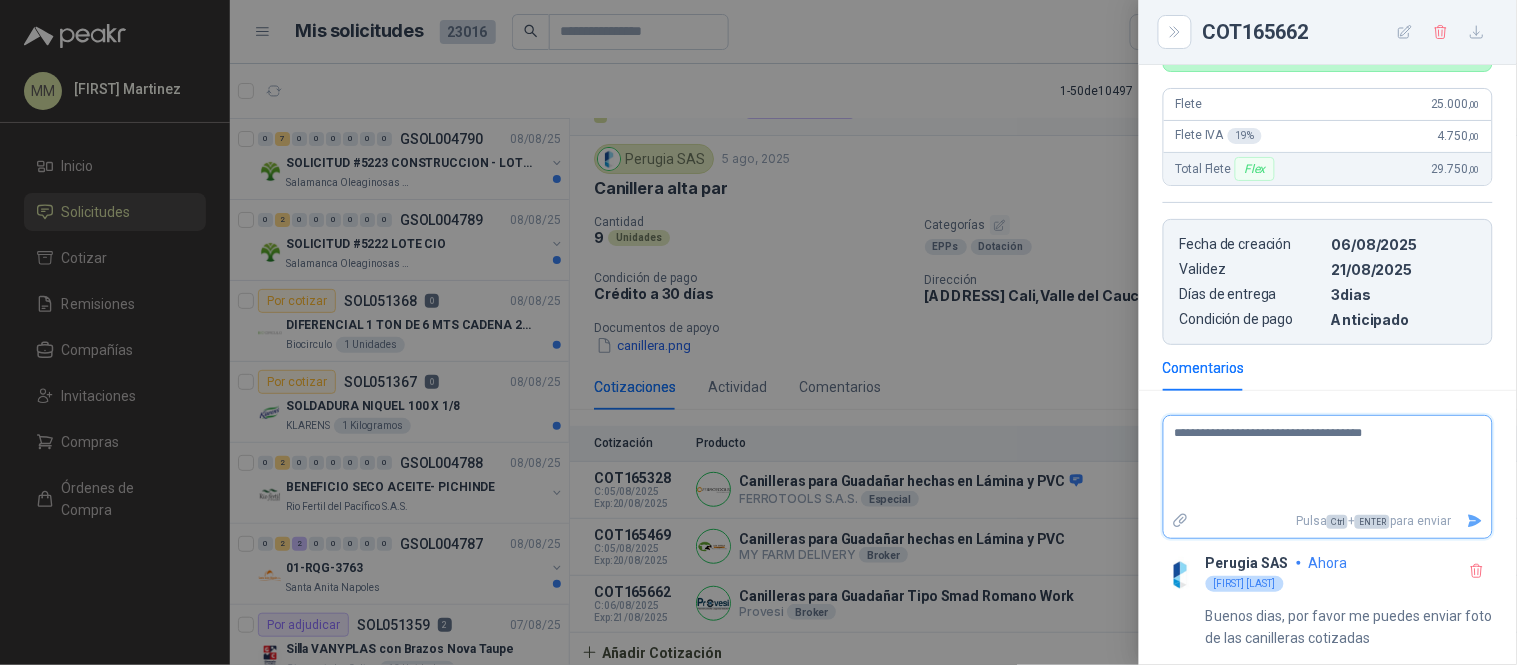 type on "**********" 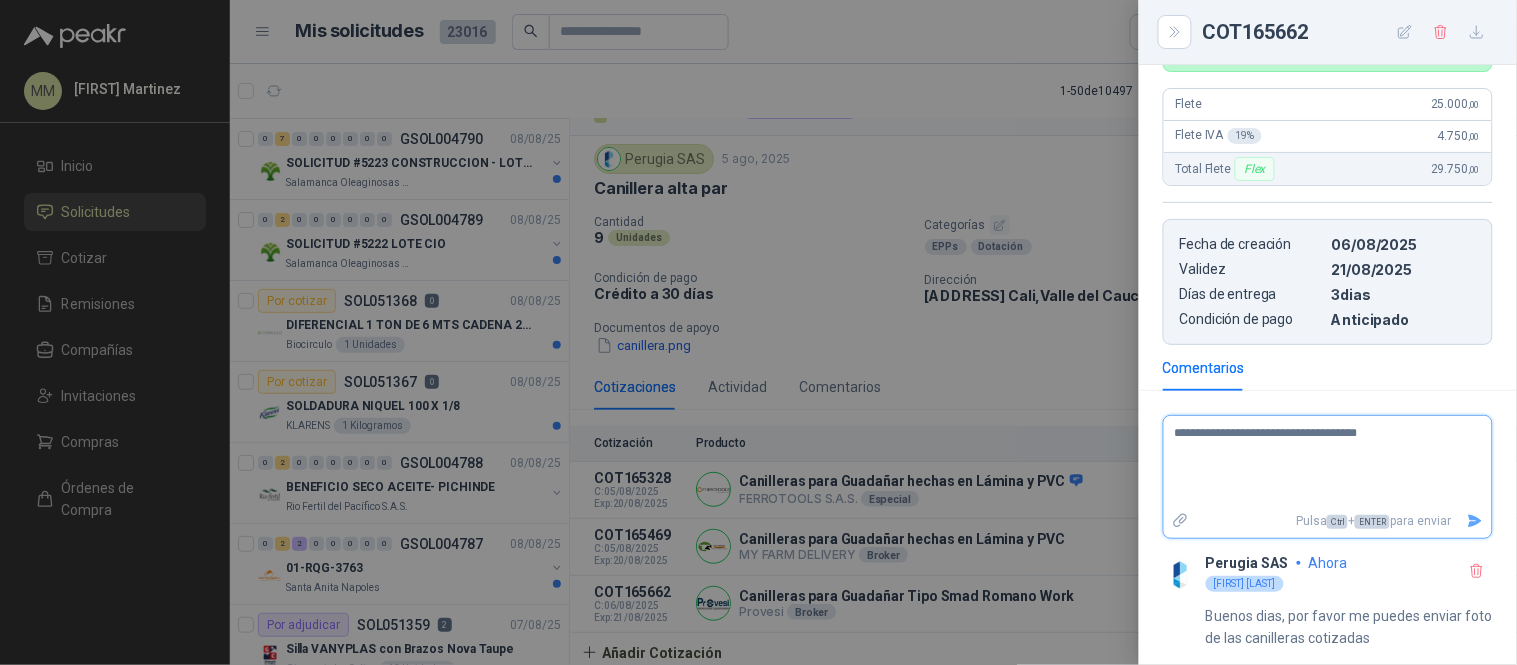 type on "**********" 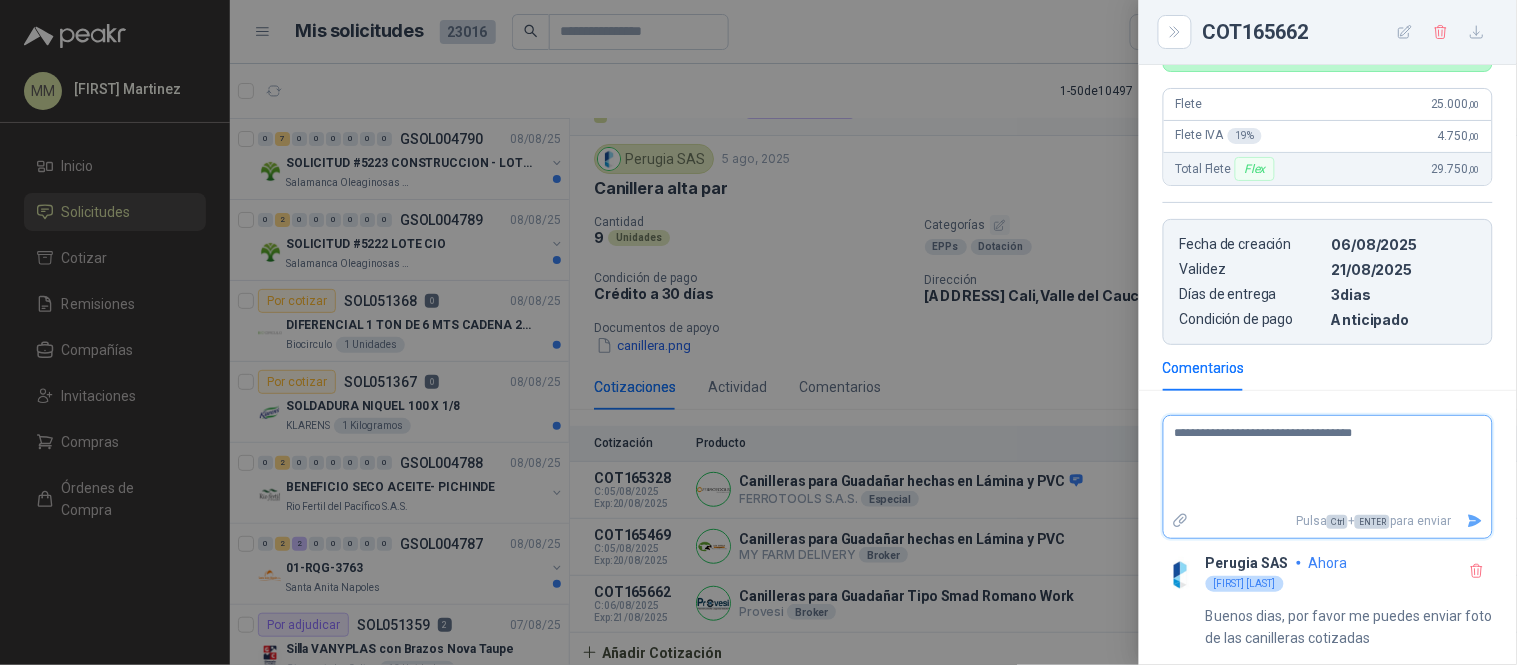 type on "**********" 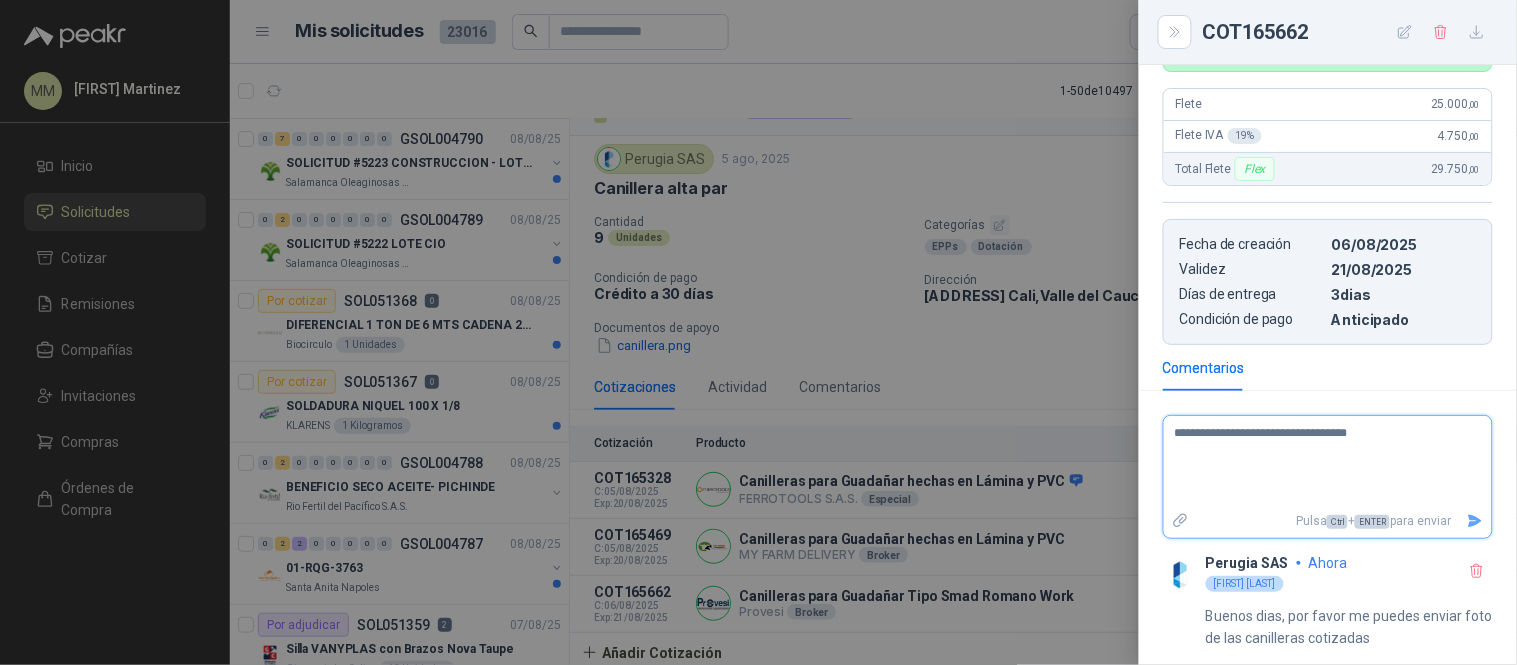 type on "**********" 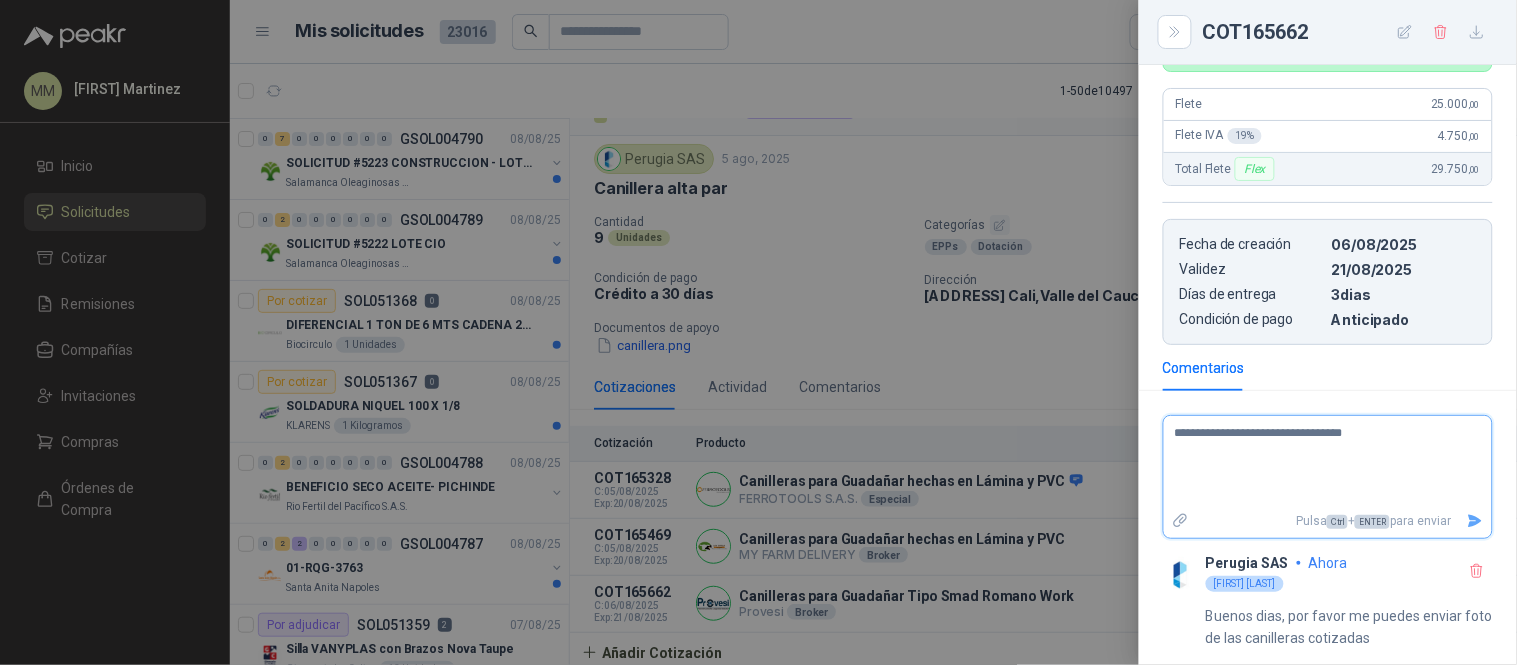 type on "**********" 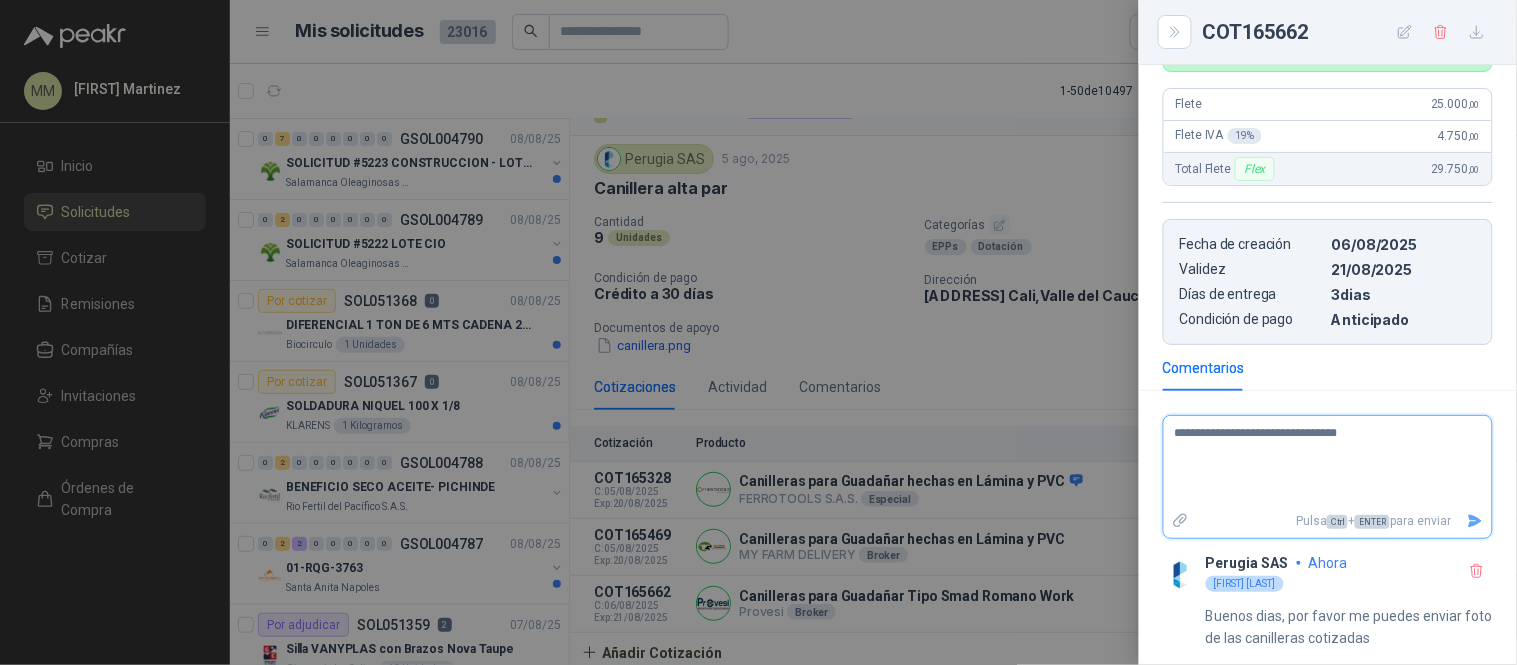 type on "**********" 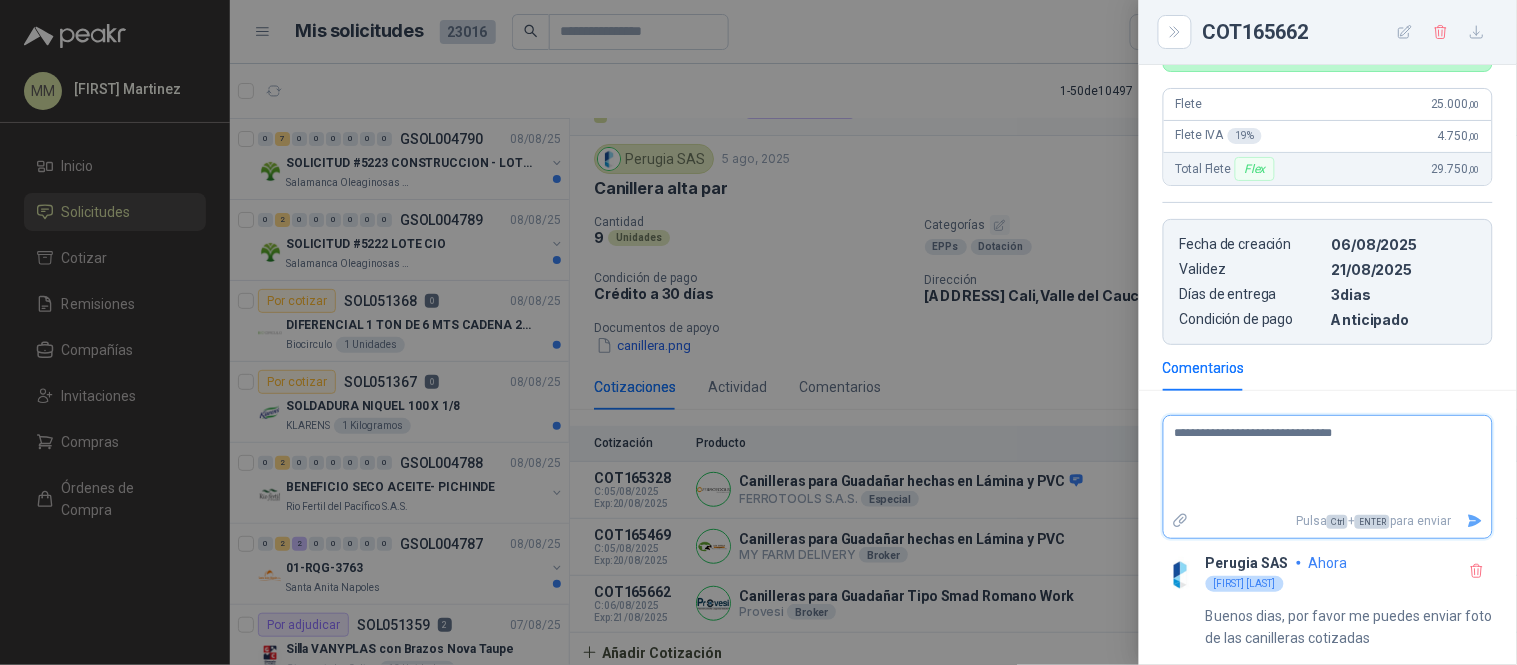 type on "**********" 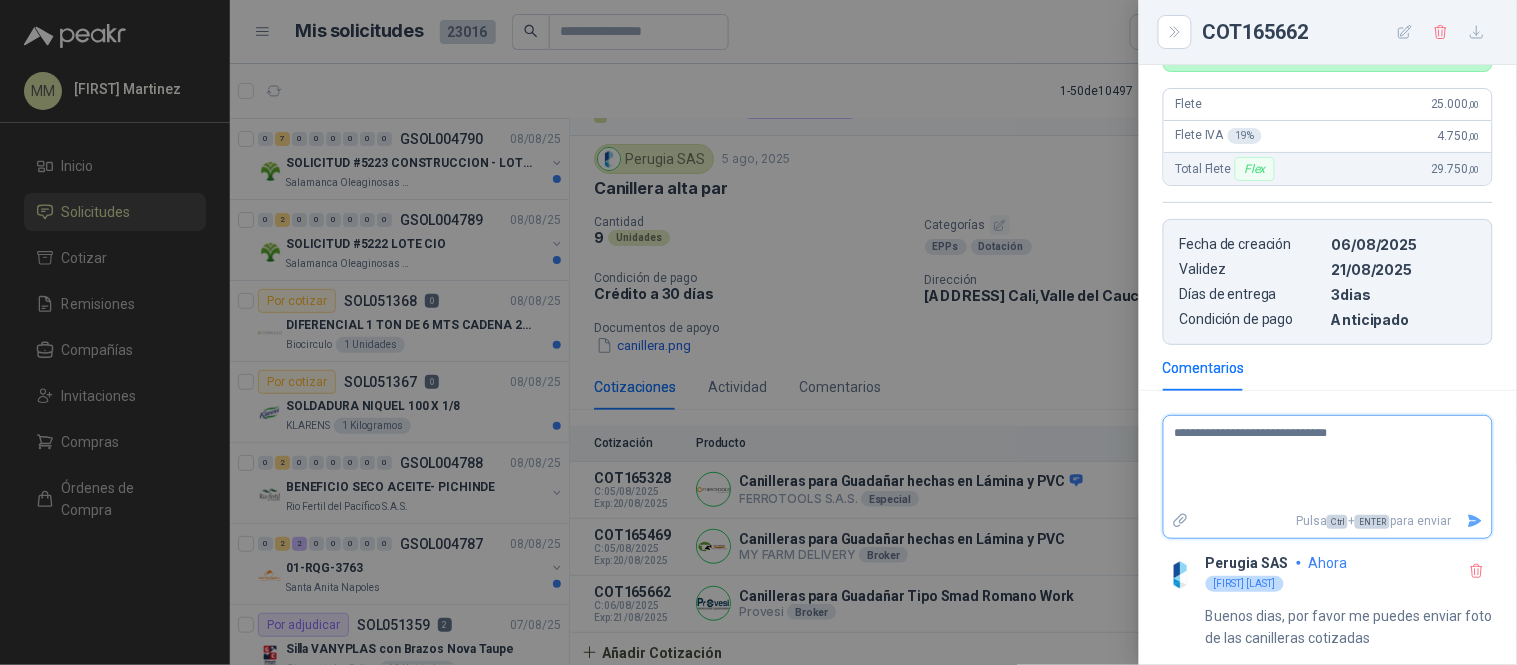 type on "**********" 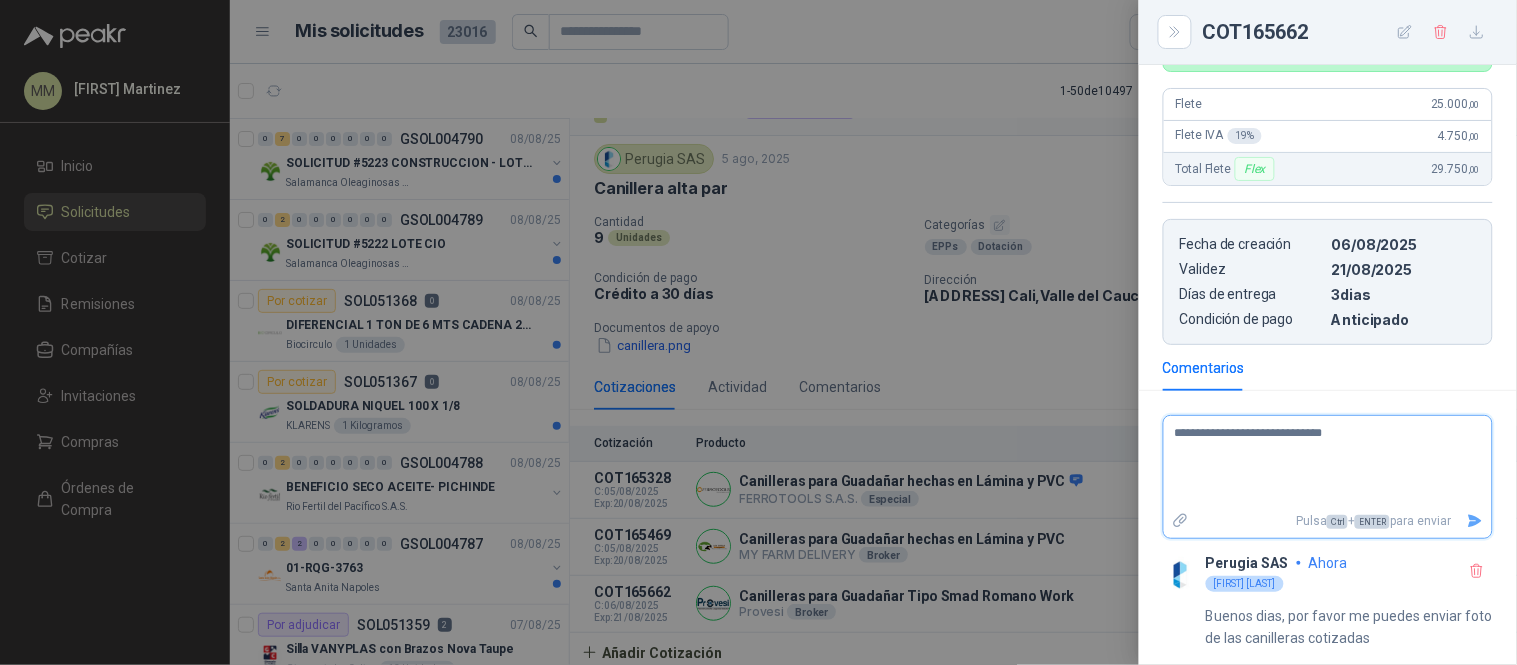 type on "**********" 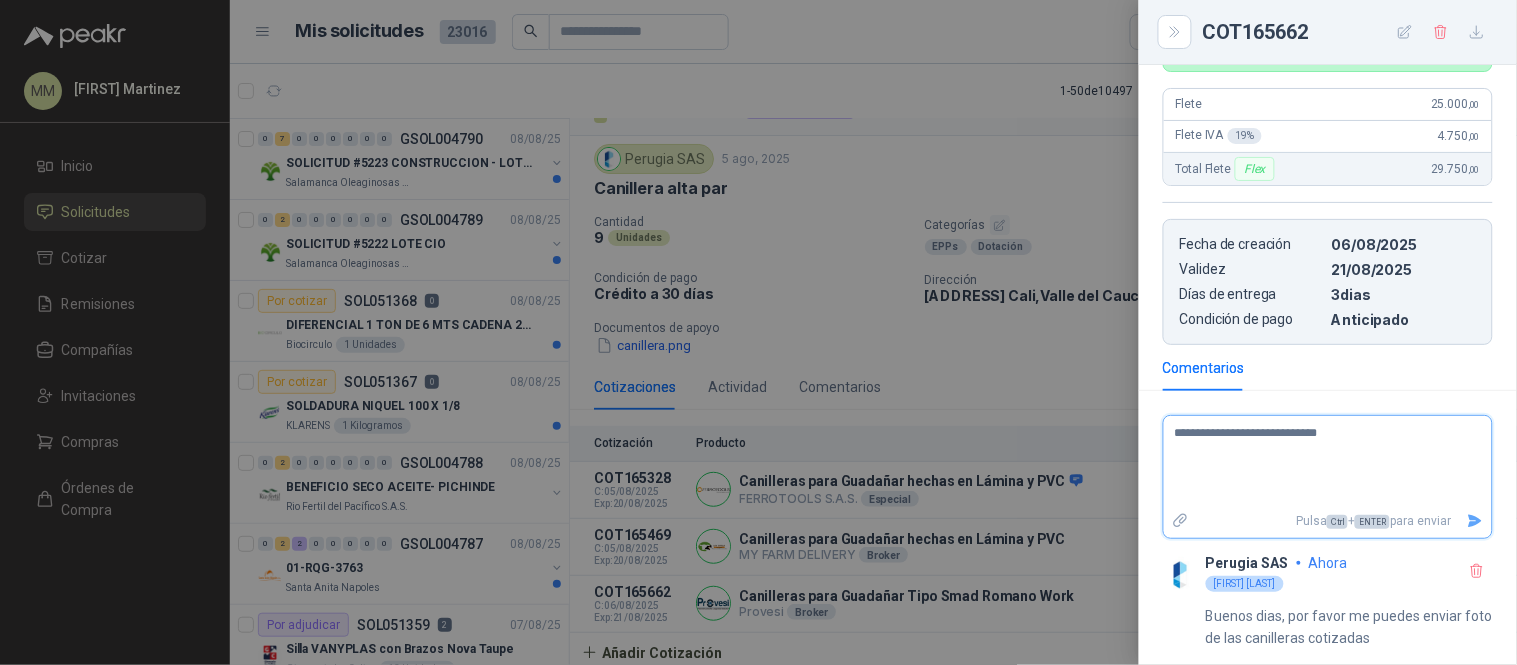 type 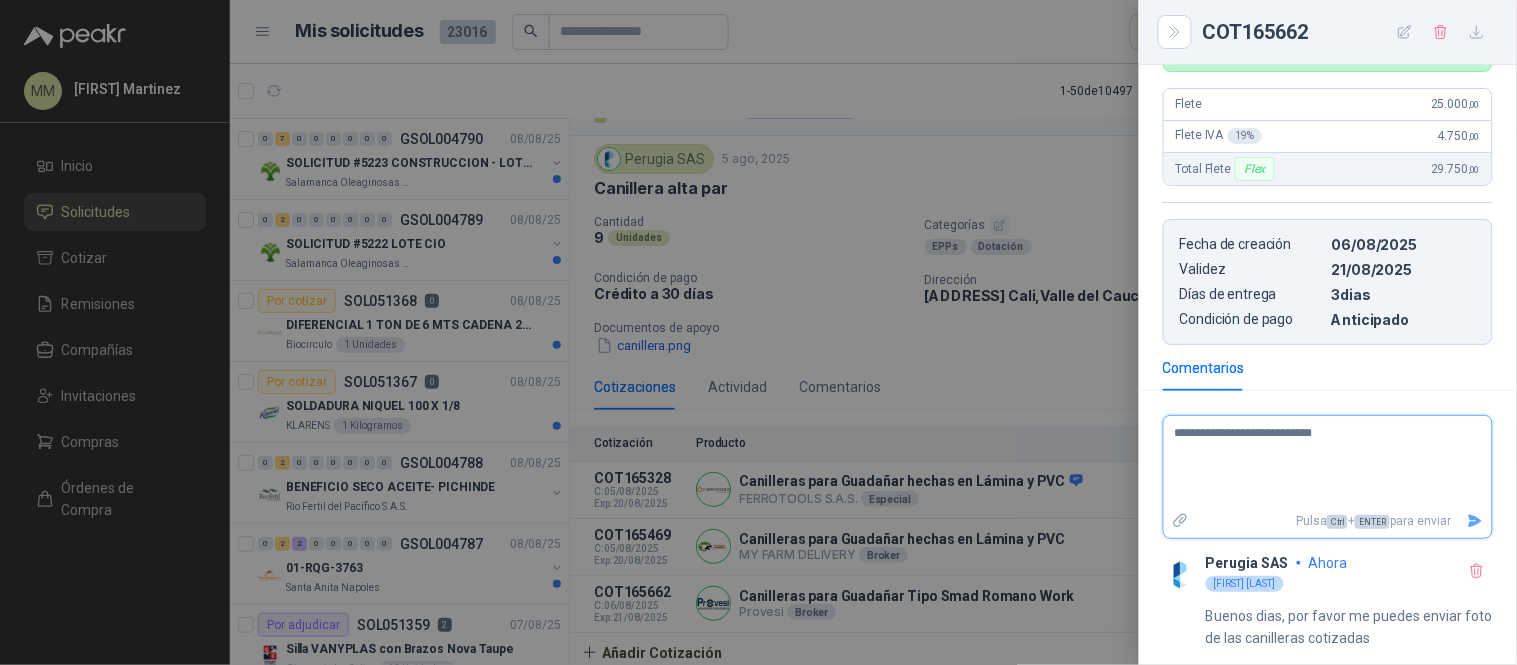 type on "**********" 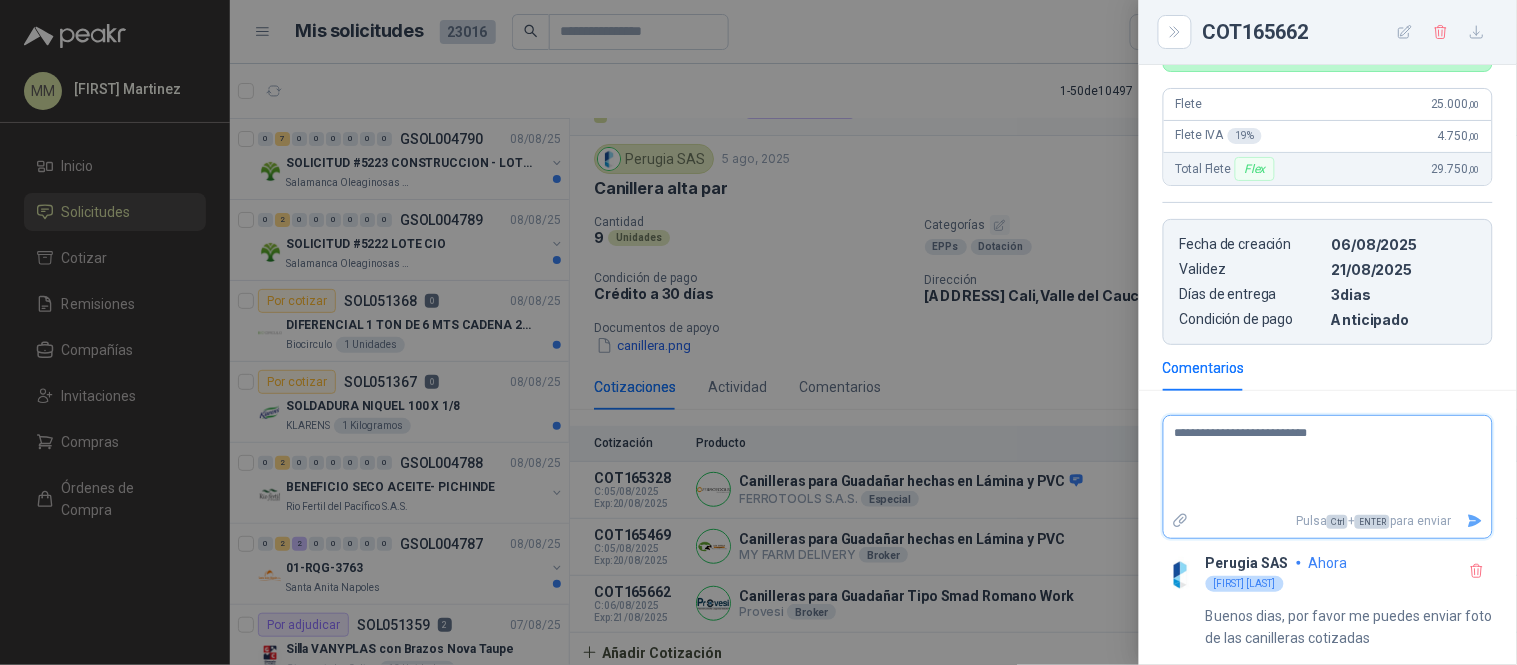 type on "**********" 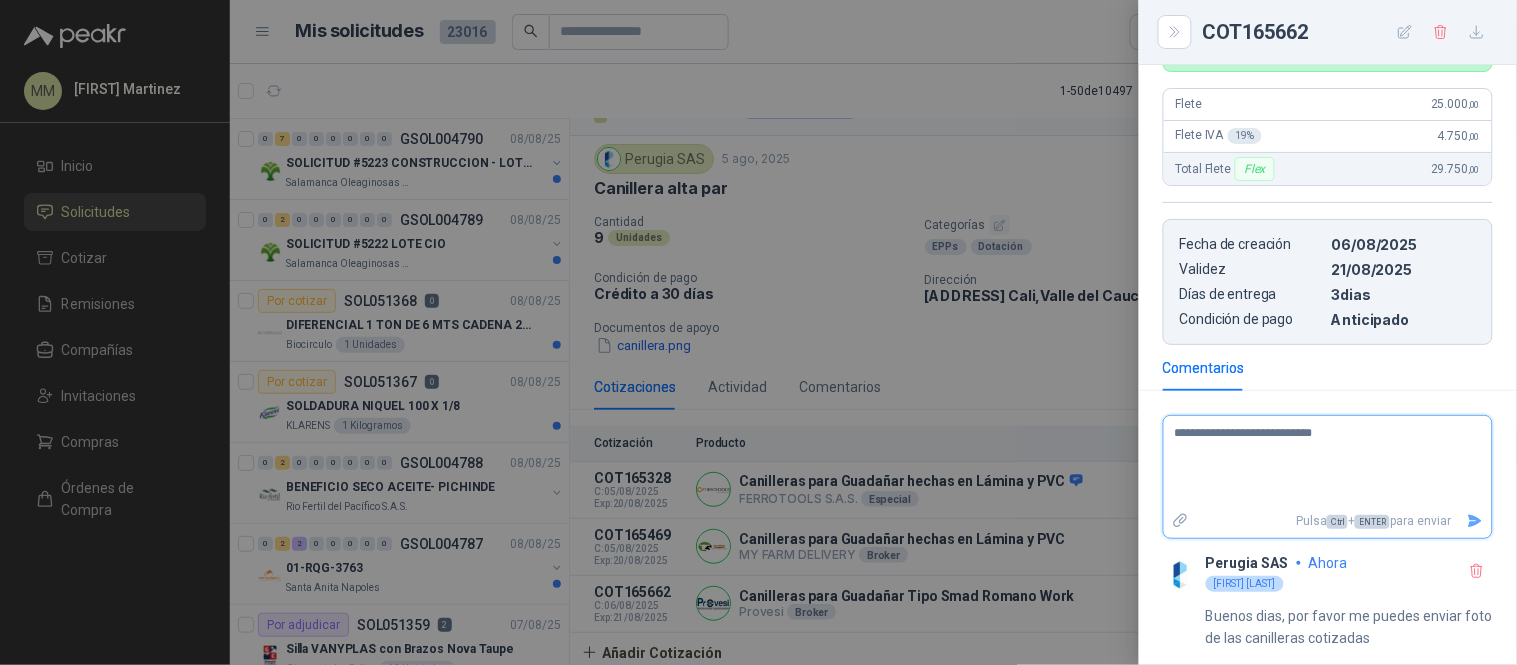 type on "**********" 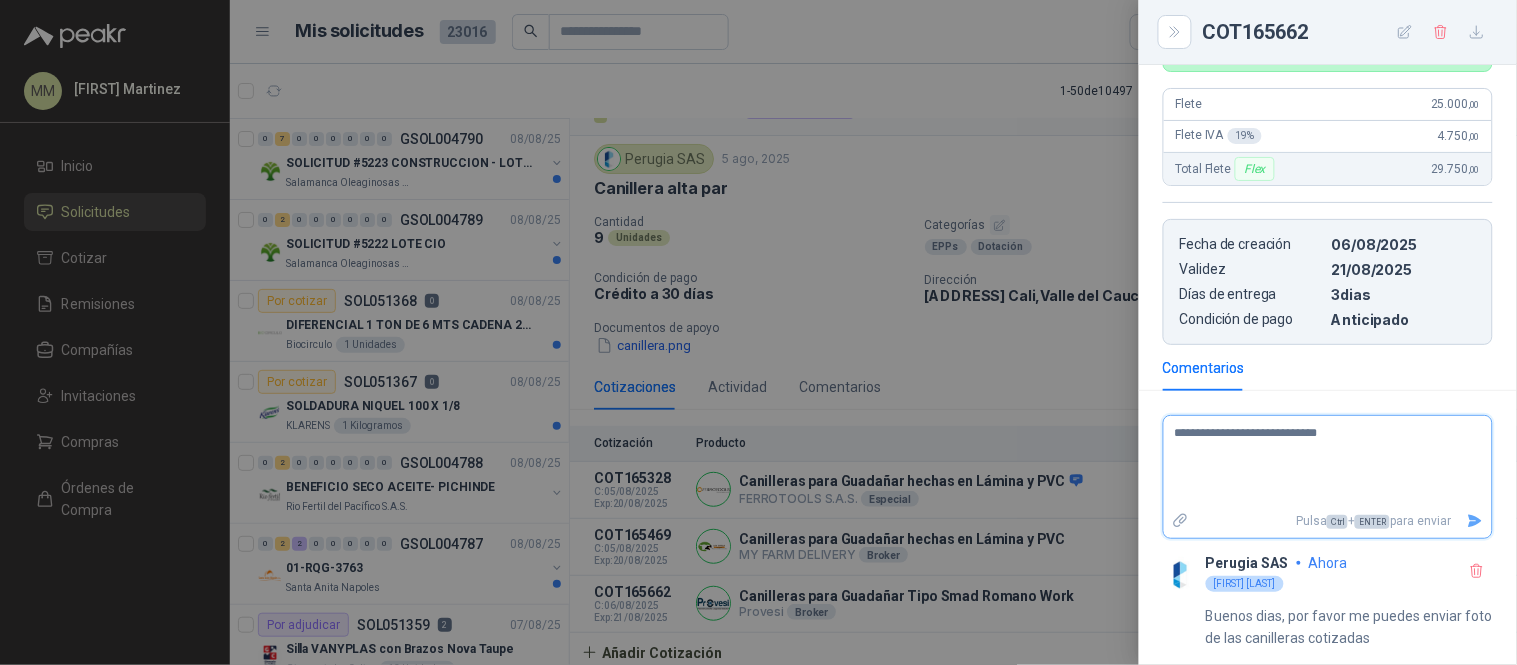 type on "**********" 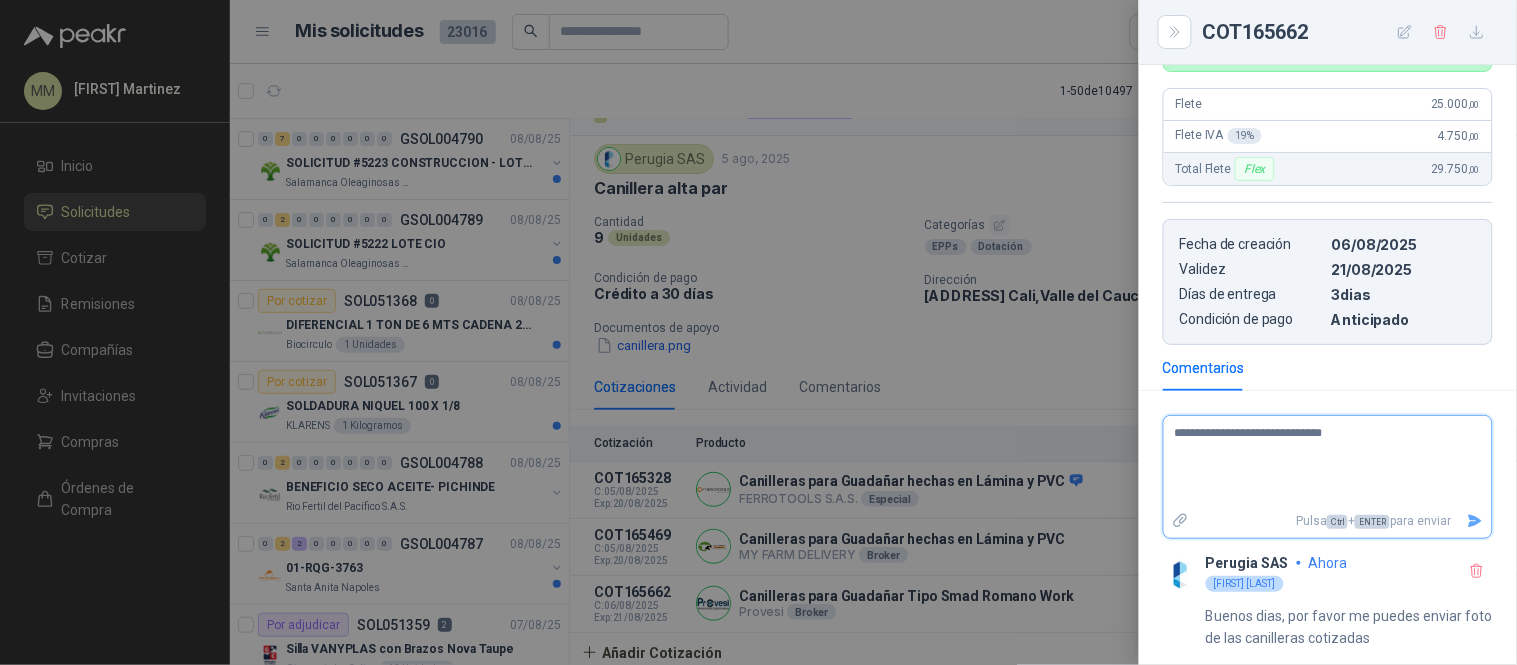 type on "**********" 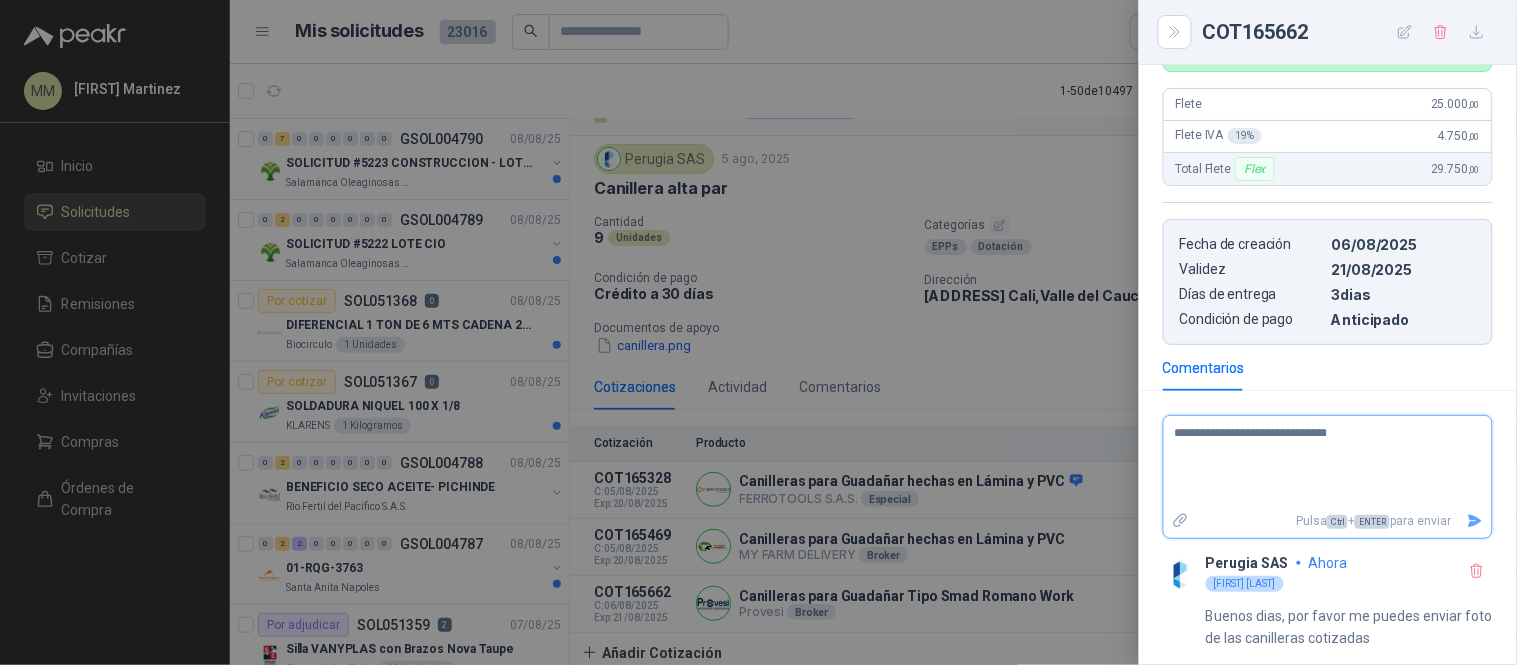 type on "**********" 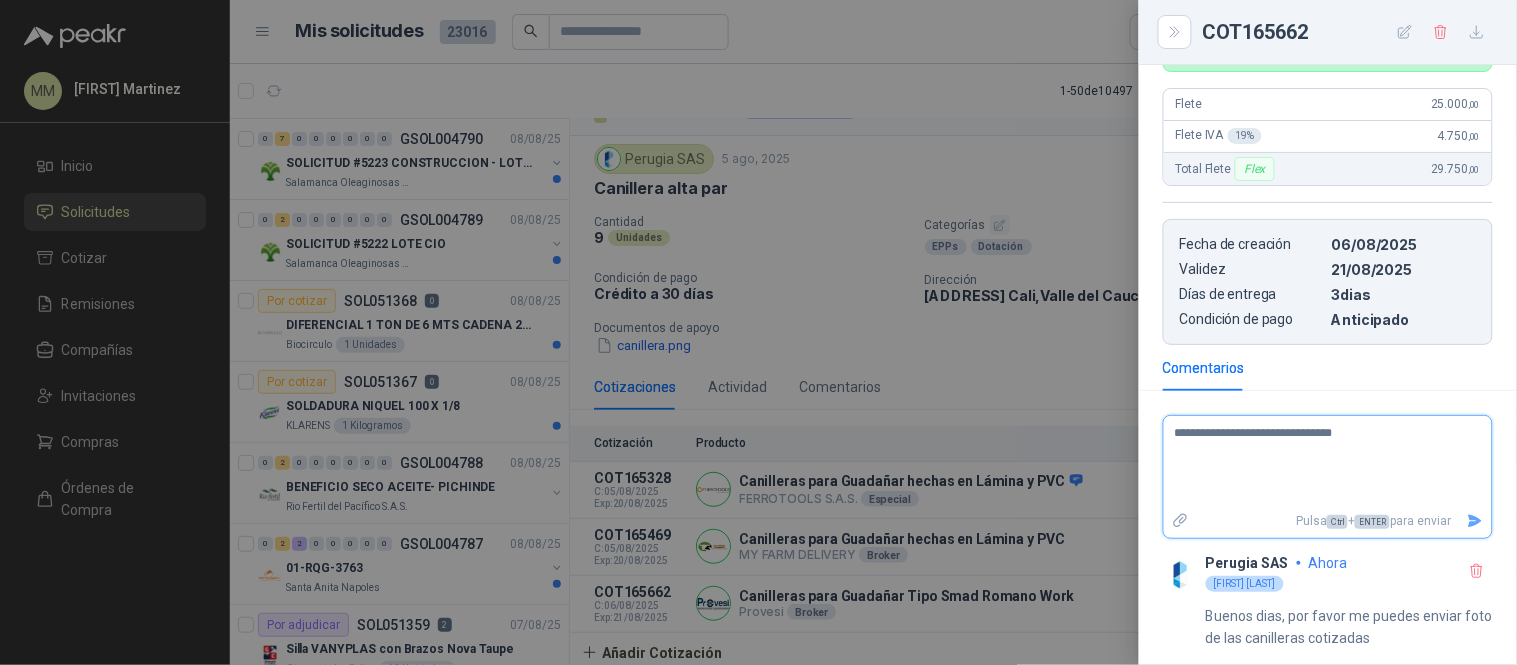 type on "**********" 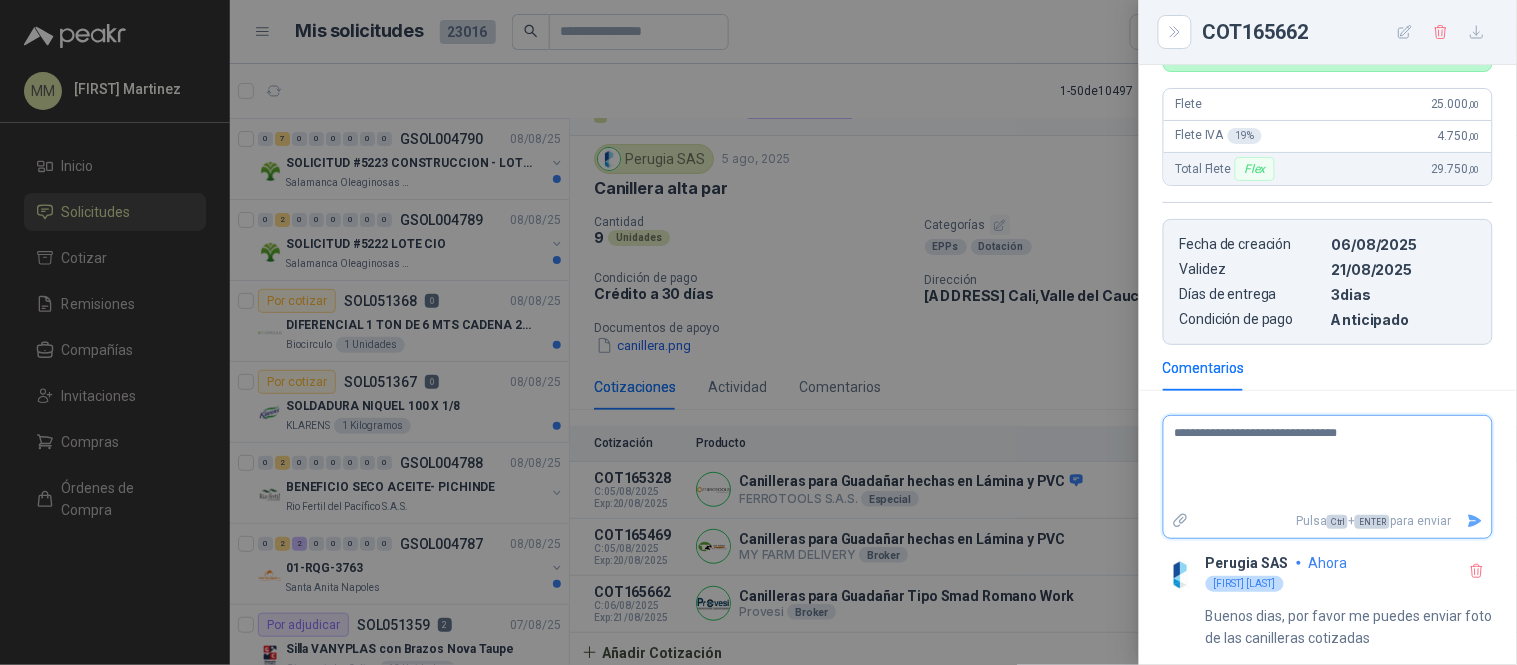 type on "**********" 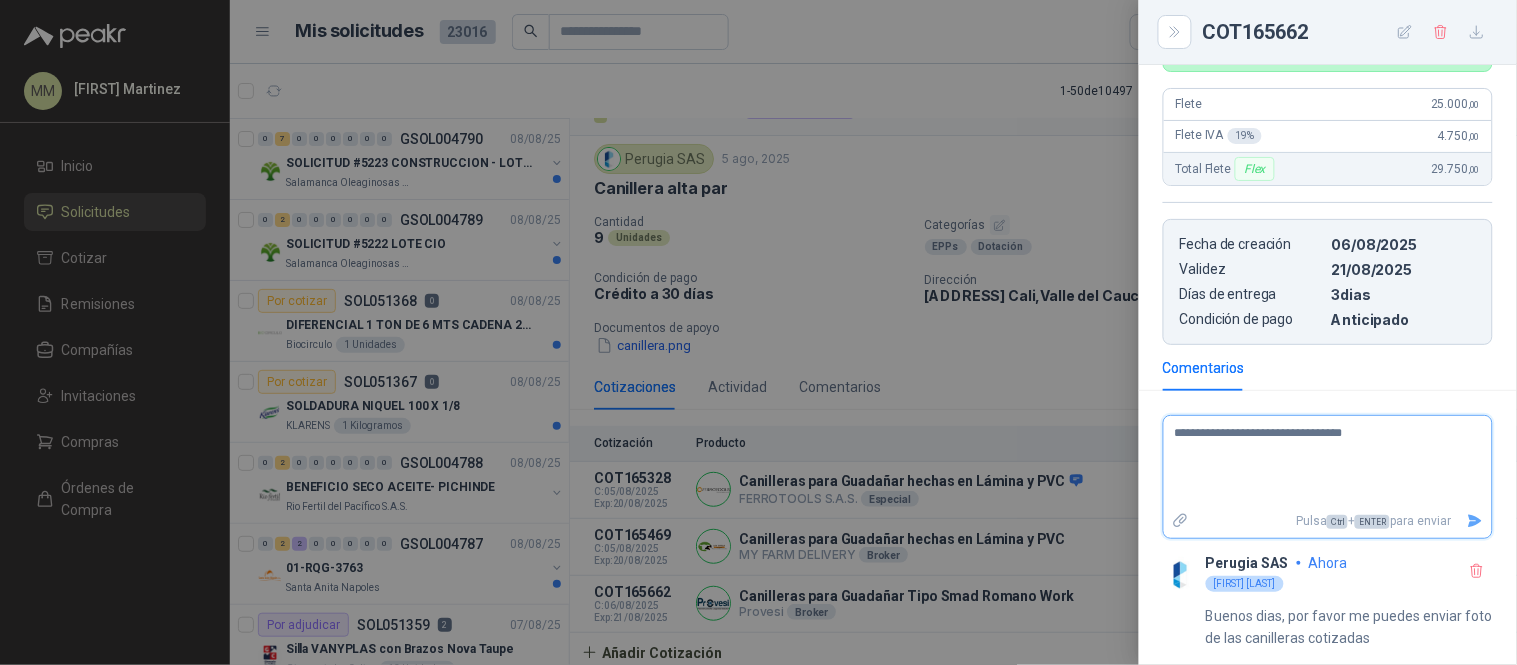 type on "**********" 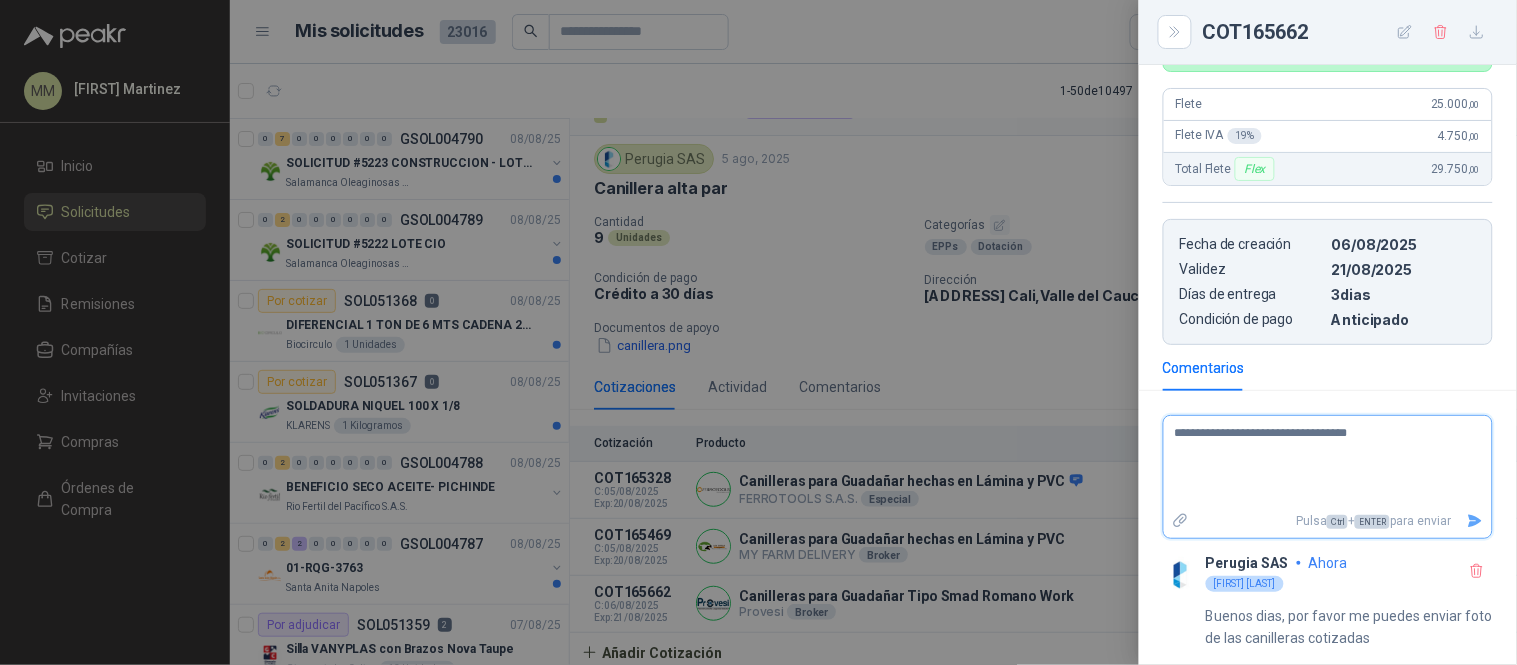 type on "**********" 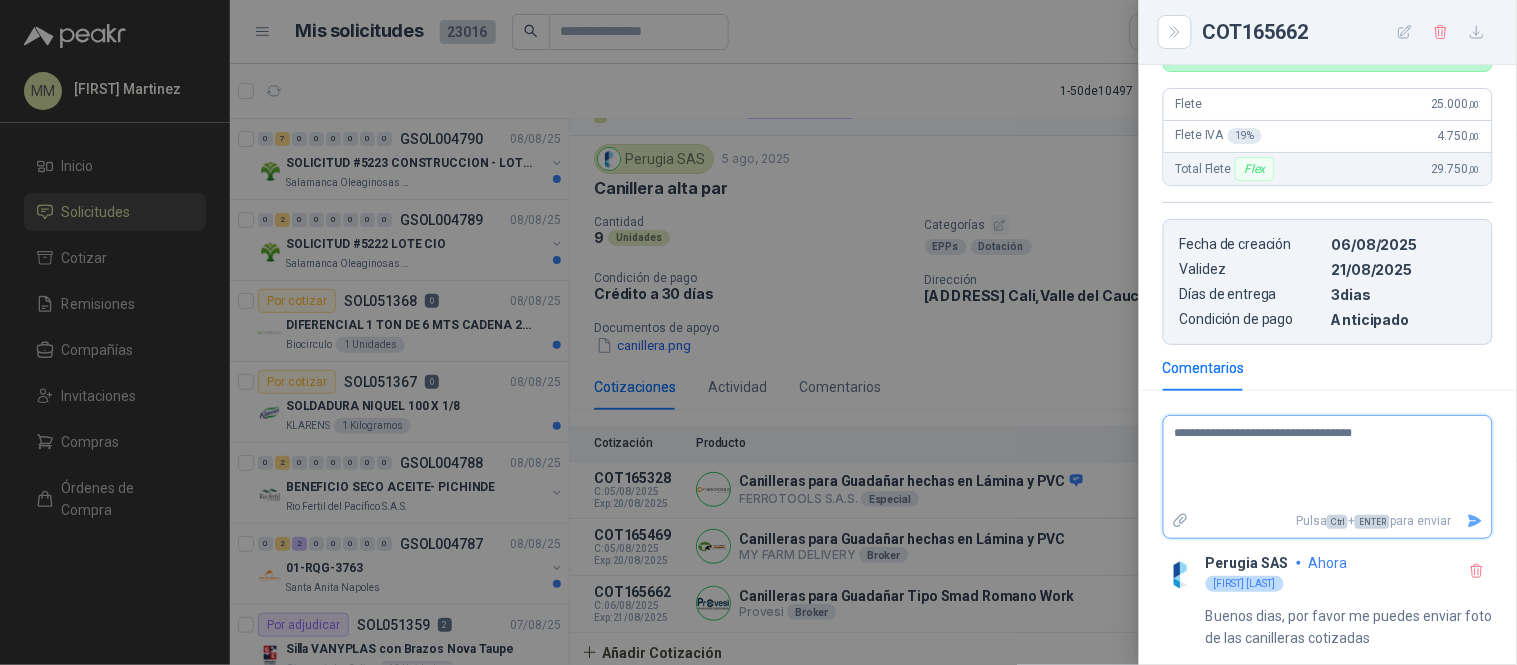 type on "**********" 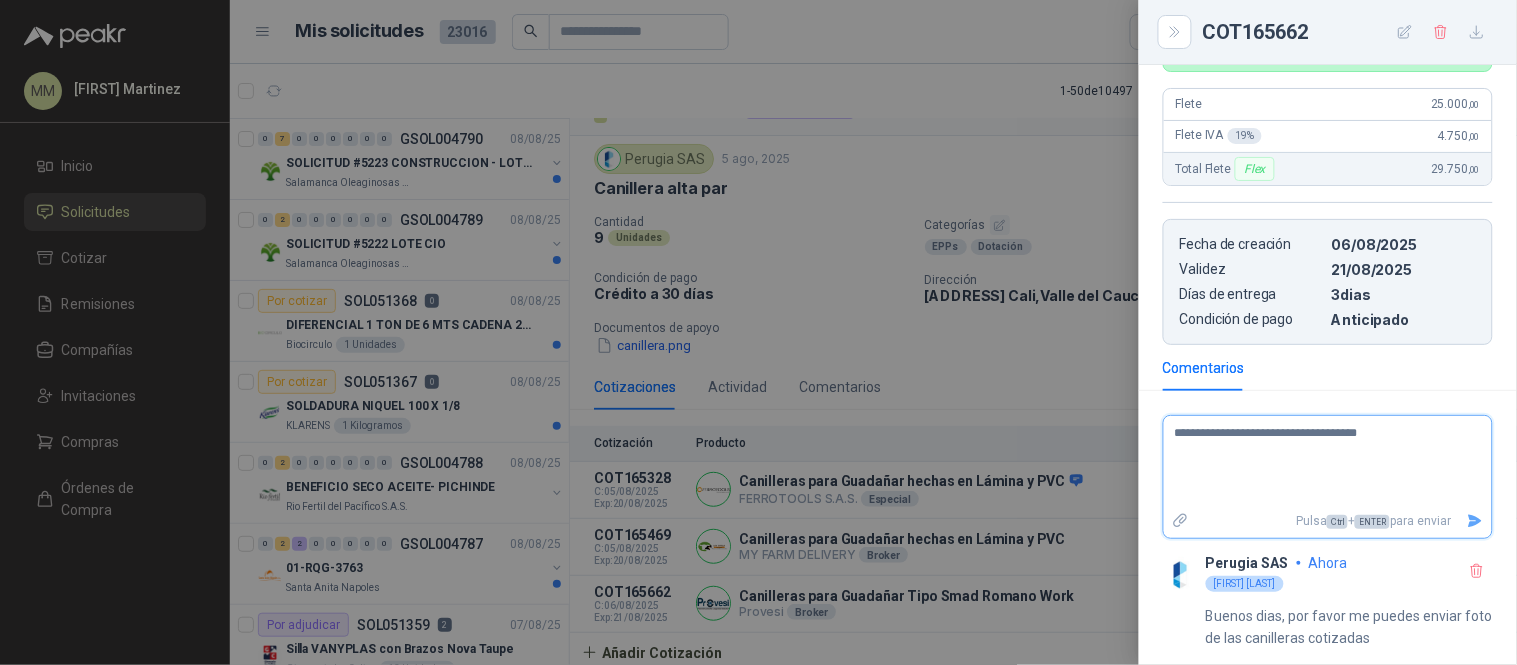 type on "**********" 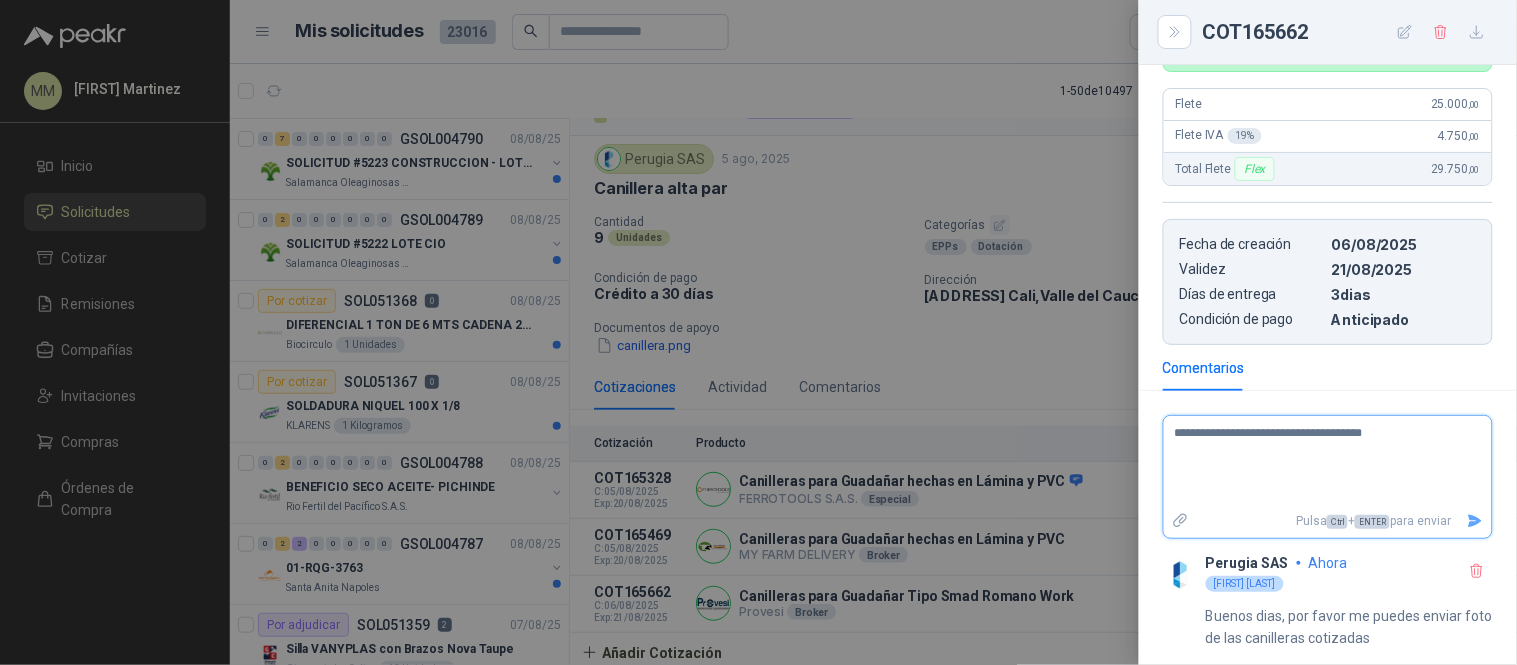 type 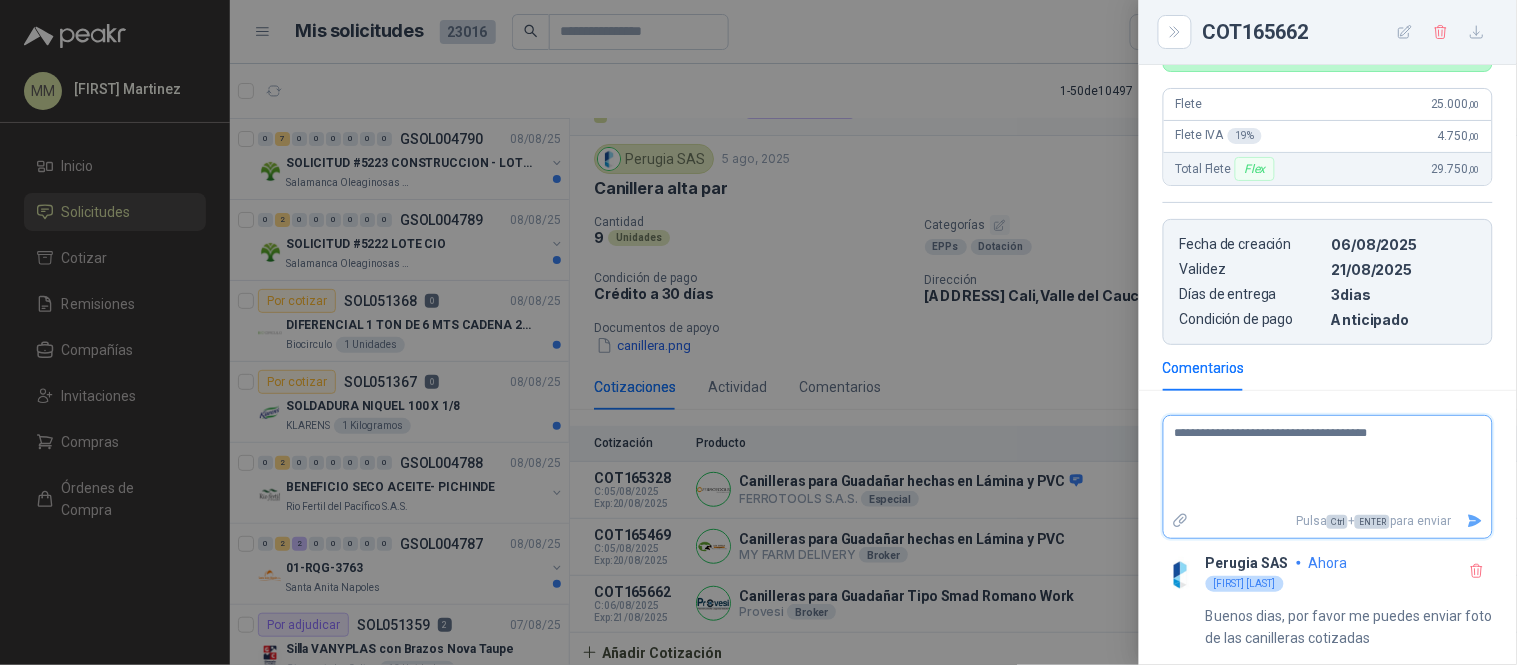 type on "**********" 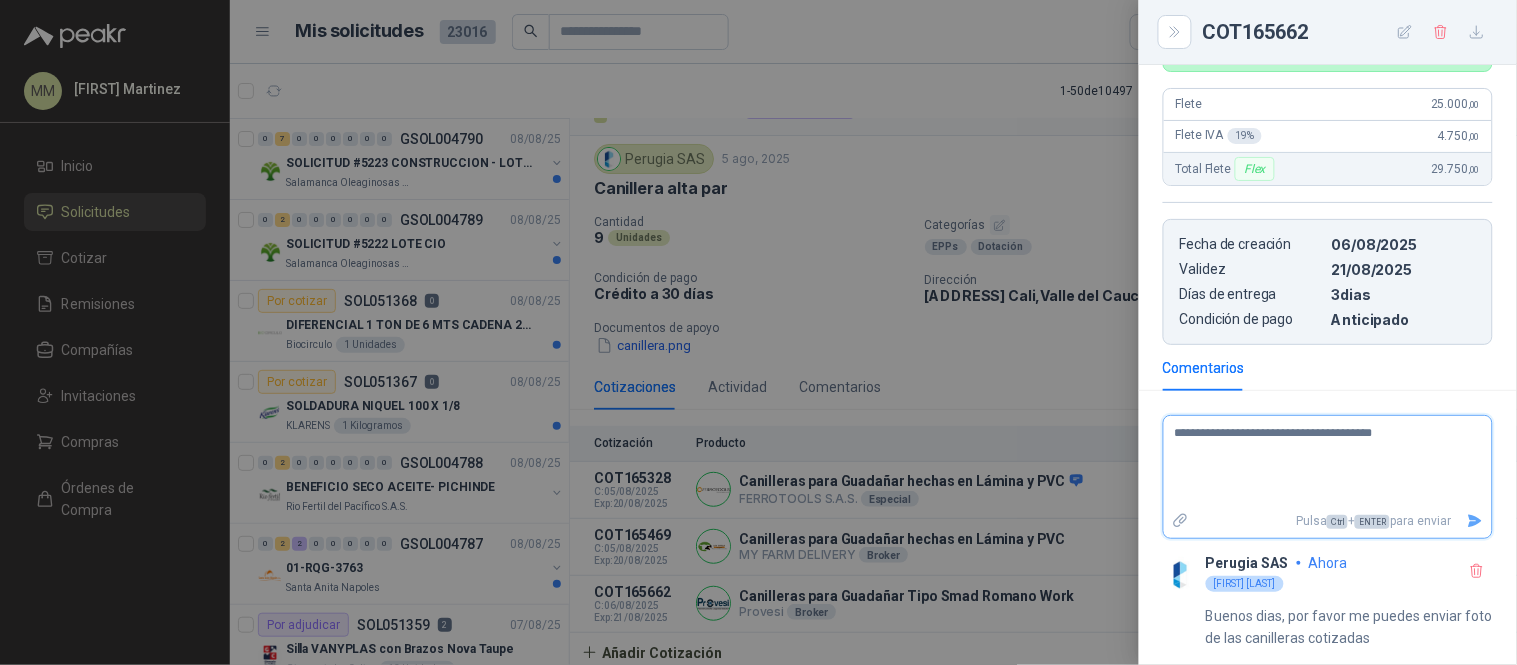 type on "**********" 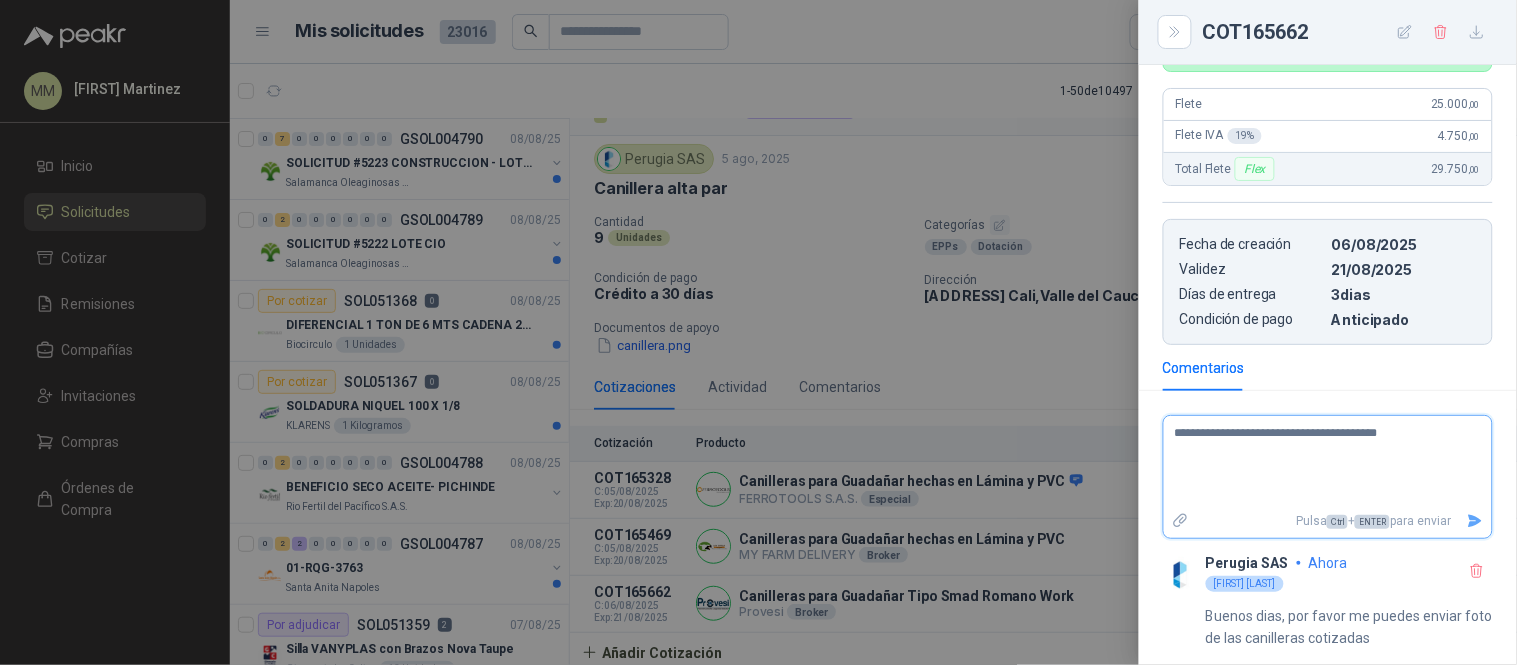 type on "**********" 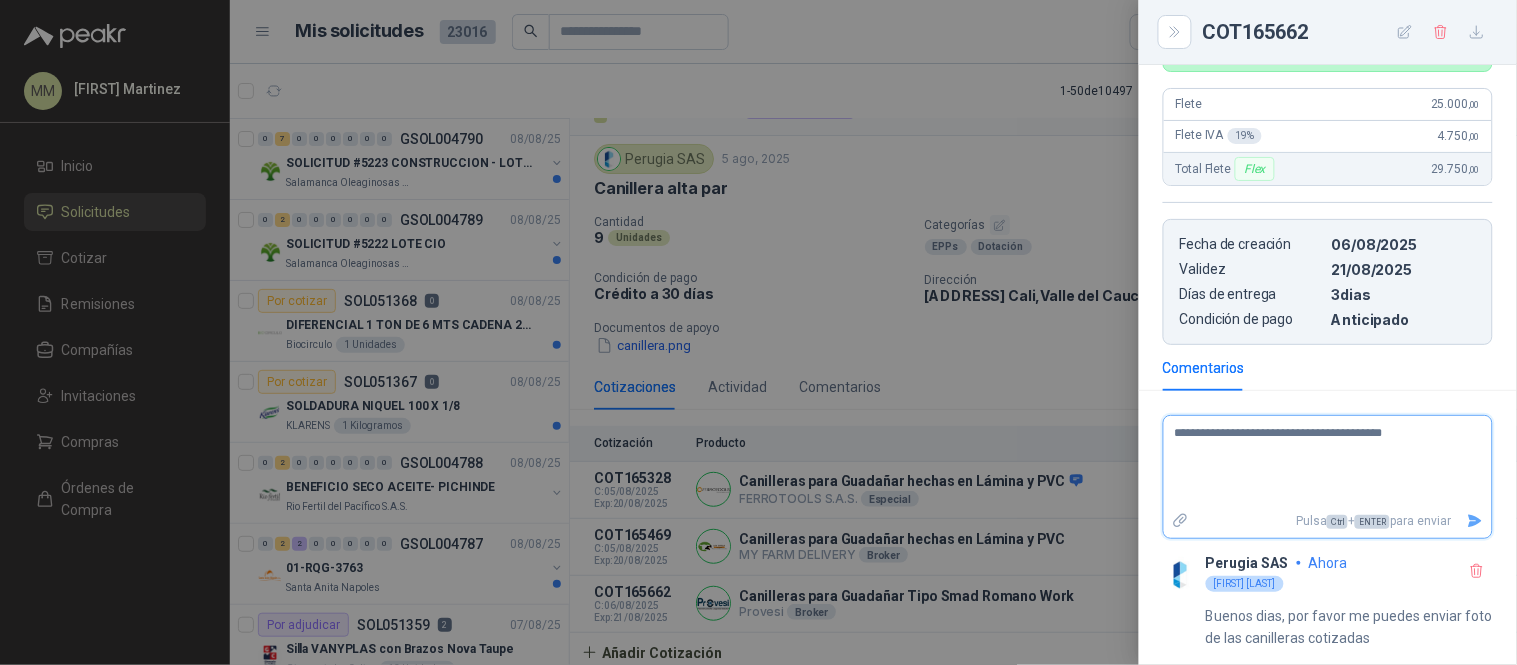 type on "**********" 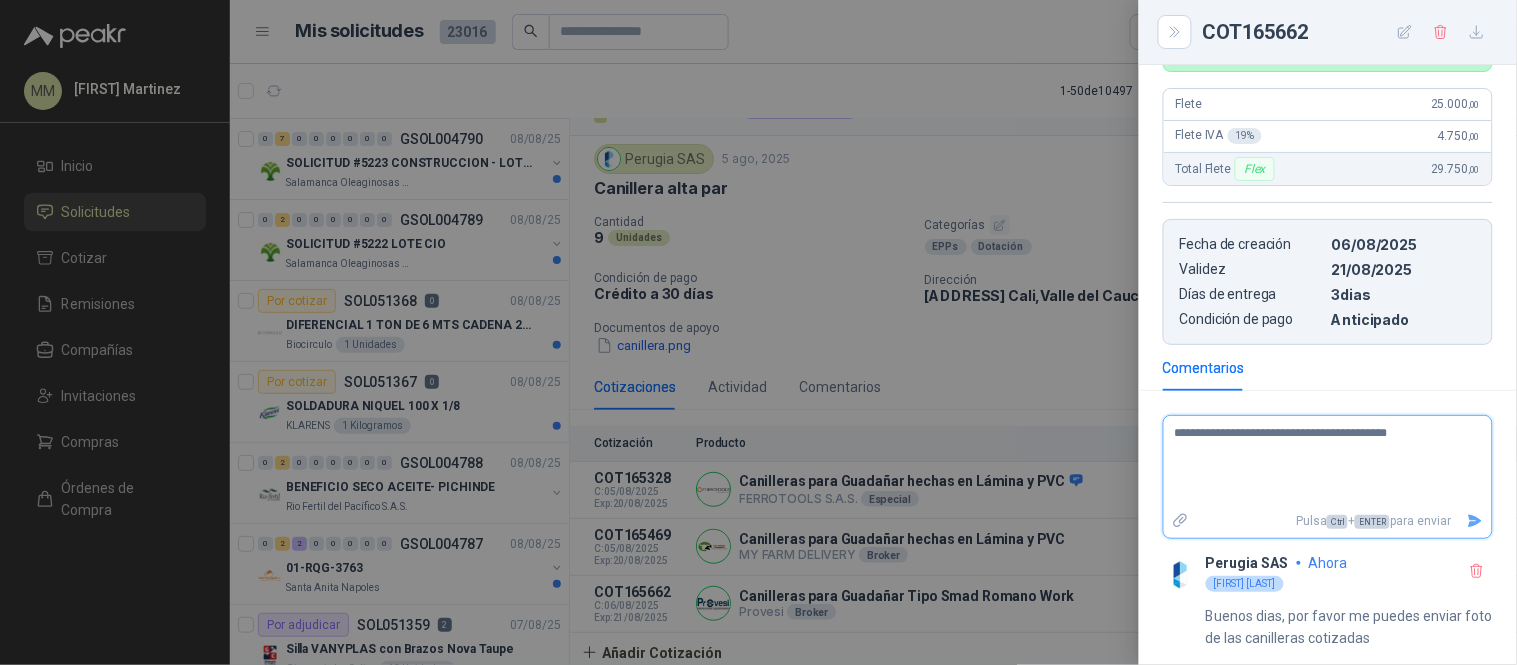 type on "**********" 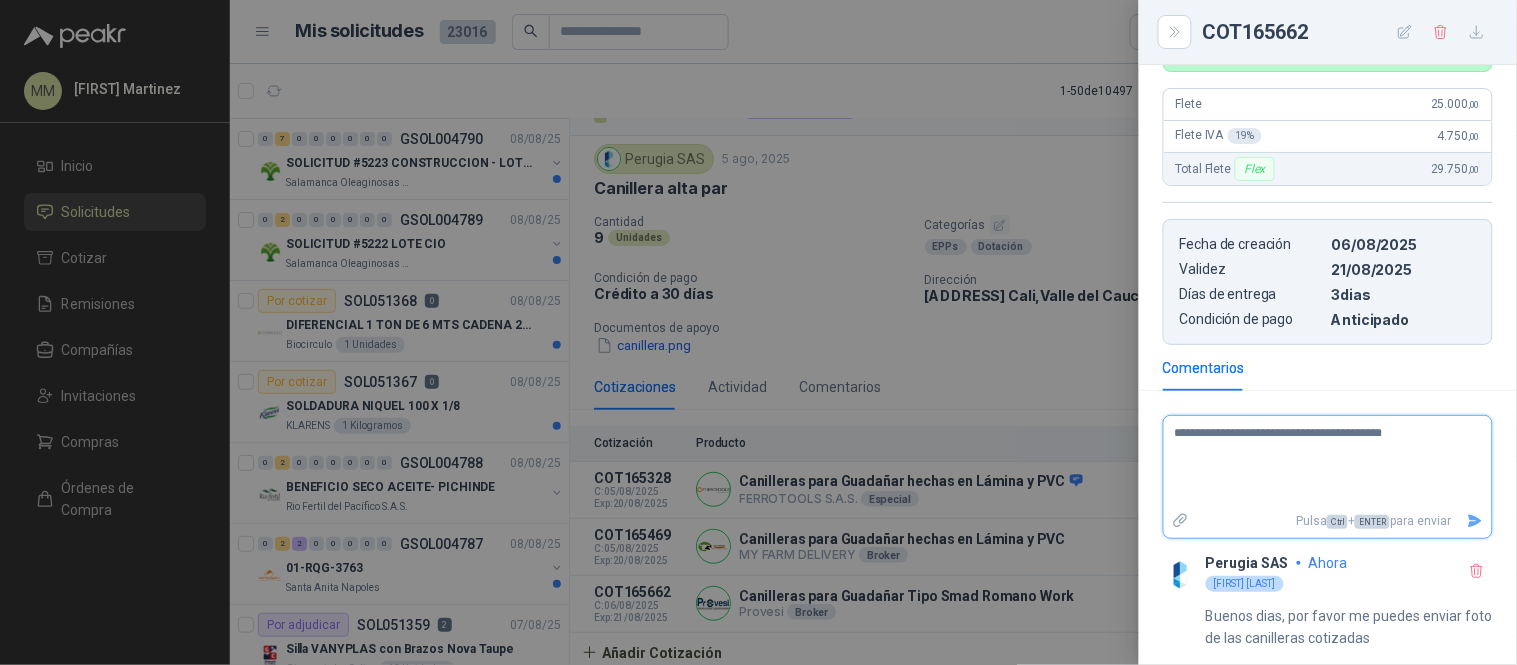 type on "**********" 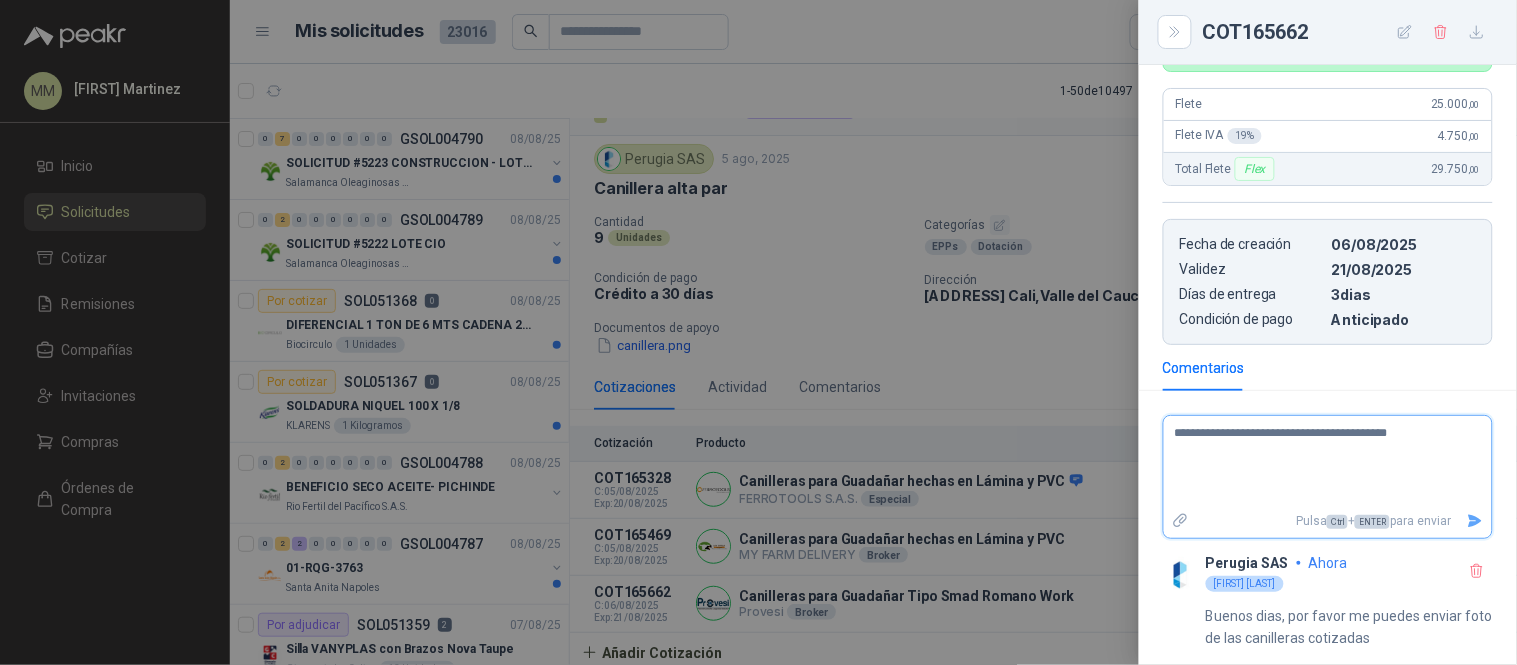click on "**********" at bounding box center (1320, 462) 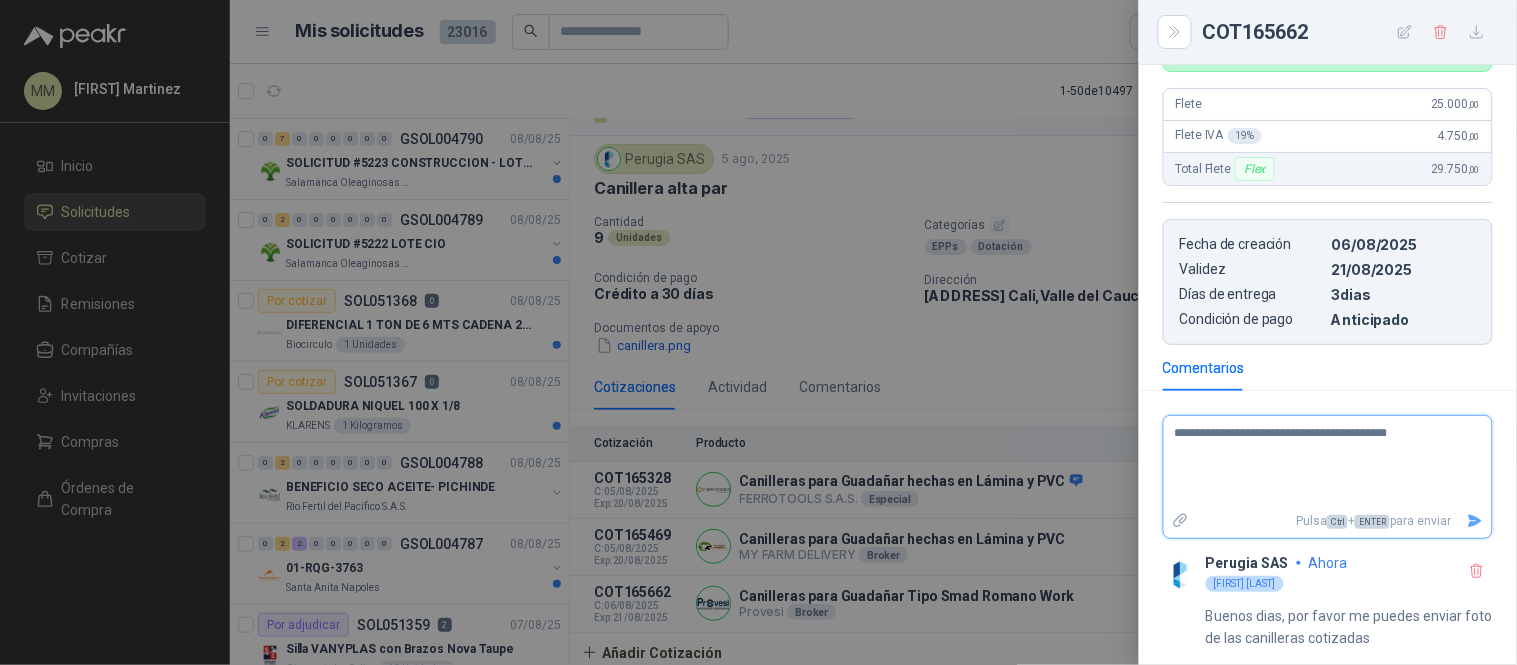 type on "**********" 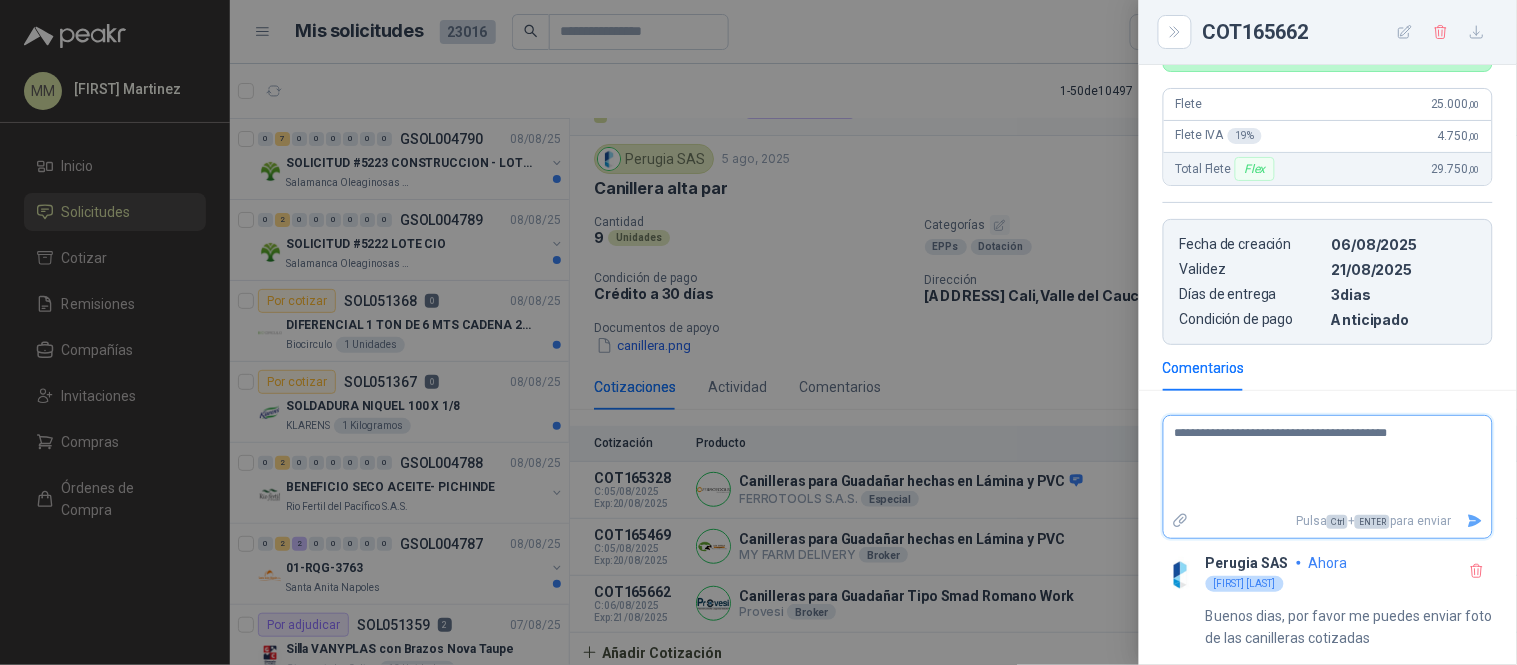 click 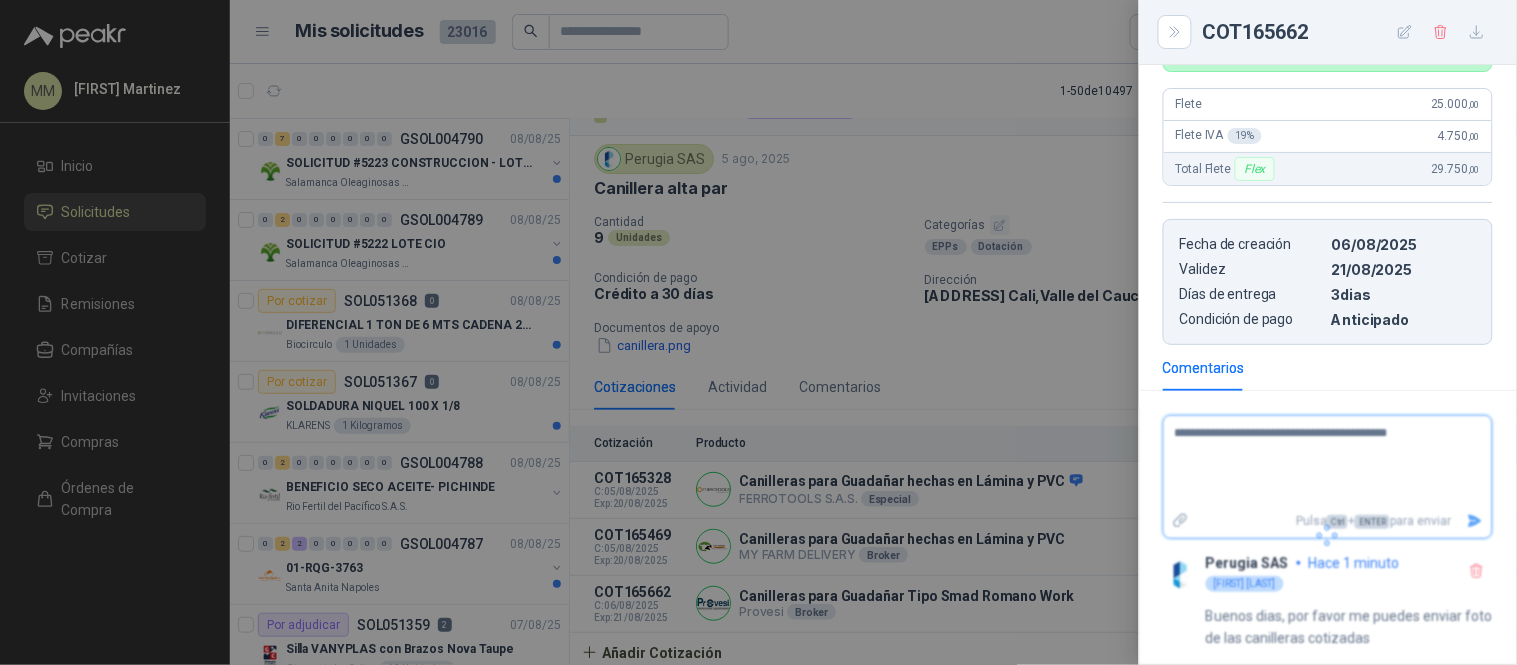 type 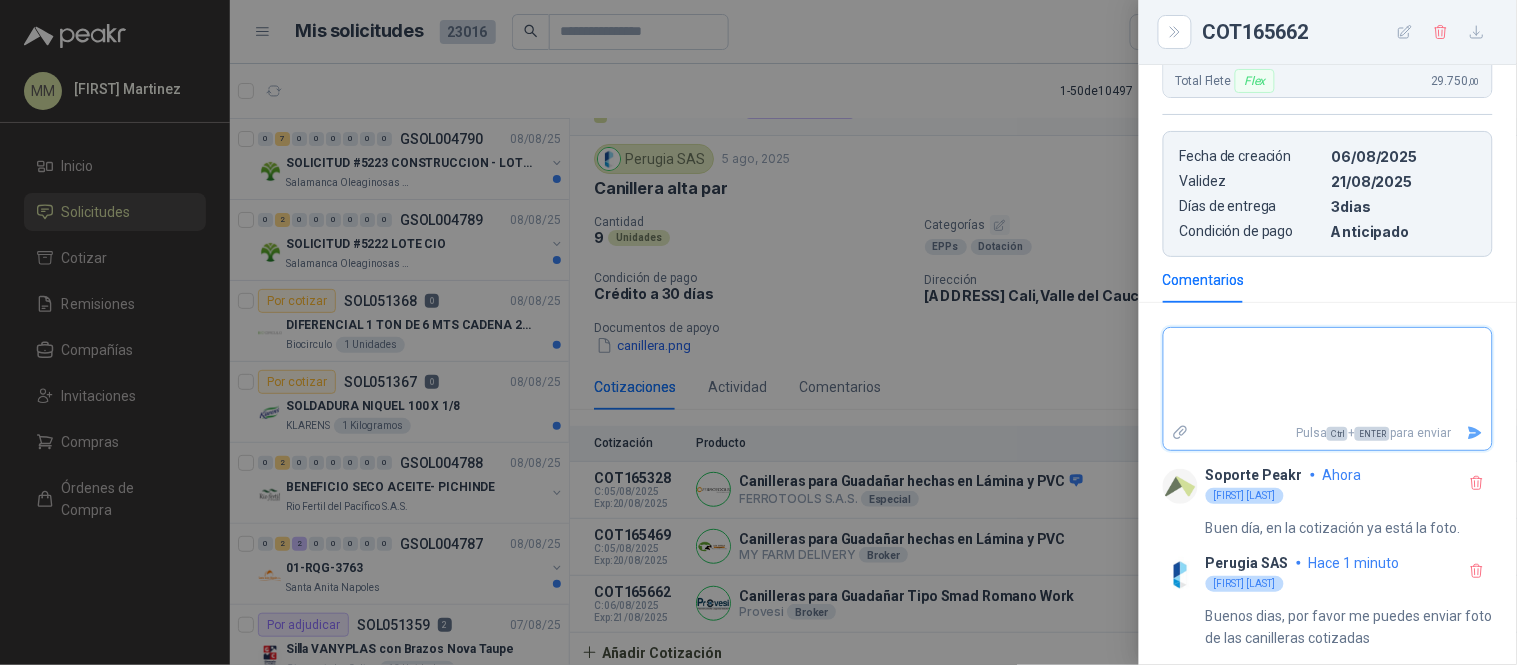 scroll, scrollTop: 724, scrollLeft: 0, axis: vertical 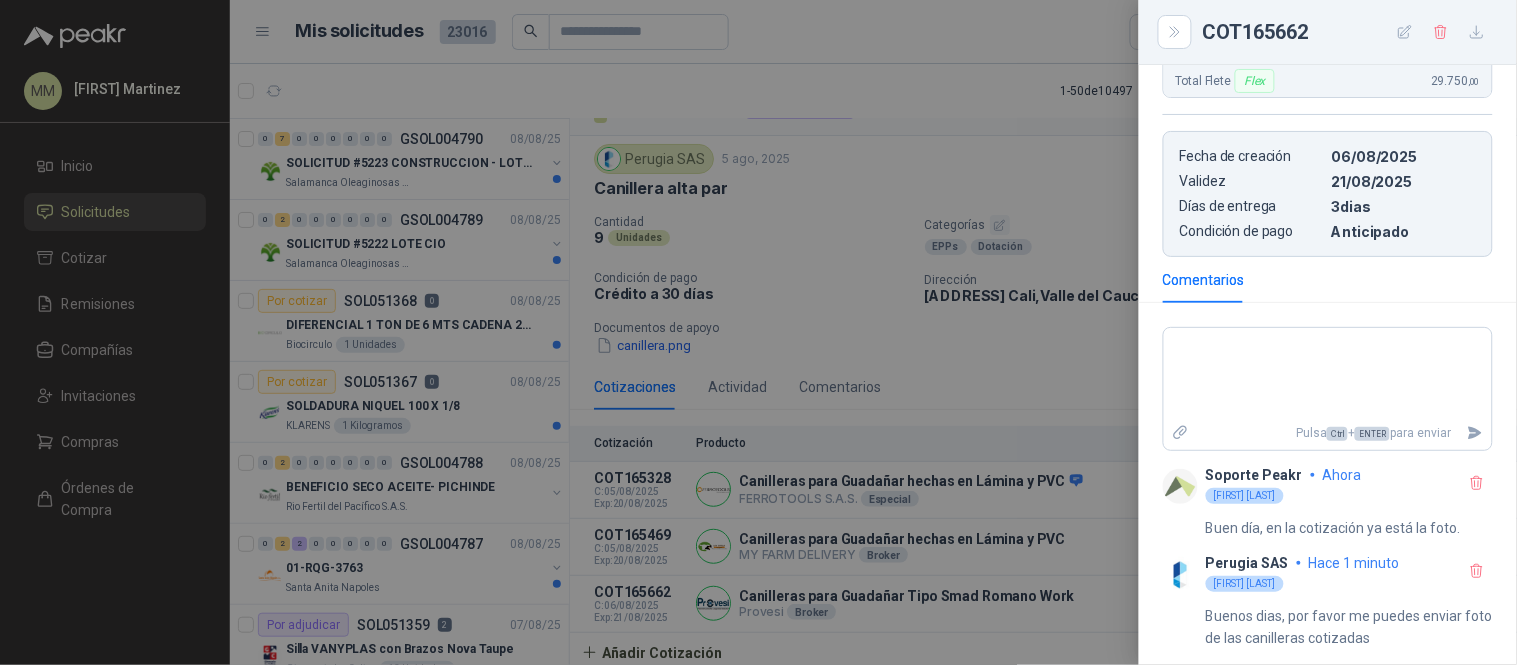 click at bounding box center [758, 332] 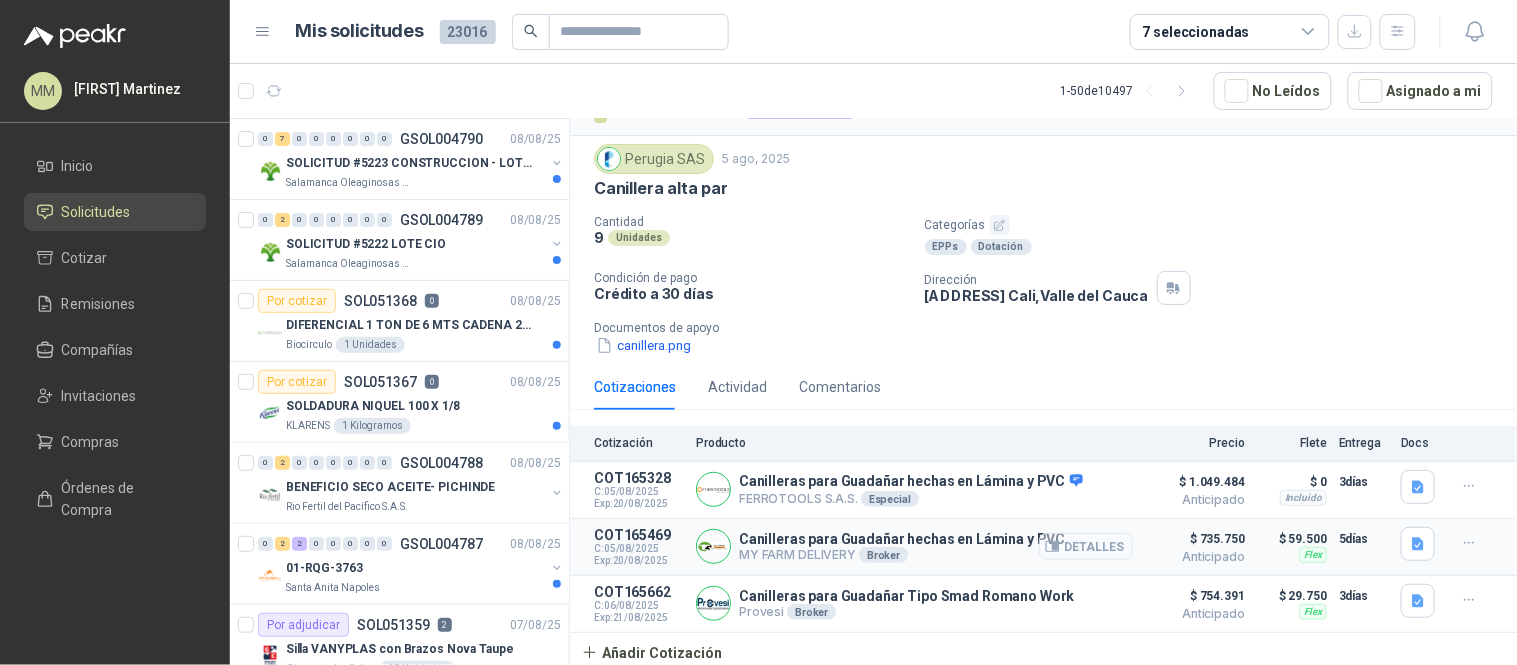 click on "Detalles" at bounding box center [1086, 546] 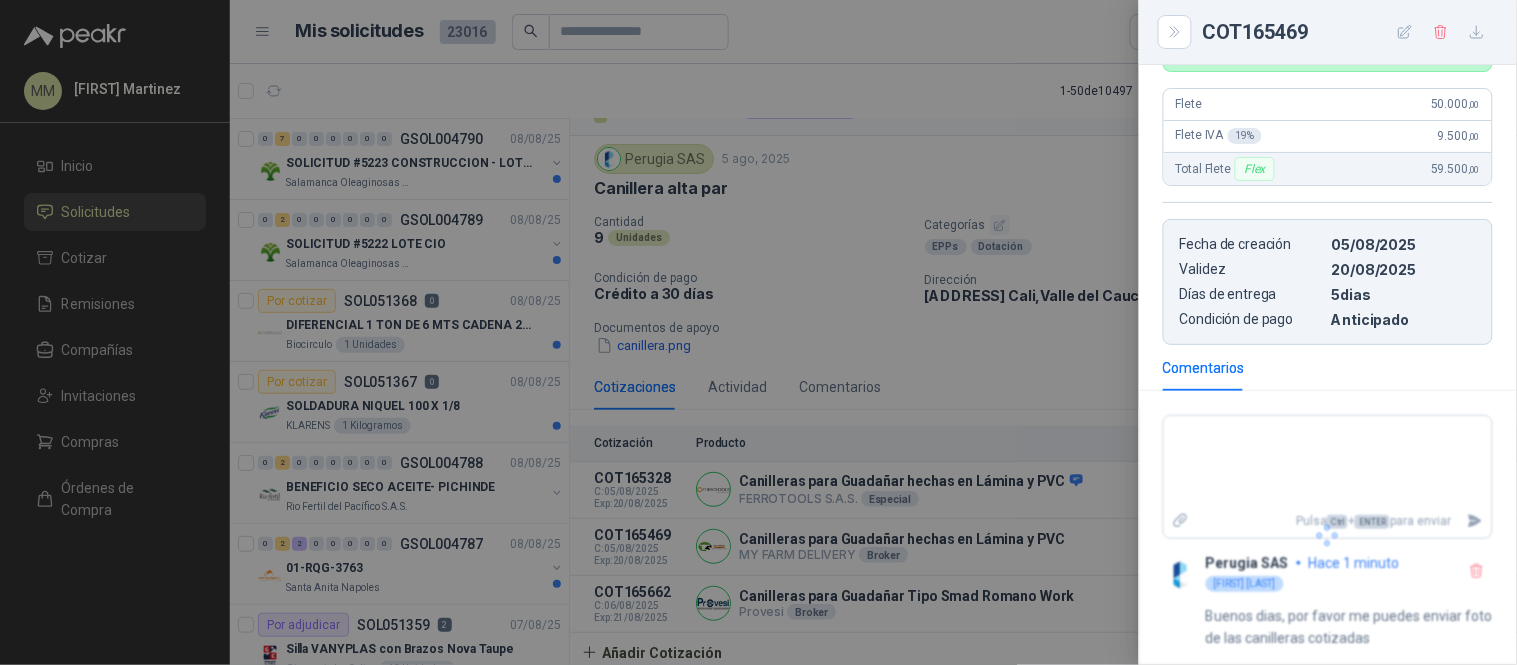 scroll, scrollTop: 636, scrollLeft: 0, axis: vertical 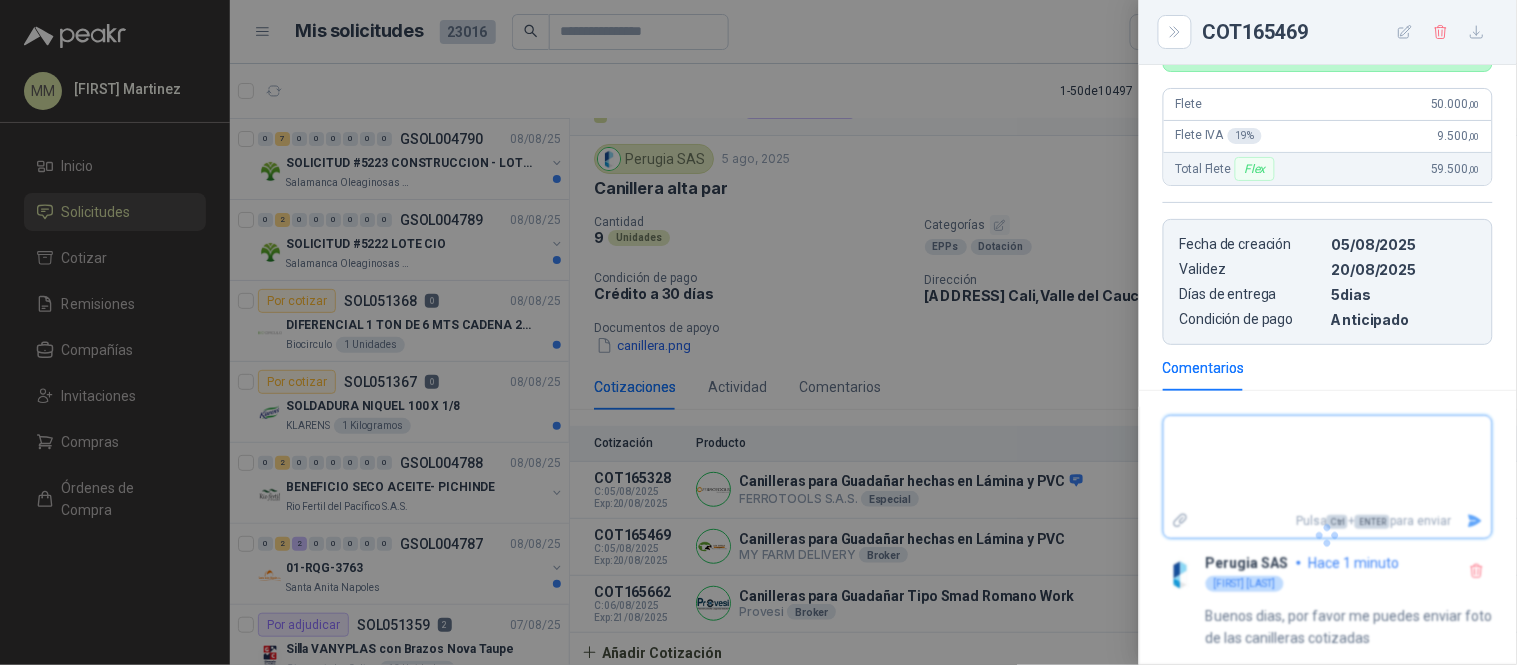 click on "Pulsa  Ctrl  +  ENTER  para enviar [ORGANIZATION] hace 1 minuto [PERSON]  Buenos dias, por favor me puedes enviar foto de las canilleras cotizadas" at bounding box center (1328, 536) 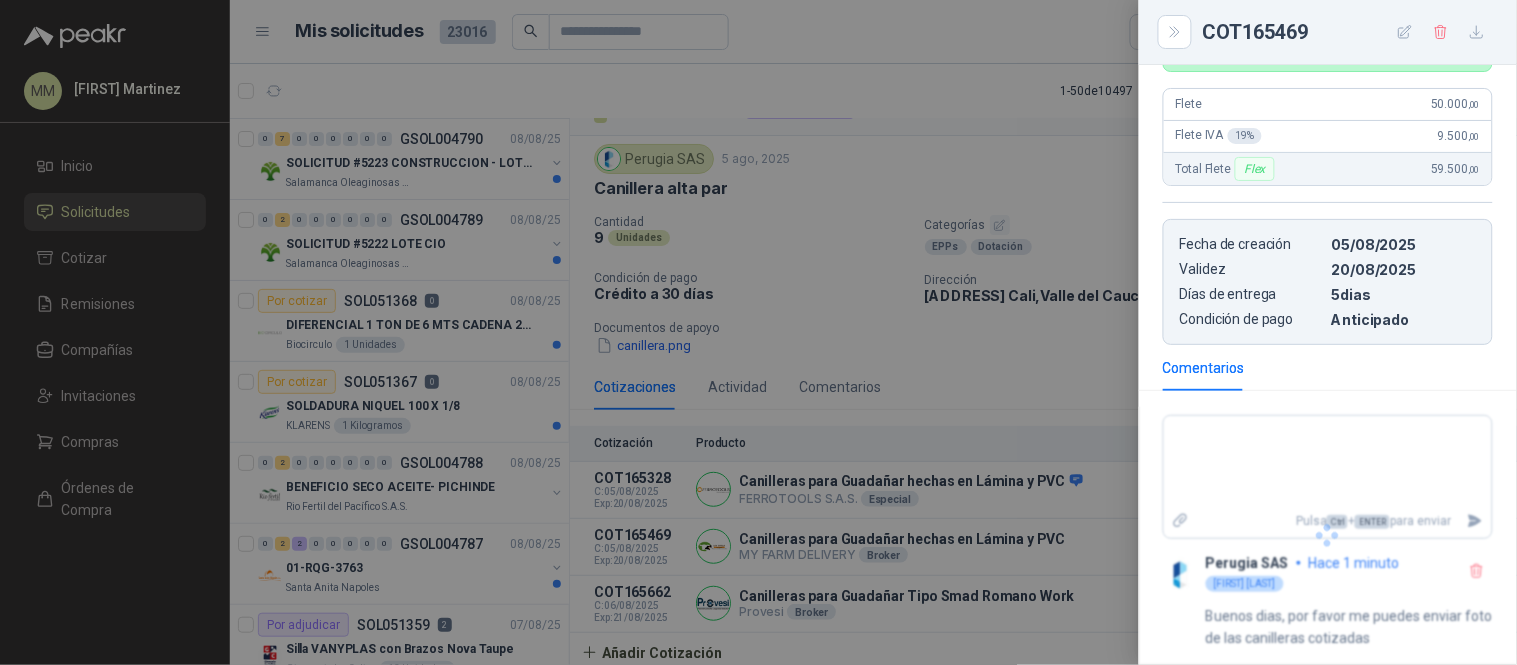 click at bounding box center [758, 332] 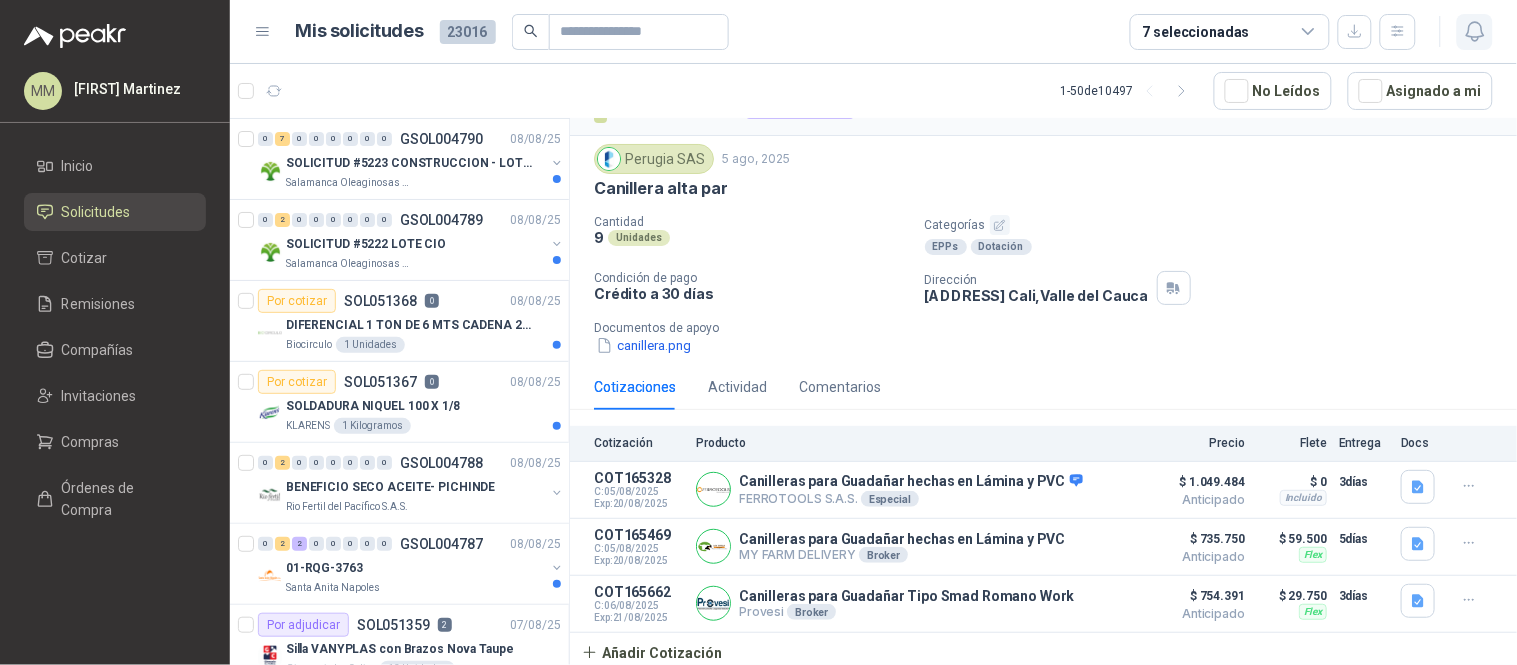 click 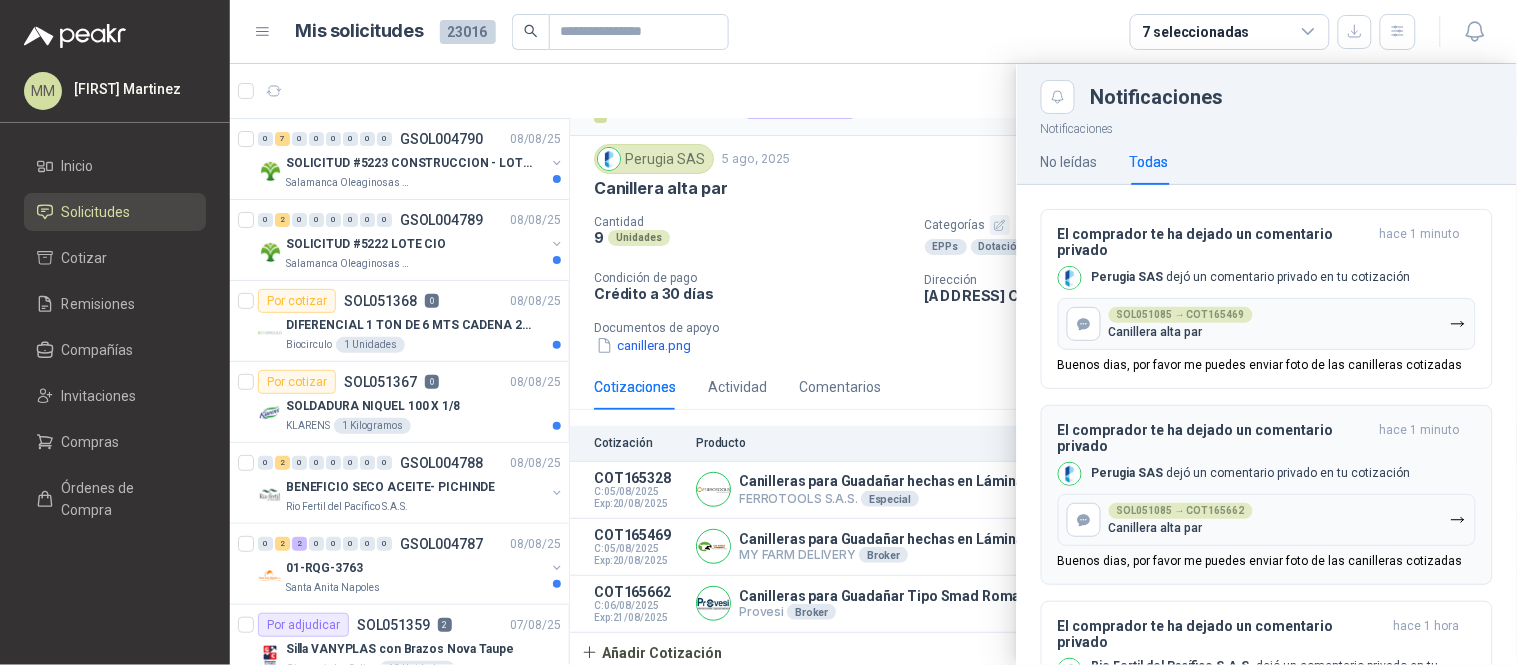 click on "[ORGANIZATION]    dejó un comentario privado en tu cotización" at bounding box center [1234, 474] 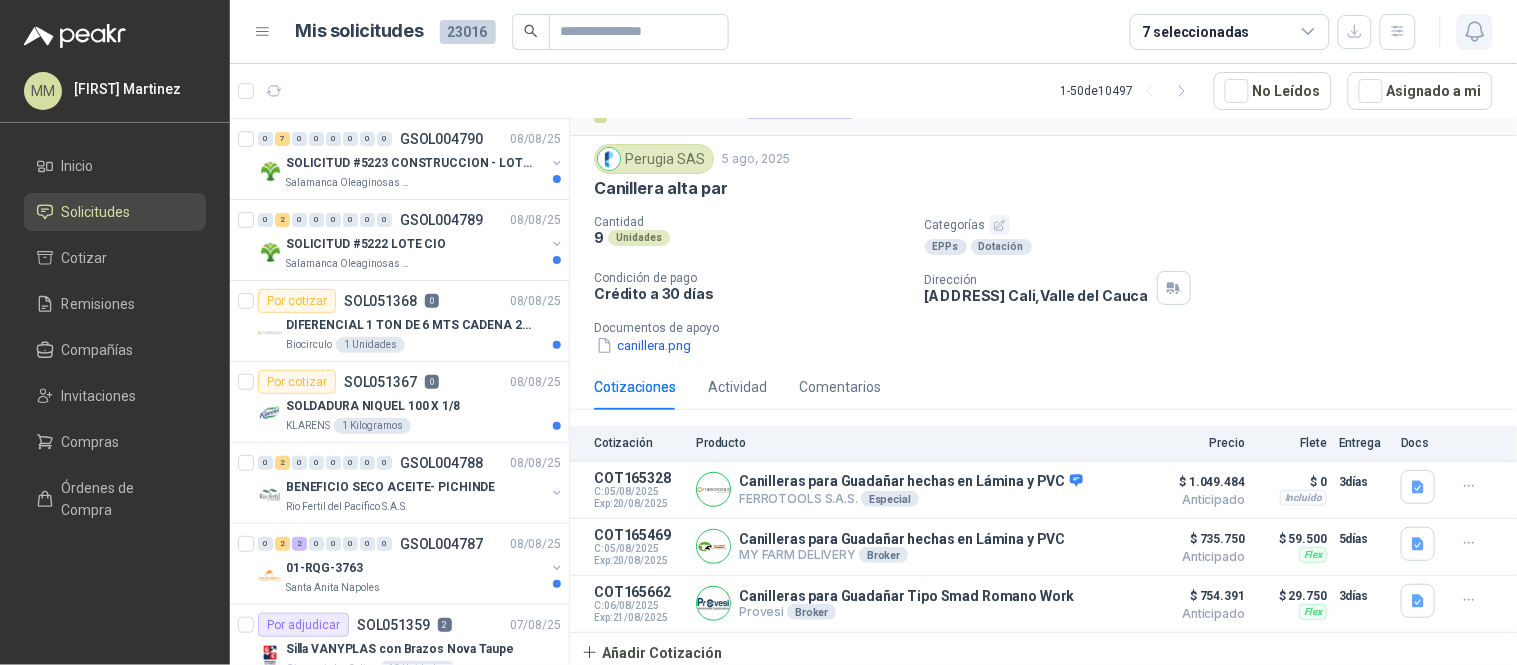 click 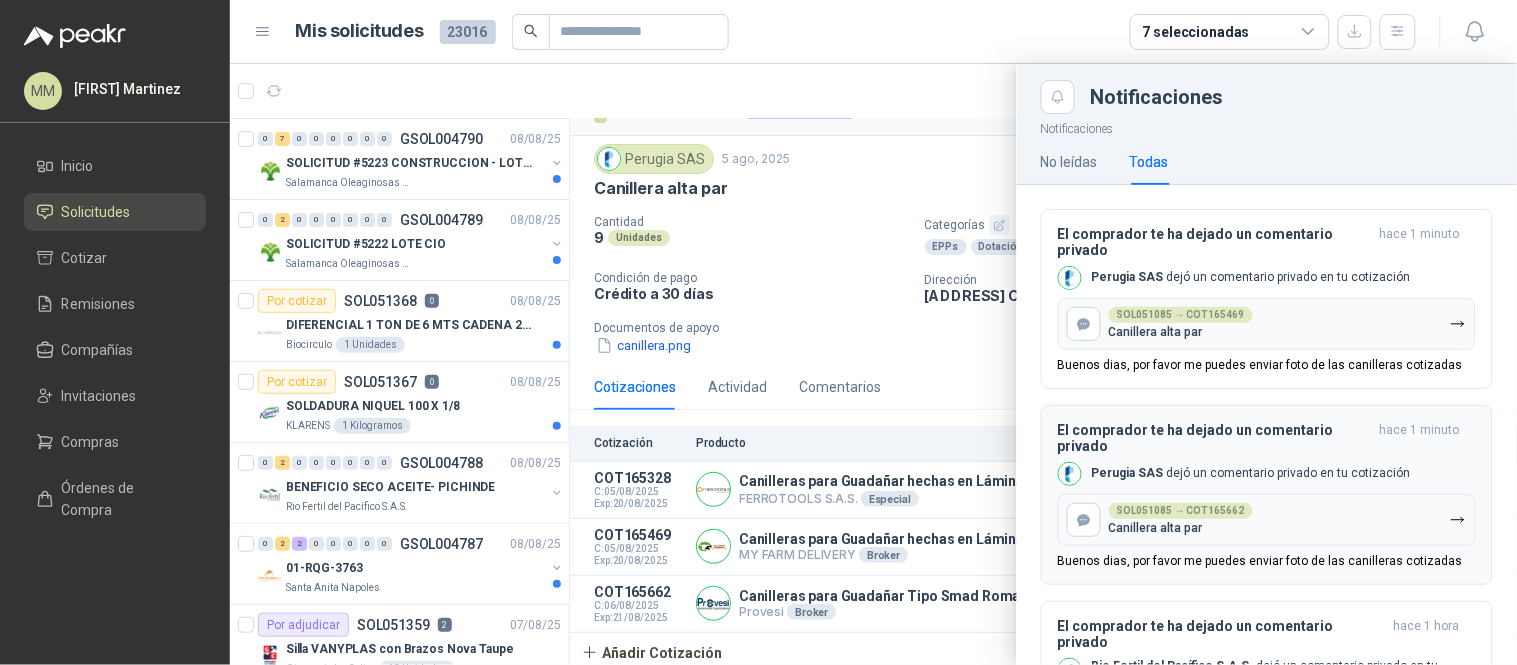 click on "SOL051085 → COT165662 Canillera alta par" at bounding box center [1267, 520] 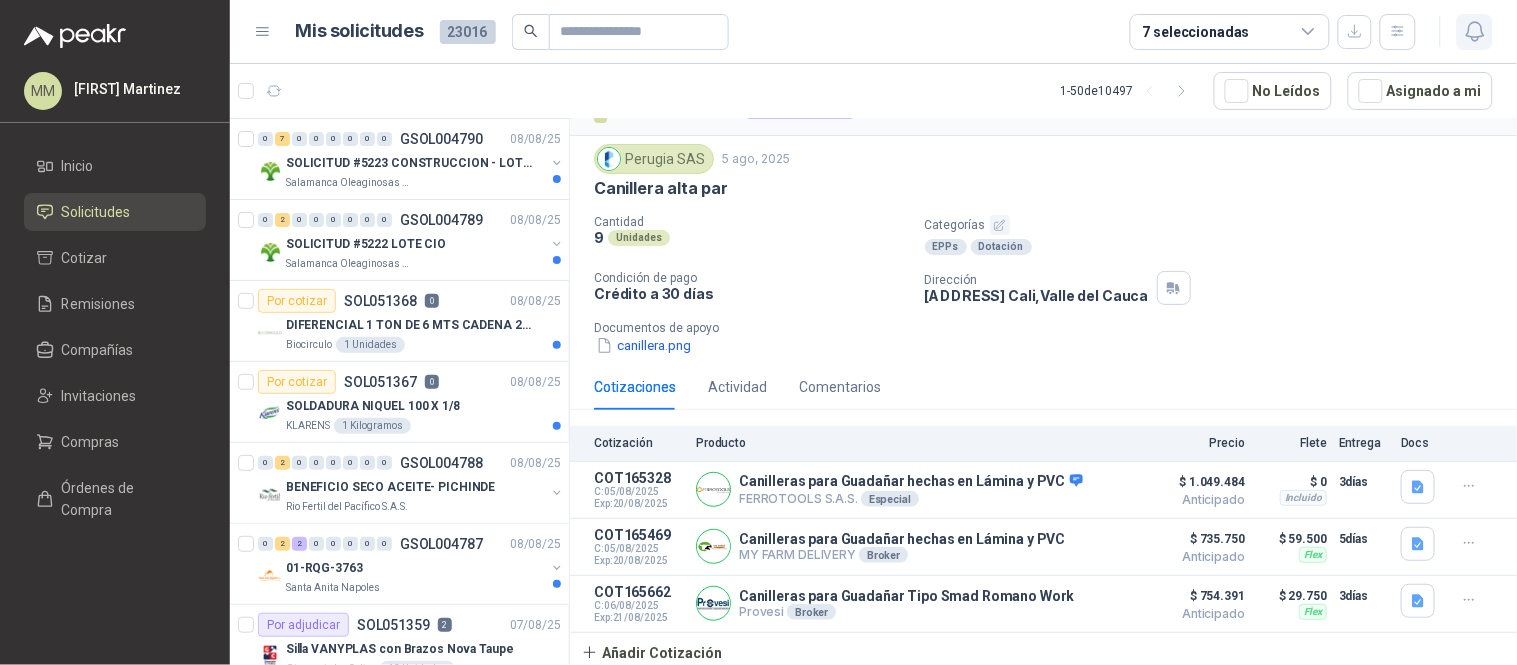 click at bounding box center (1475, 32) 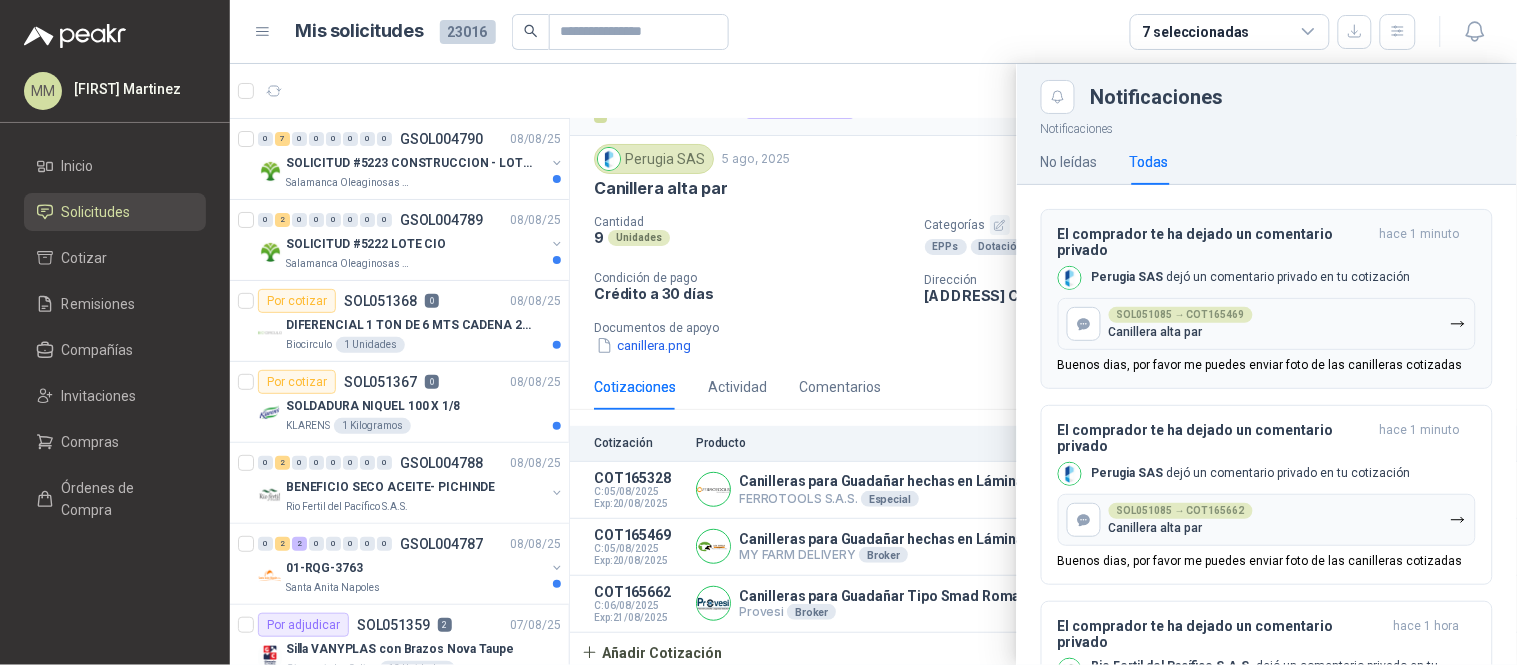 click on "SOL051085 → COT165469 Canillera alta par" at bounding box center [1267, 324] 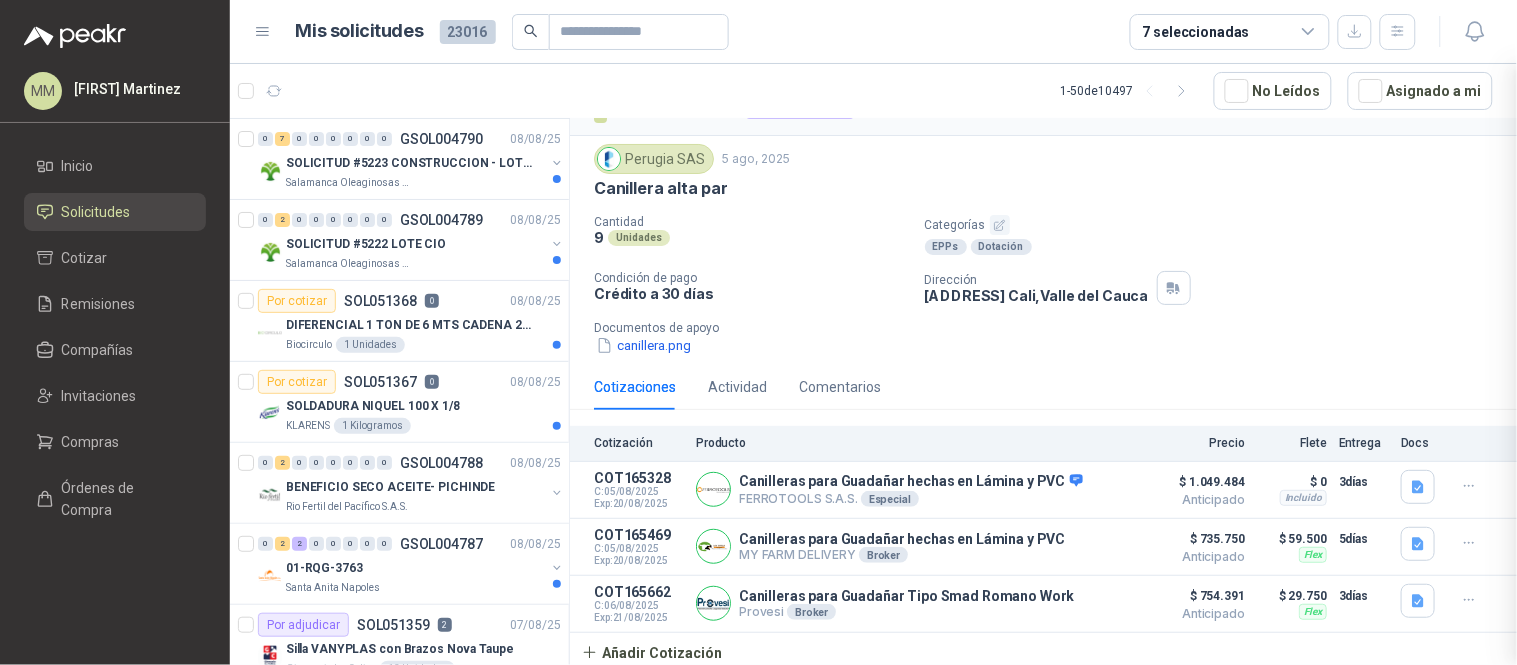 type 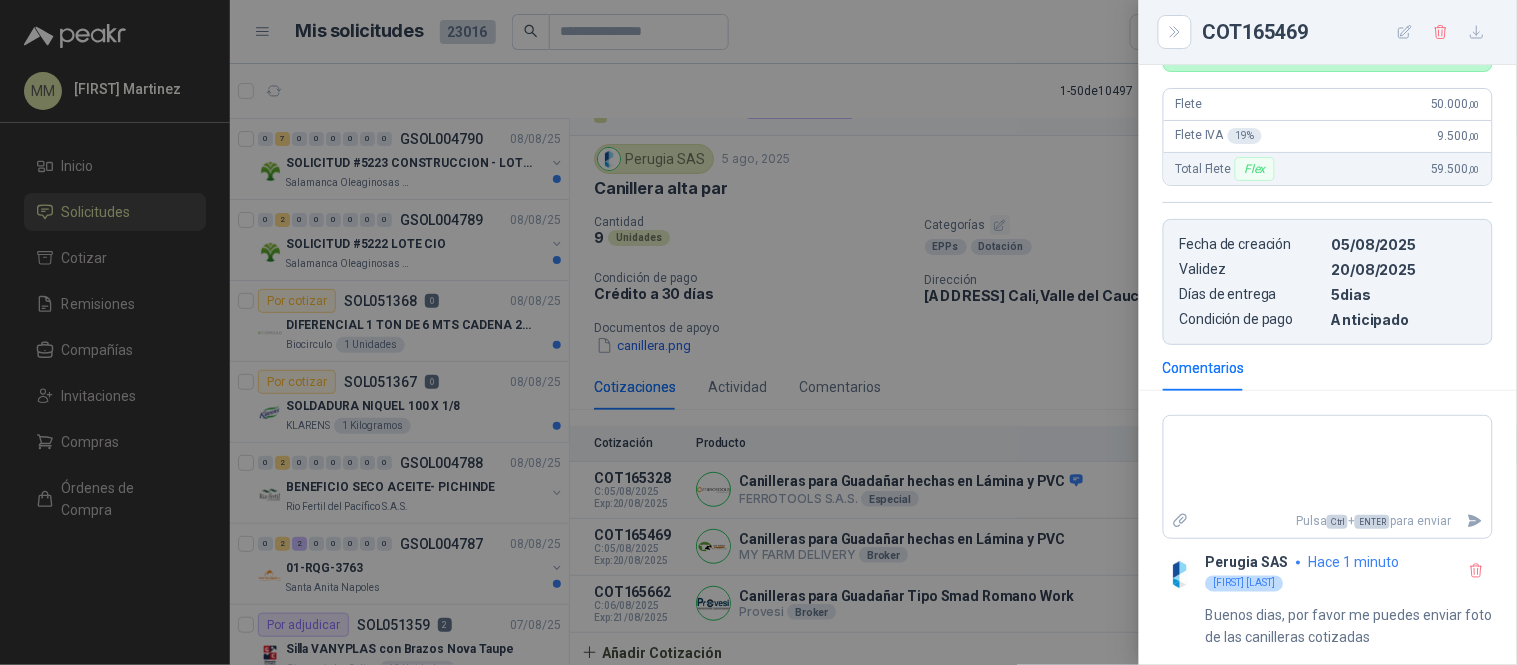 scroll, scrollTop: 636, scrollLeft: 0, axis: vertical 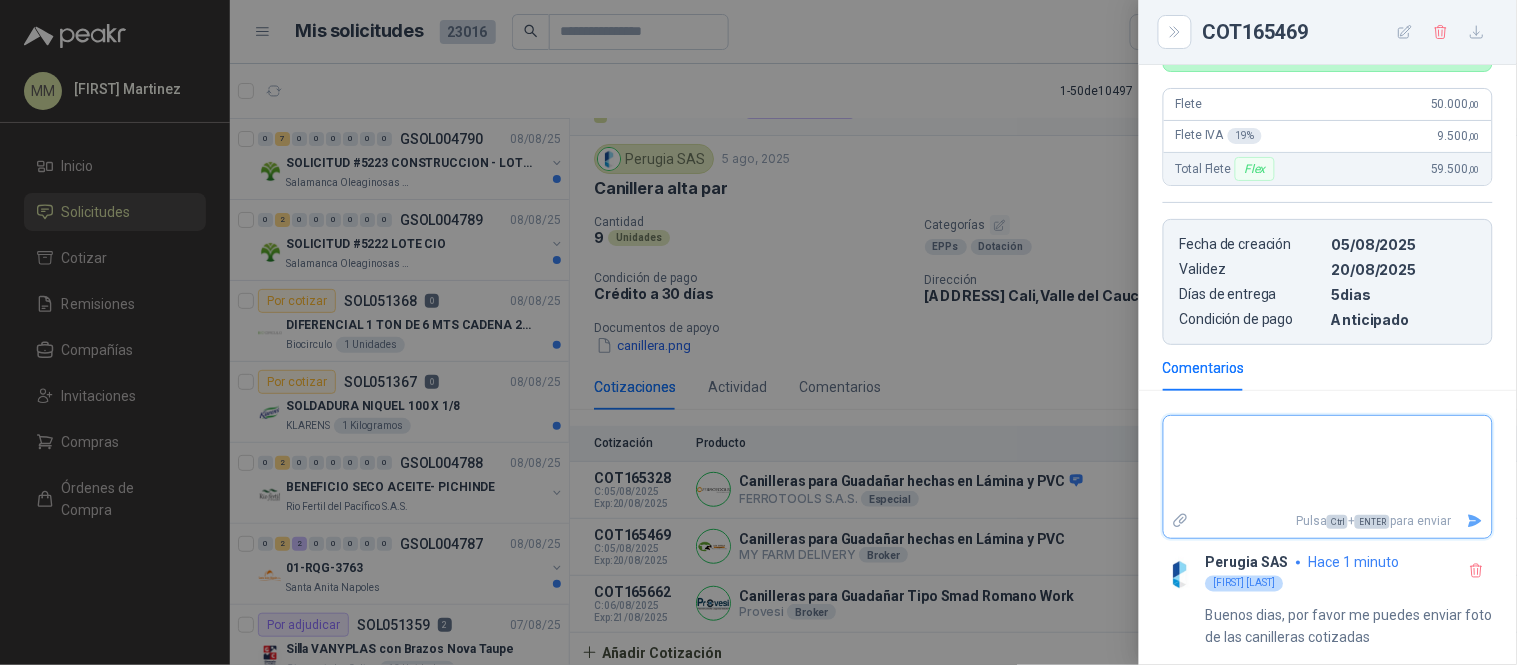 click at bounding box center [1320, 462] 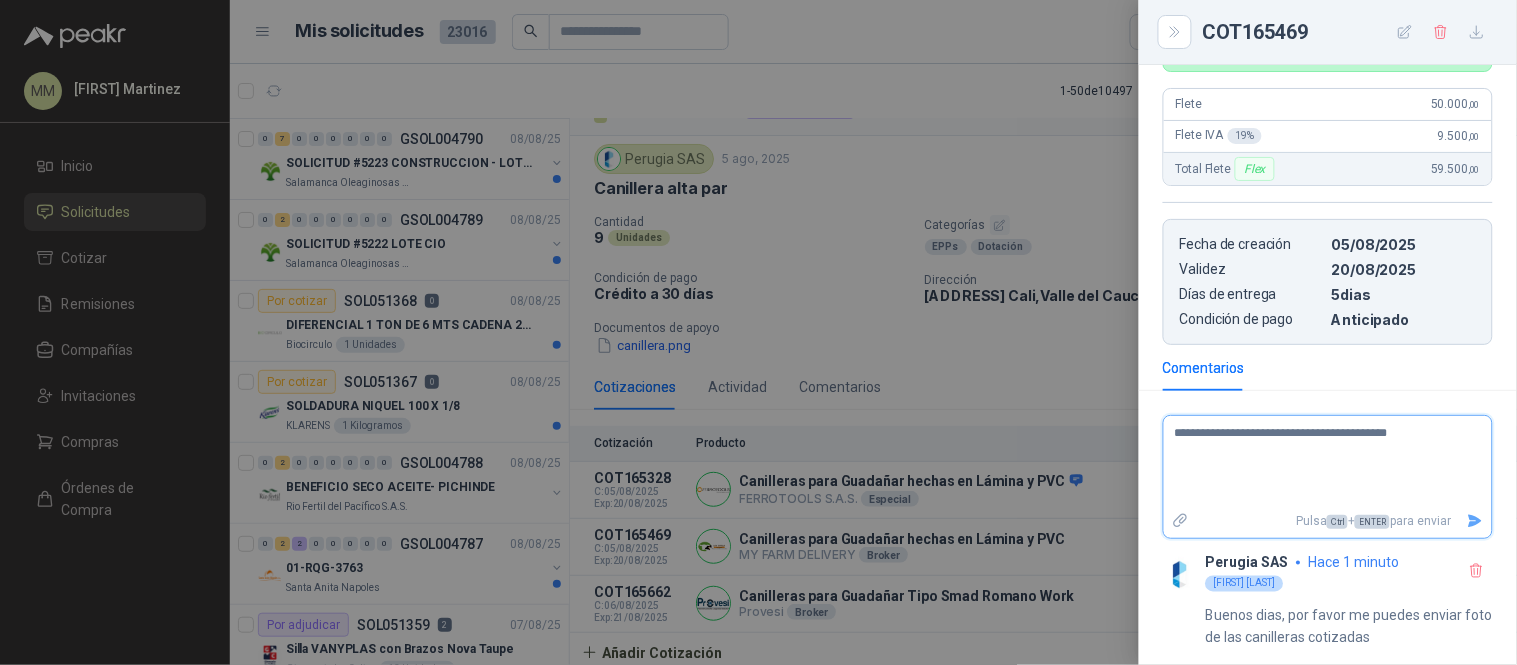 type on "**********" 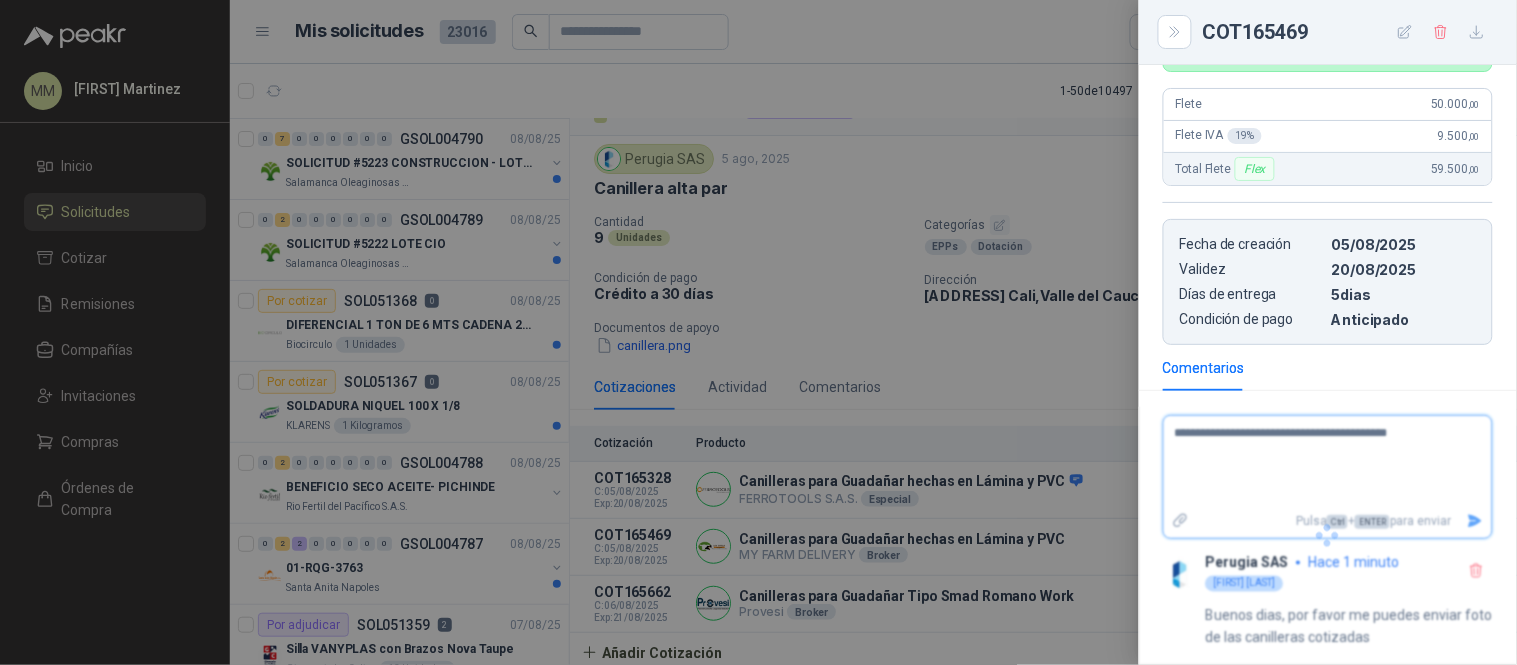 type 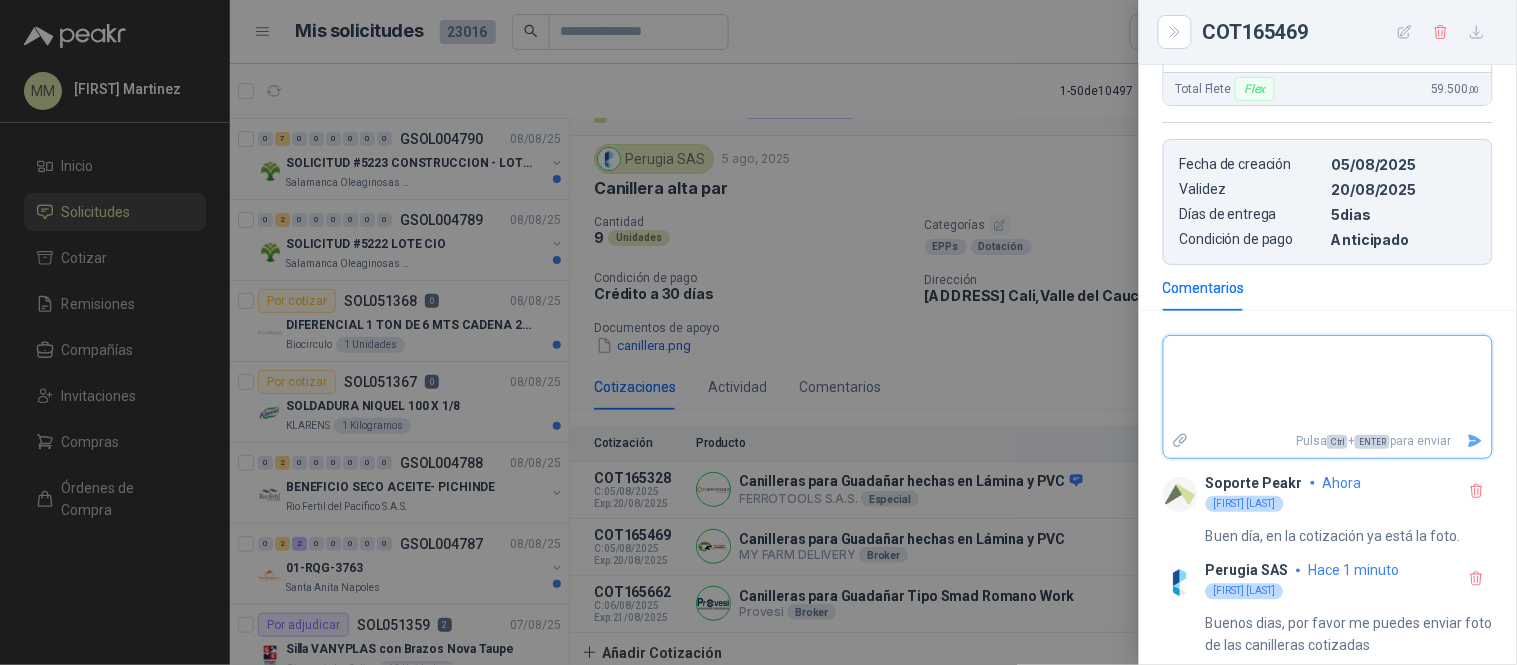 scroll, scrollTop: 724, scrollLeft: 0, axis: vertical 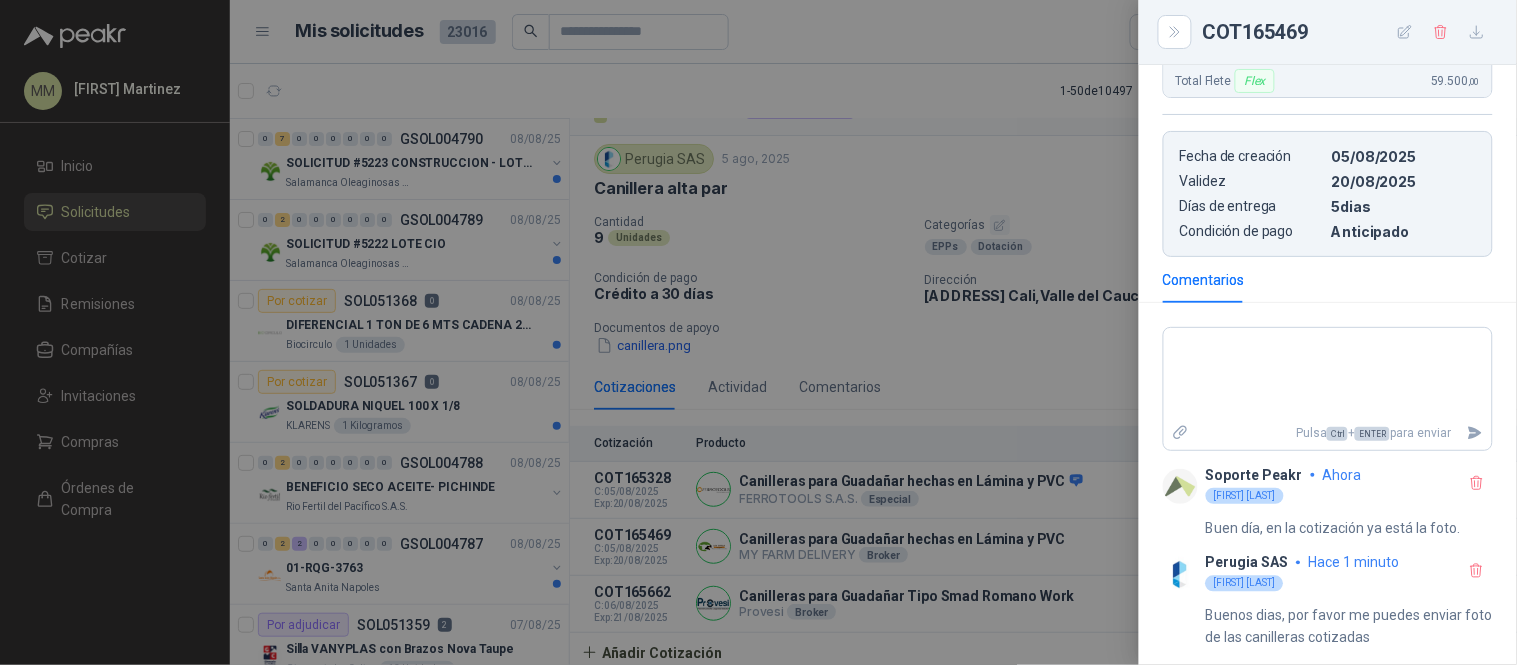 click at bounding box center [758, 332] 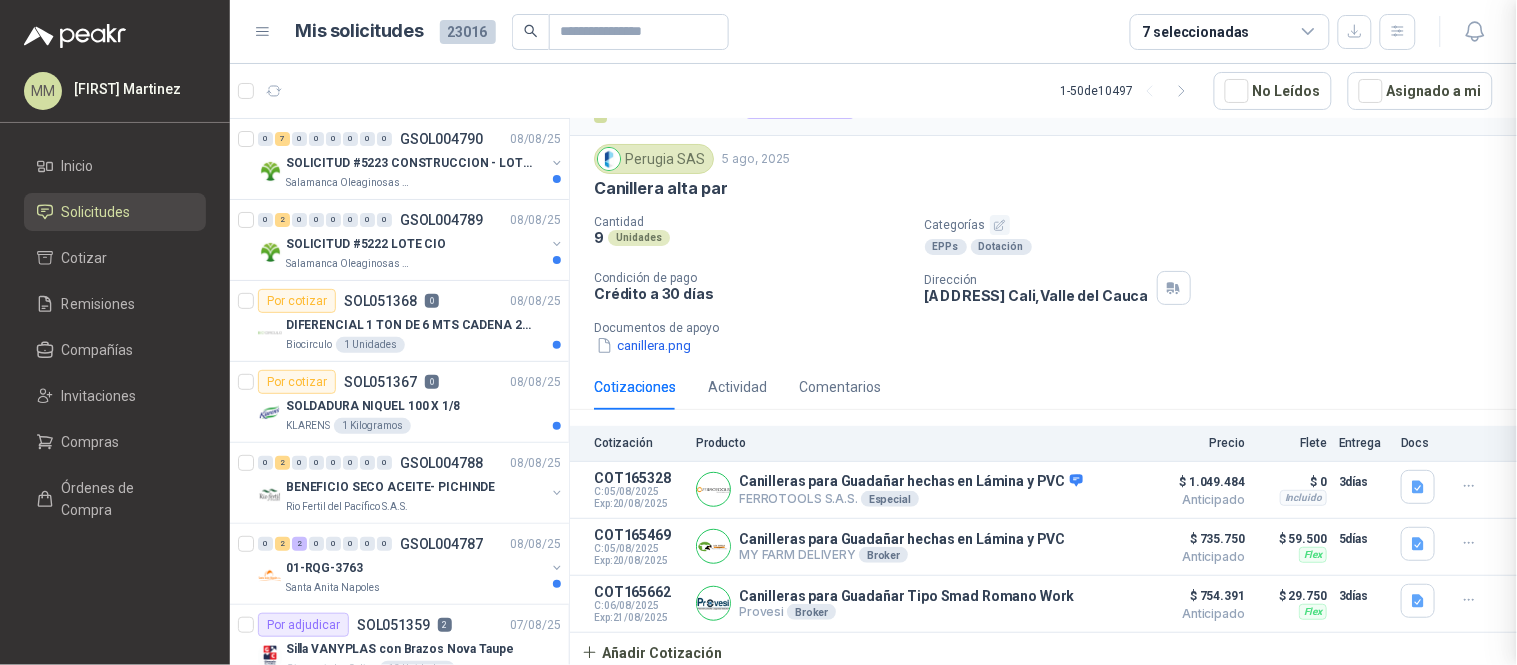 type 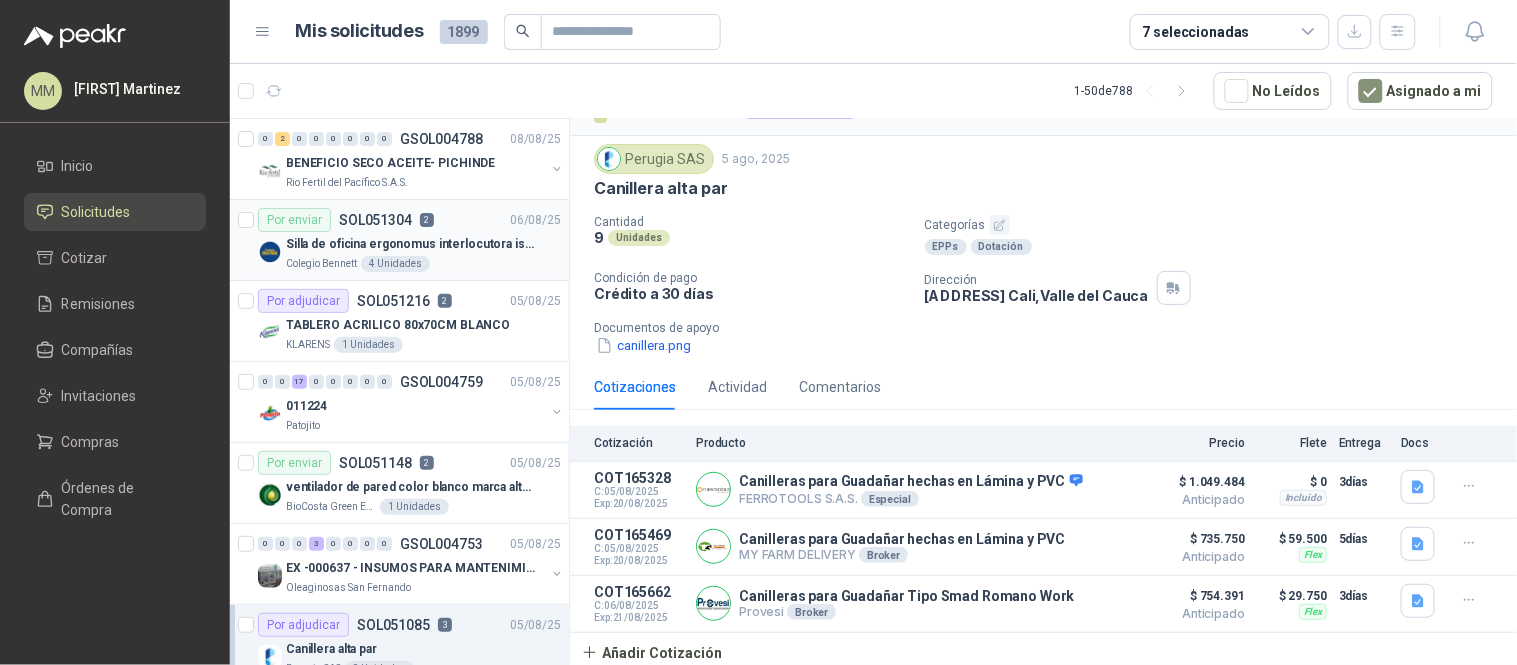 click on "06/08/25" at bounding box center [535, 220] 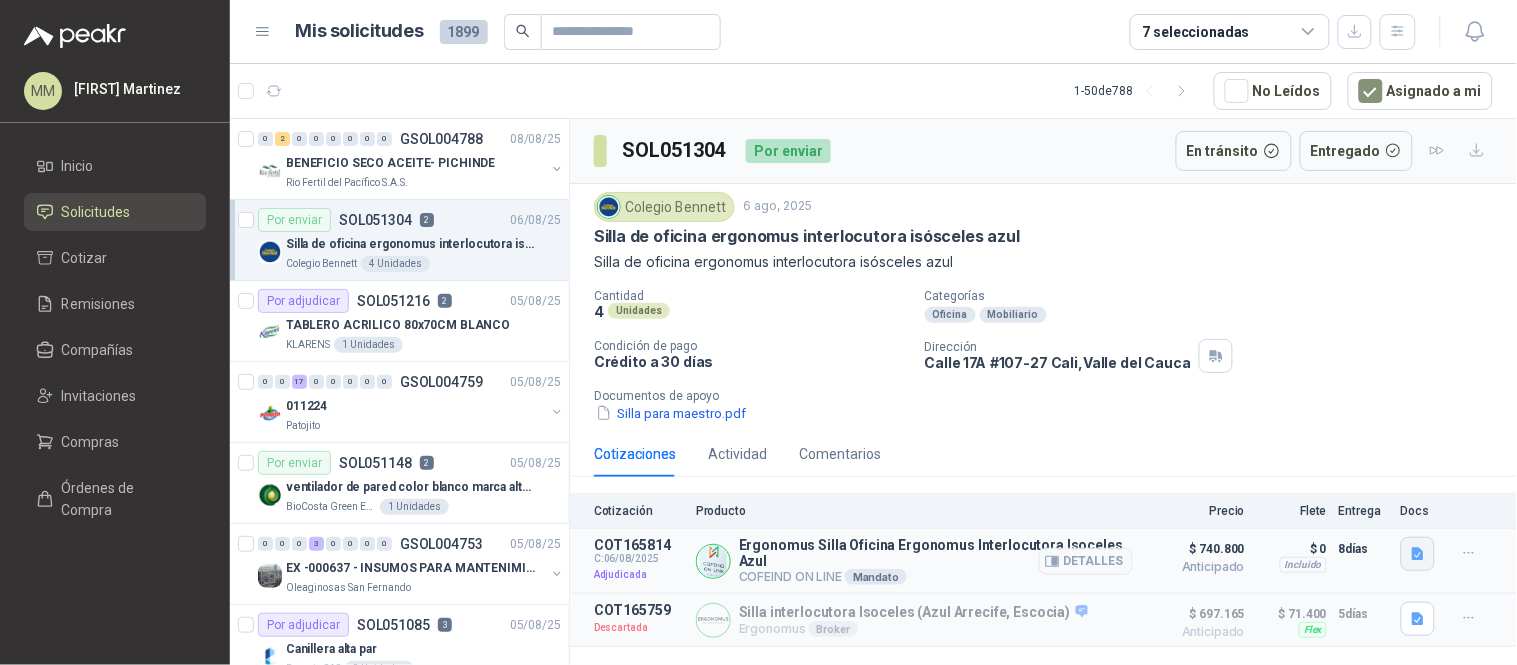 click at bounding box center (1418, 554) 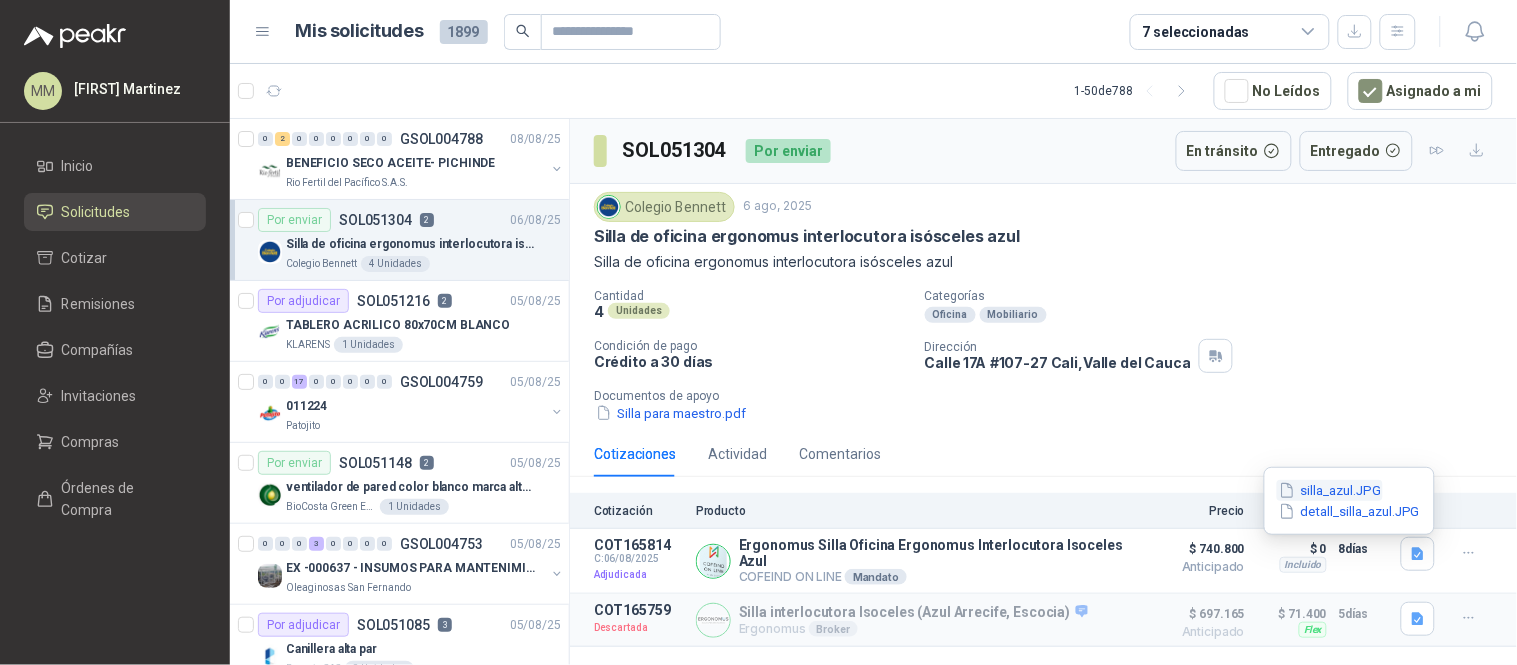 click on "silla_azul.JPG" at bounding box center (1330, 490) 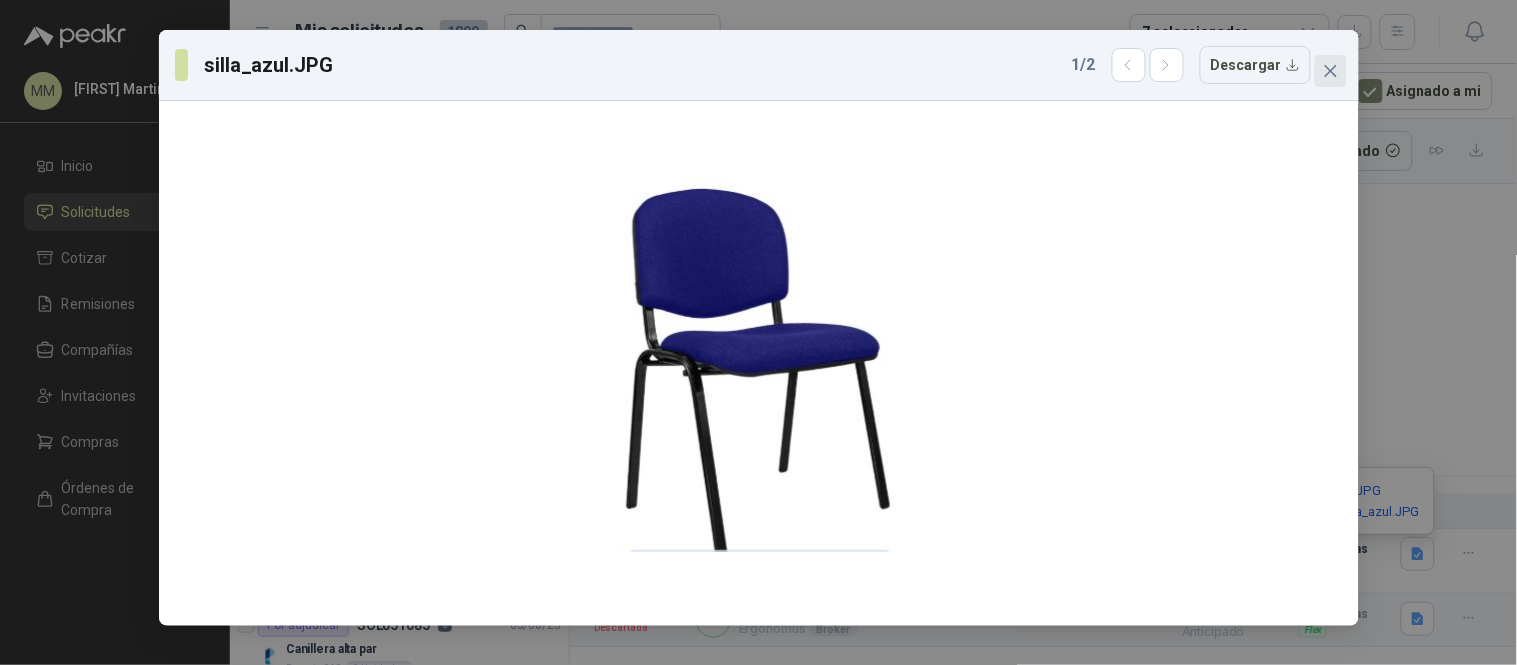 click 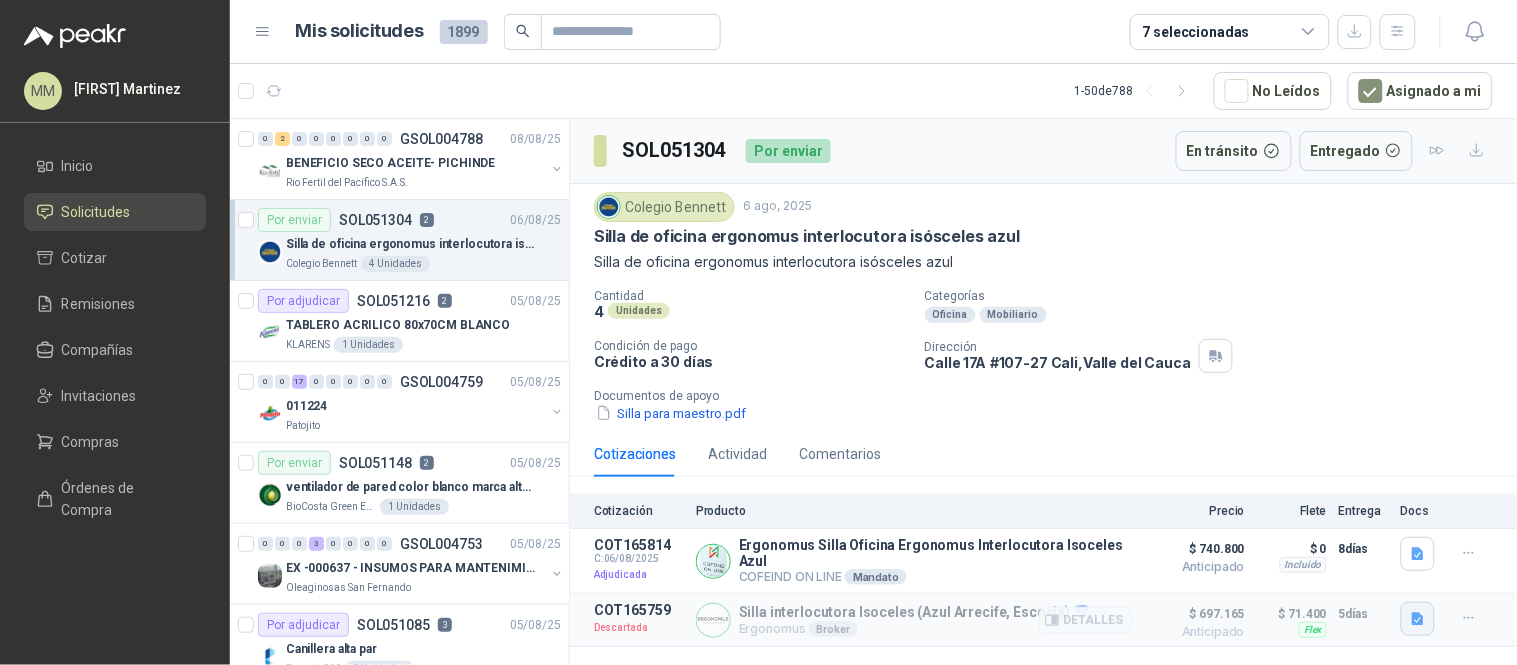 click 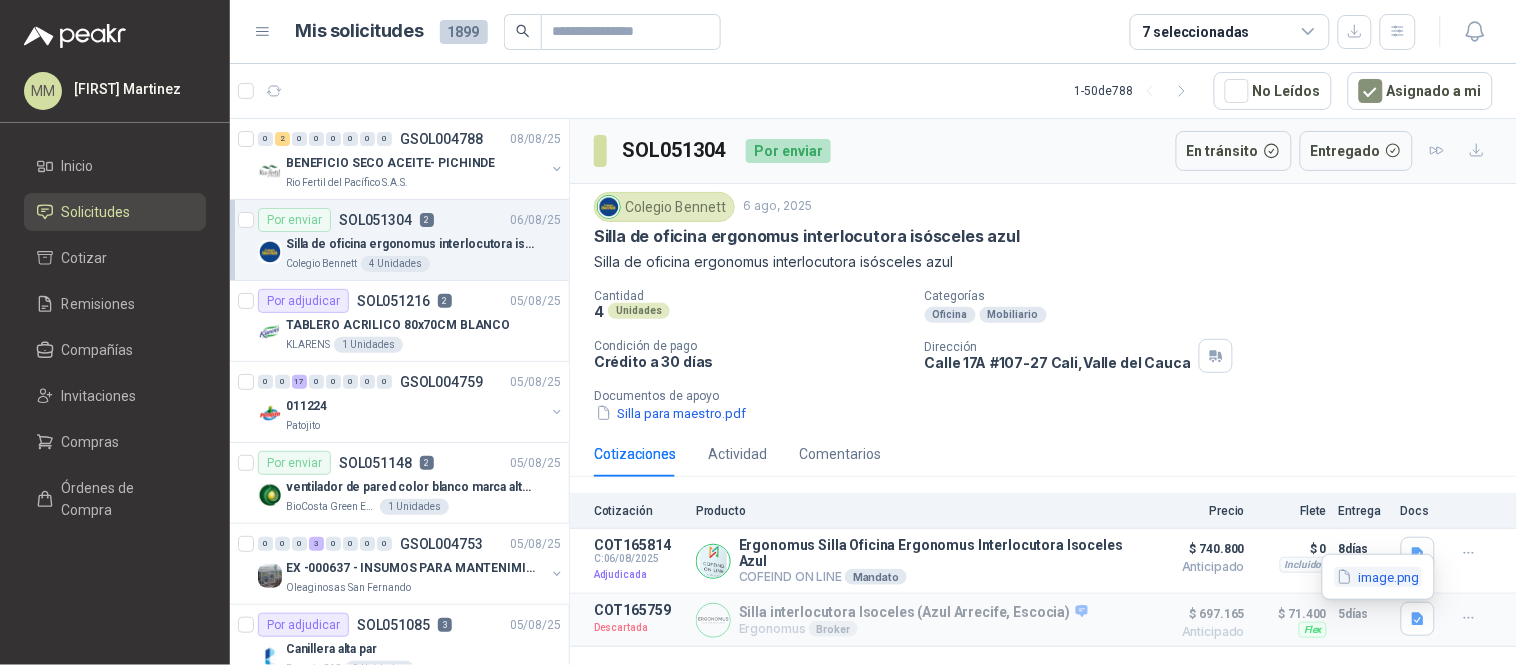 click on "image.png" at bounding box center [1378, 577] 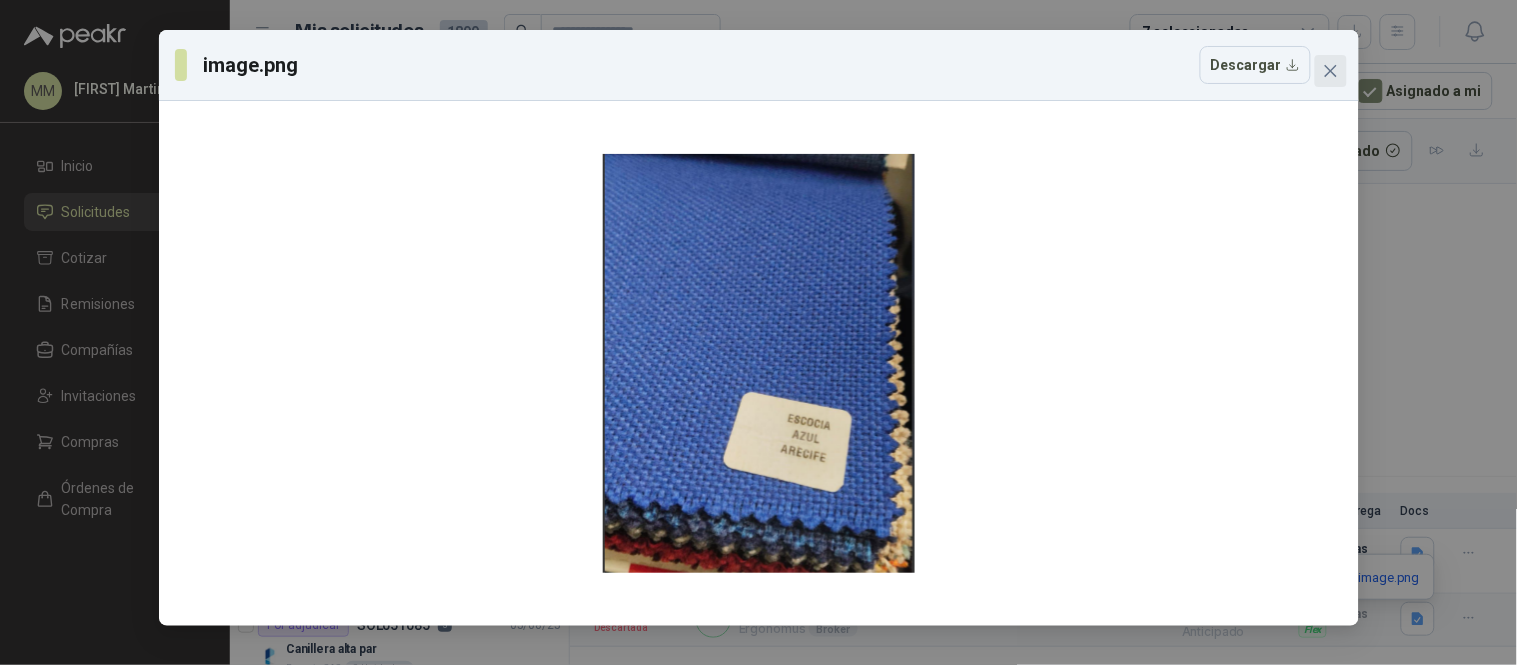 click 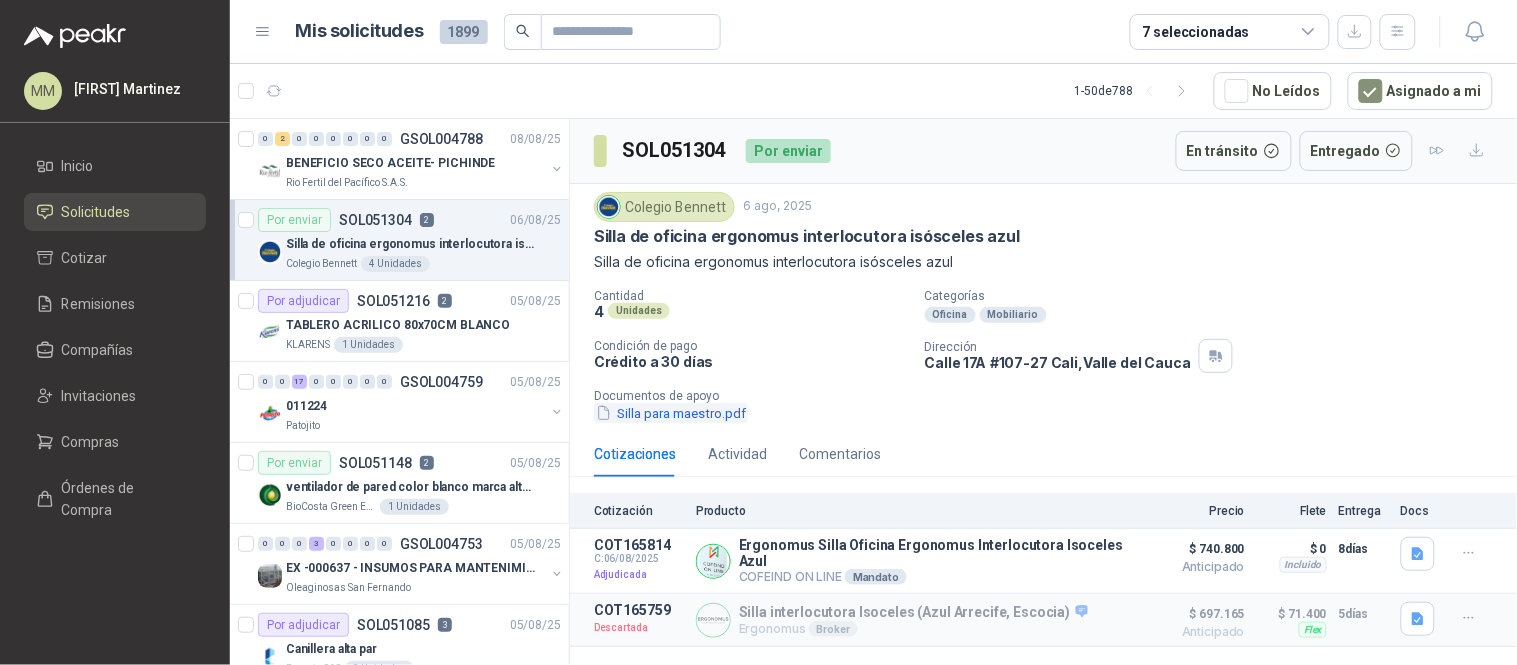 click on "Silla para maestro.pdf" at bounding box center [671, 413] 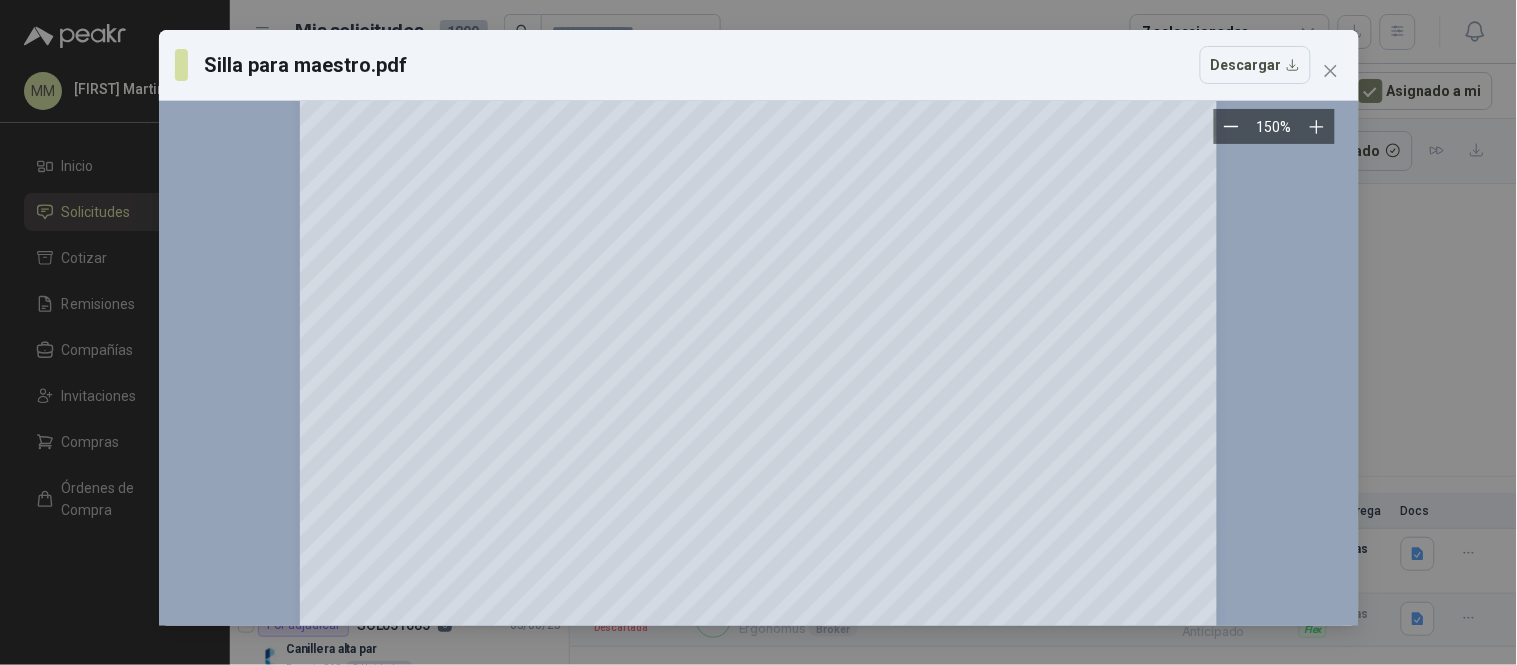 scroll, scrollTop: 0, scrollLeft: 0, axis: both 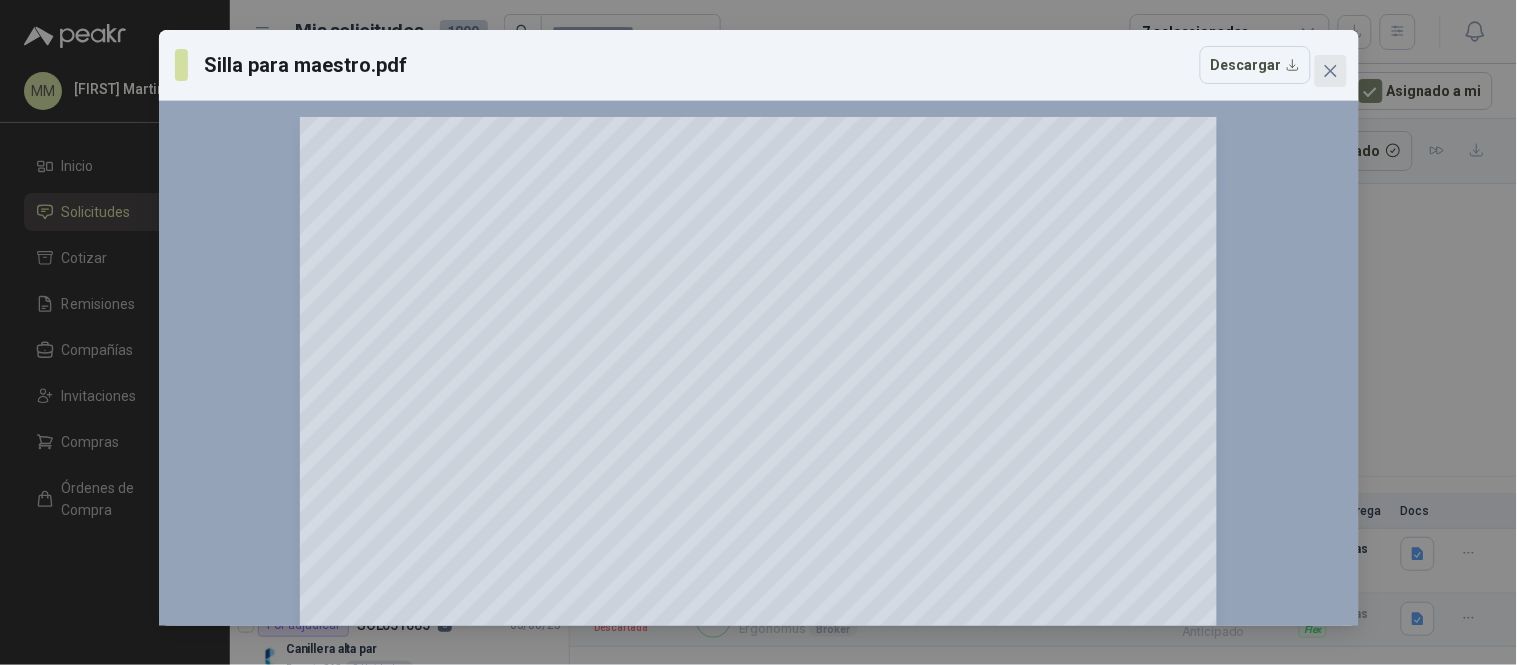 click 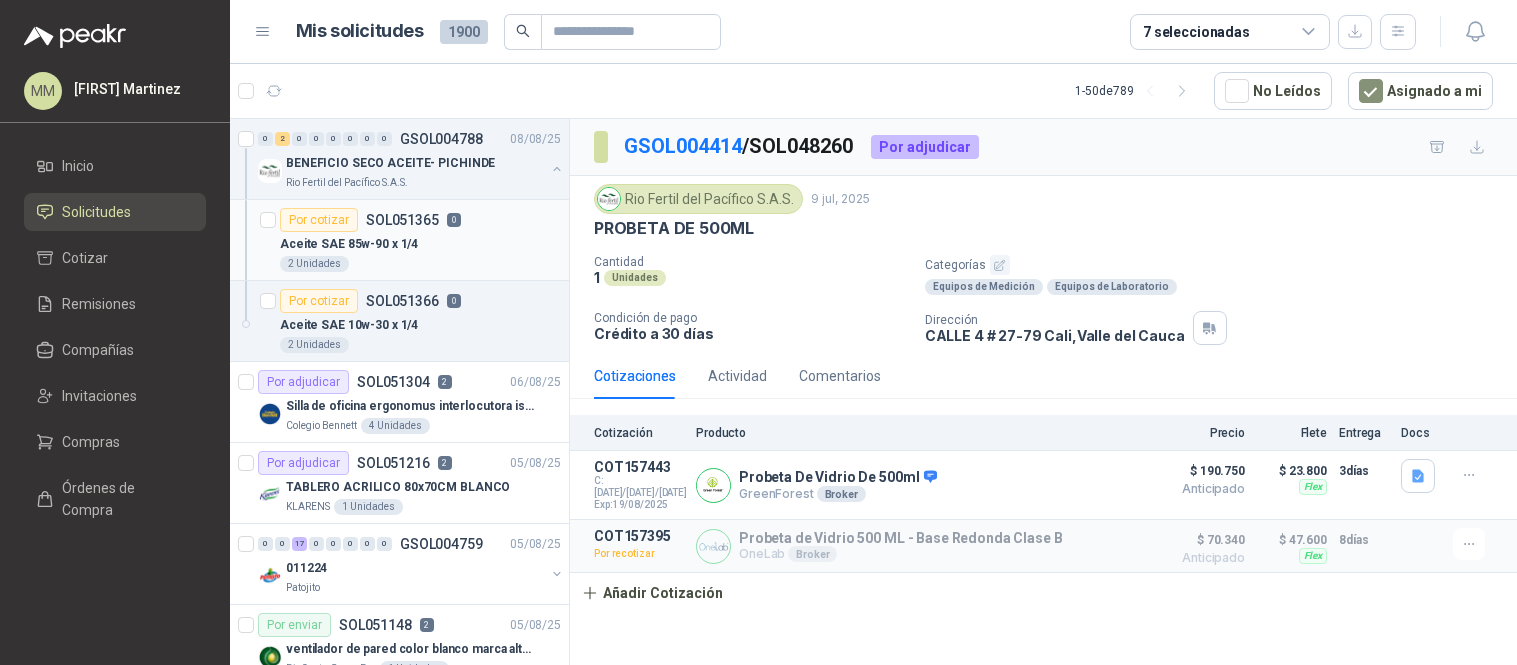 scroll, scrollTop: 0, scrollLeft: 0, axis: both 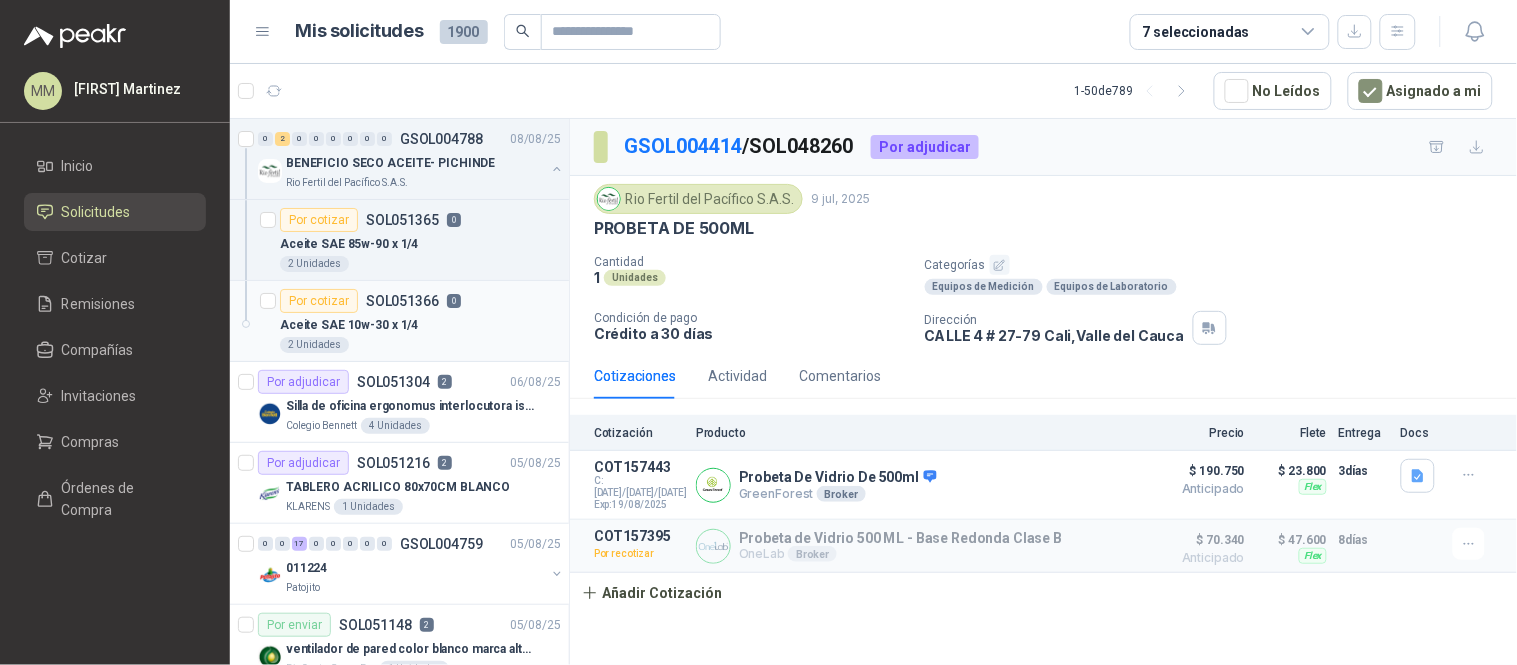 click on "2   Unidades" at bounding box center [420, 345] 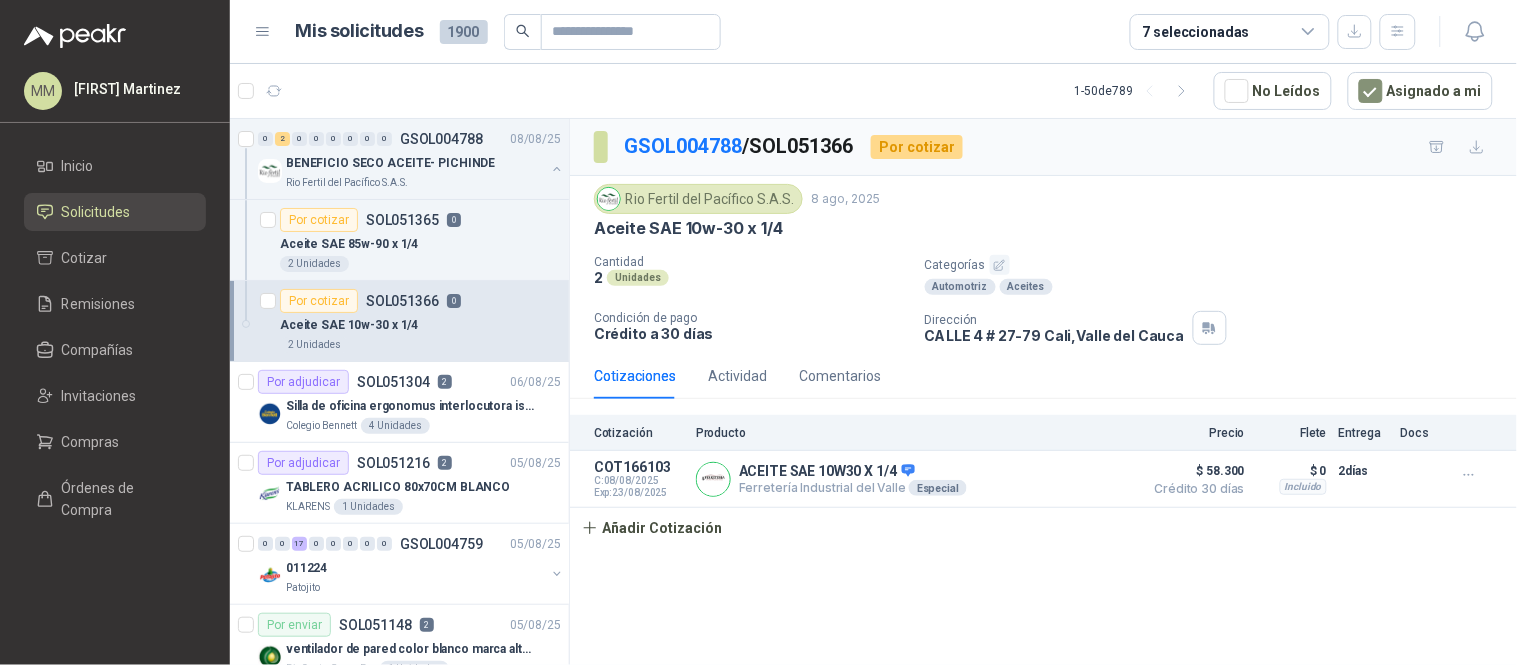 click on "Rio Fertil del Pacífico S.A.S. 8 ago, 2025   Aceite SAE 10w-30  x 1/4" at bounding box center (1043, 211) 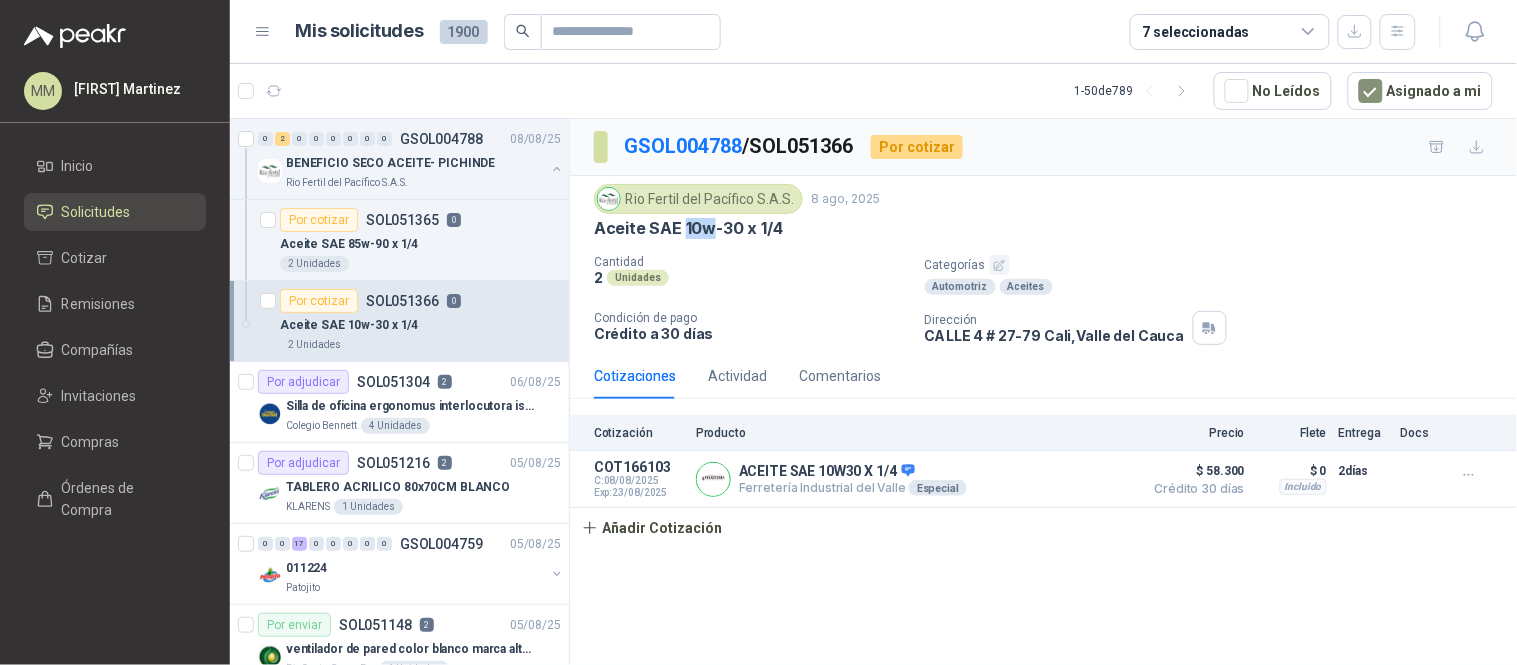 click on "Aceite SAE 10w-30  x 1/4" at bounding box center (688, 228) 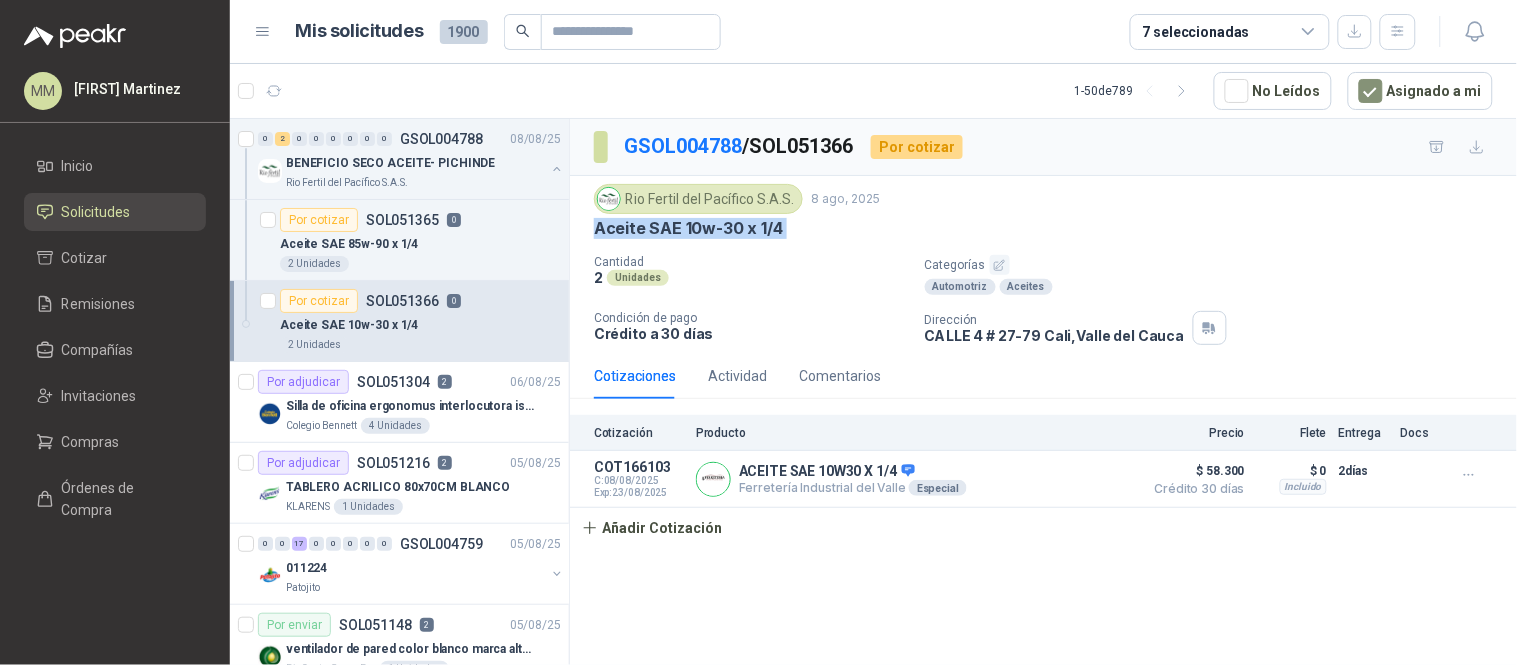 click on "Aceite SAE 10w-30  x 1/4" at bounding box center (688, 228) 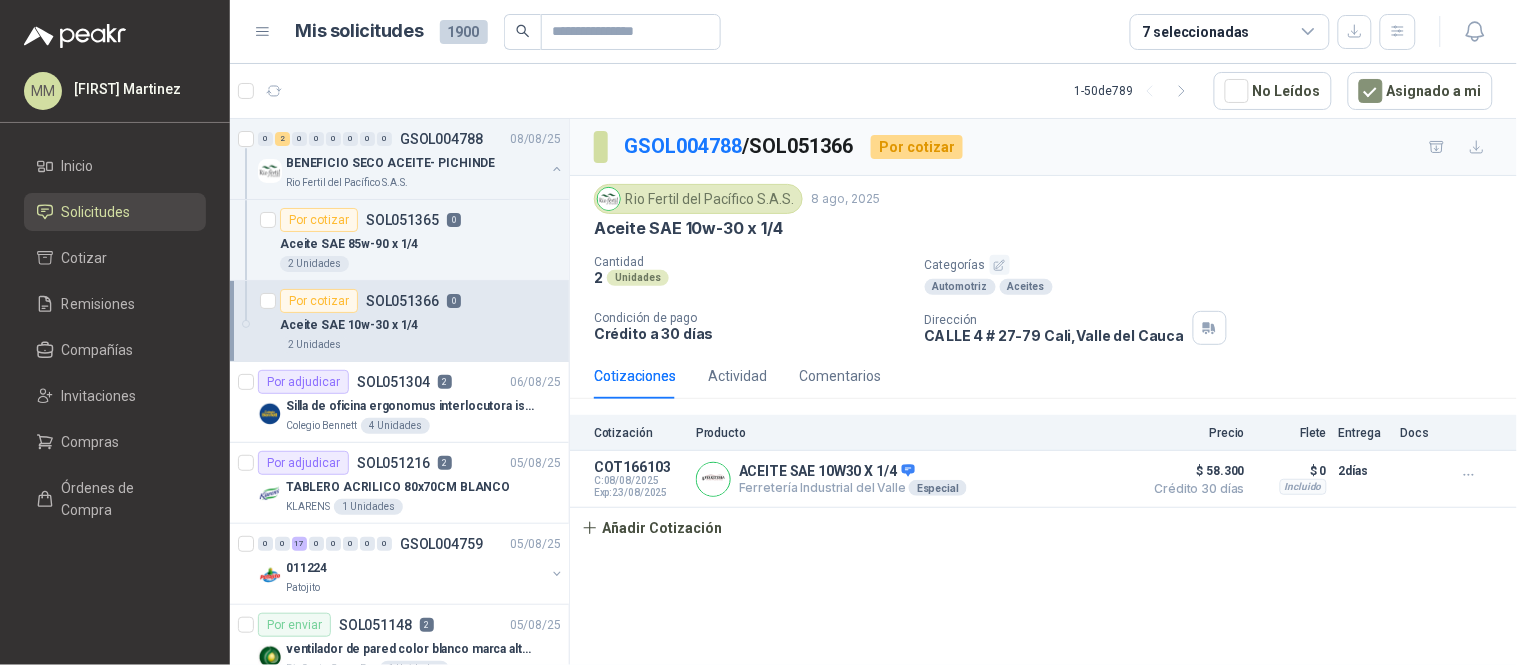 click on "2   Unidades" at bounding box center [751, 277] 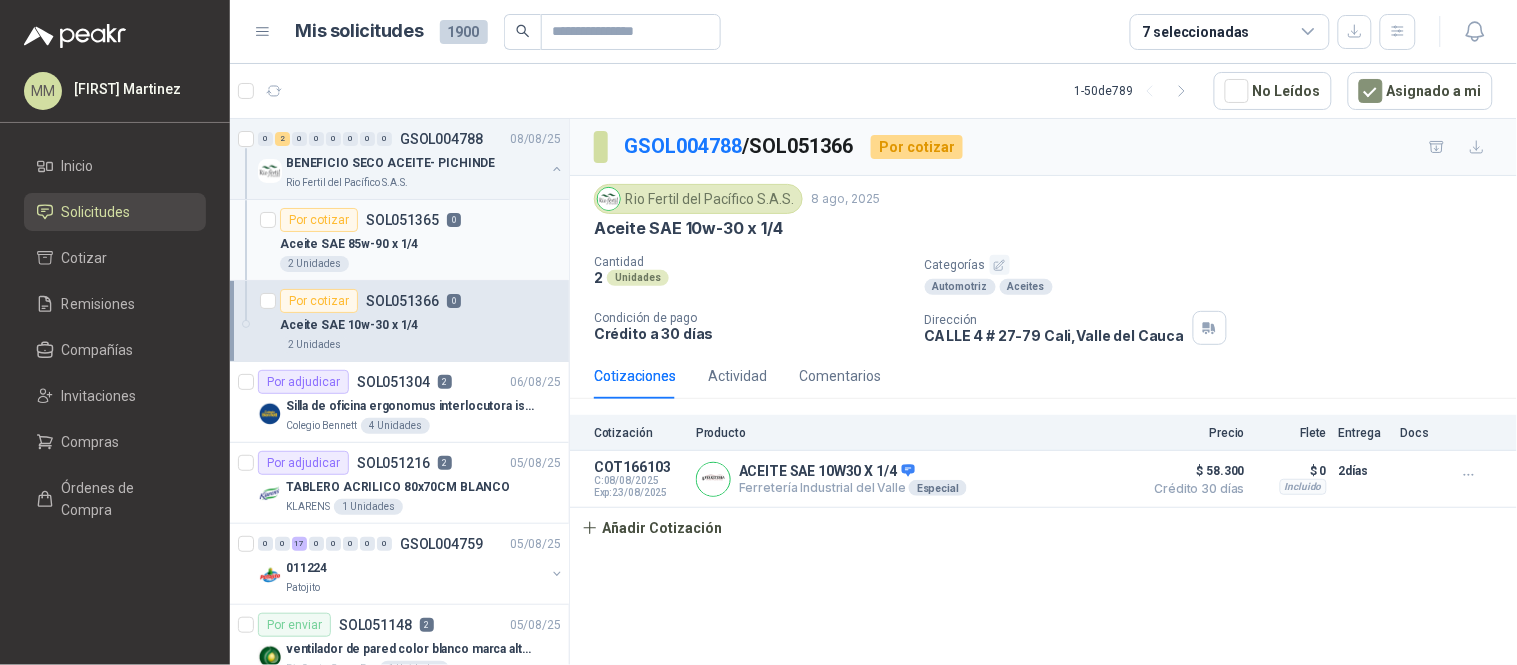 click on "Aceite SAE 85w-90  x 1/4" at bounding box center (420, 244) 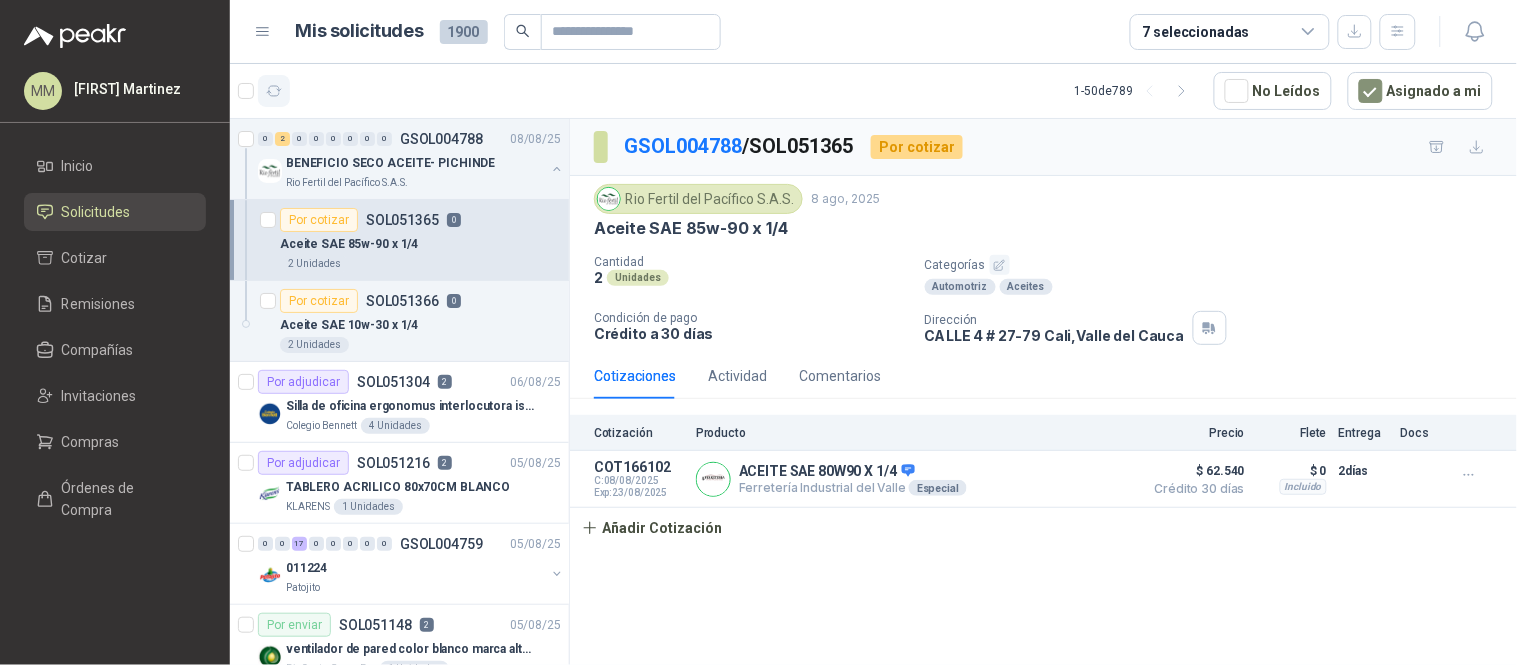 click 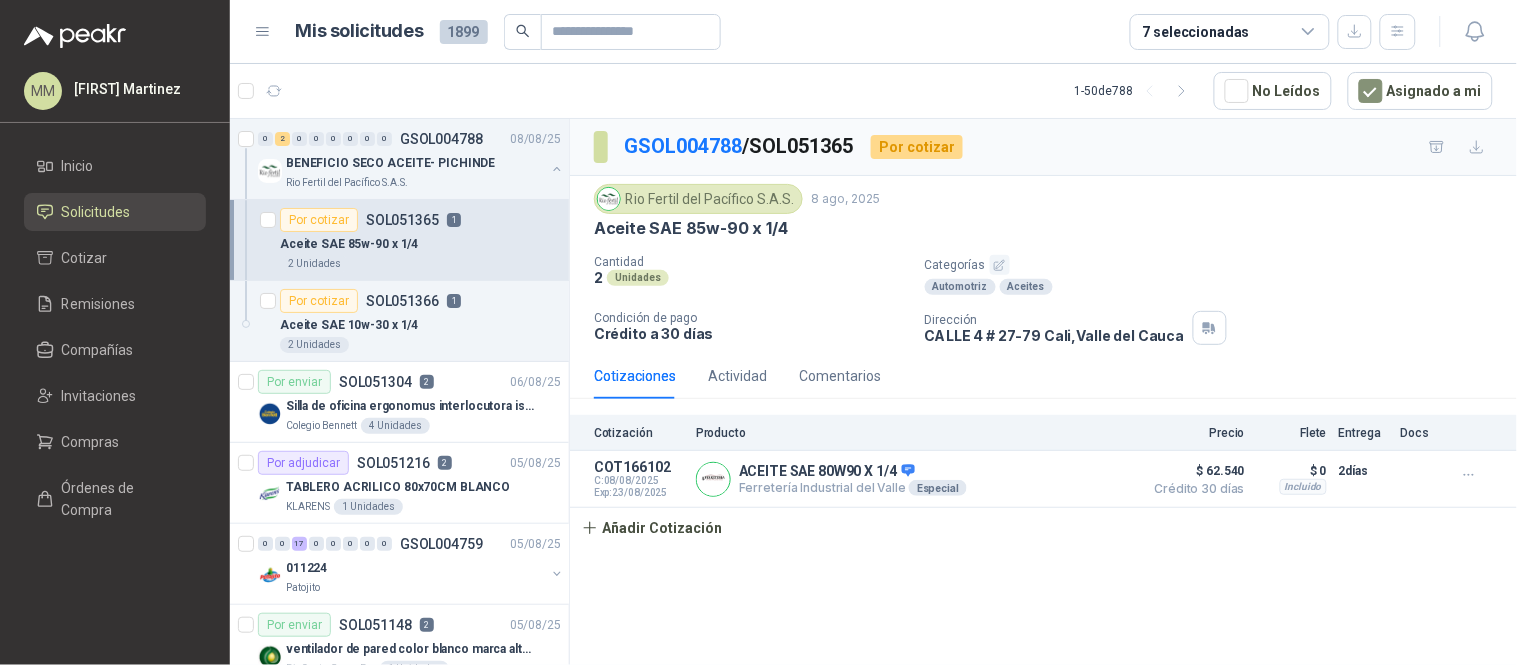 click on "2   Unidades" at bounding box center [420, 264] 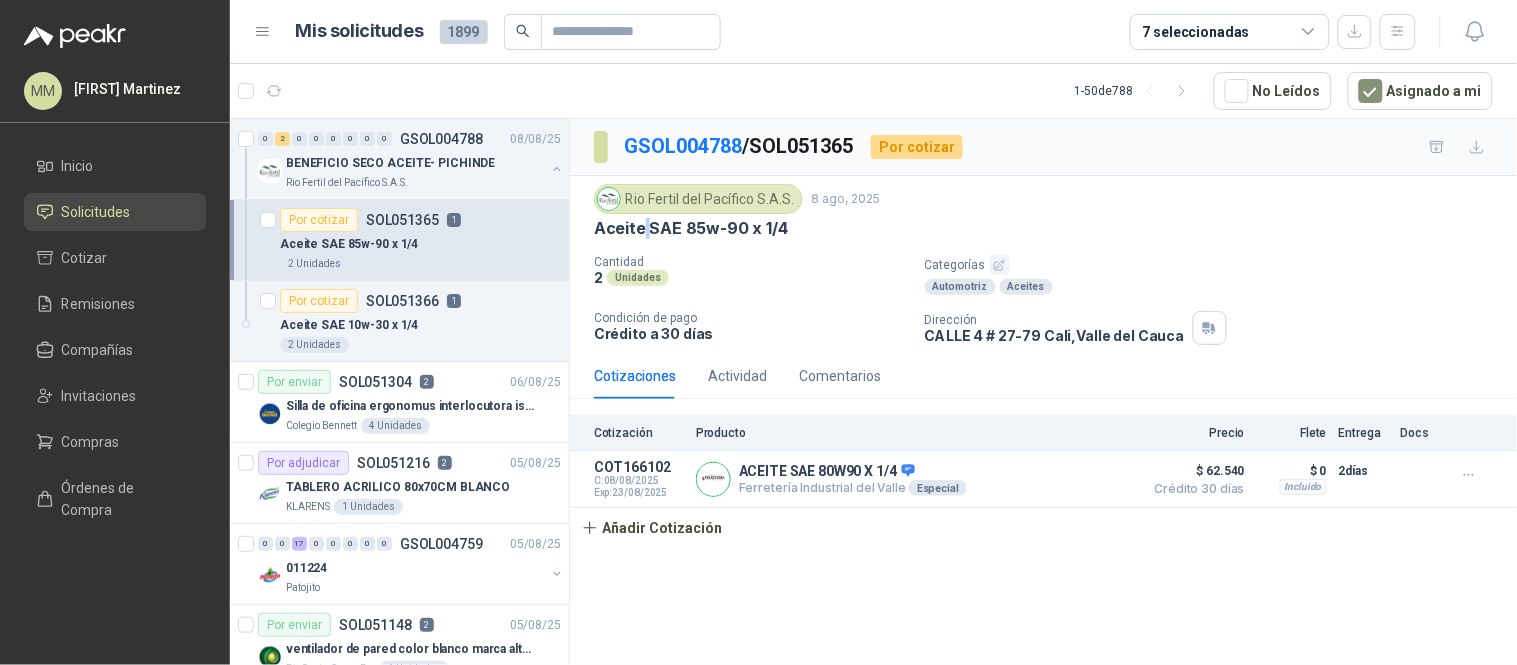 click on "Aceite SAE 85w-90  x 1/4" at bounding box center [691, 228] 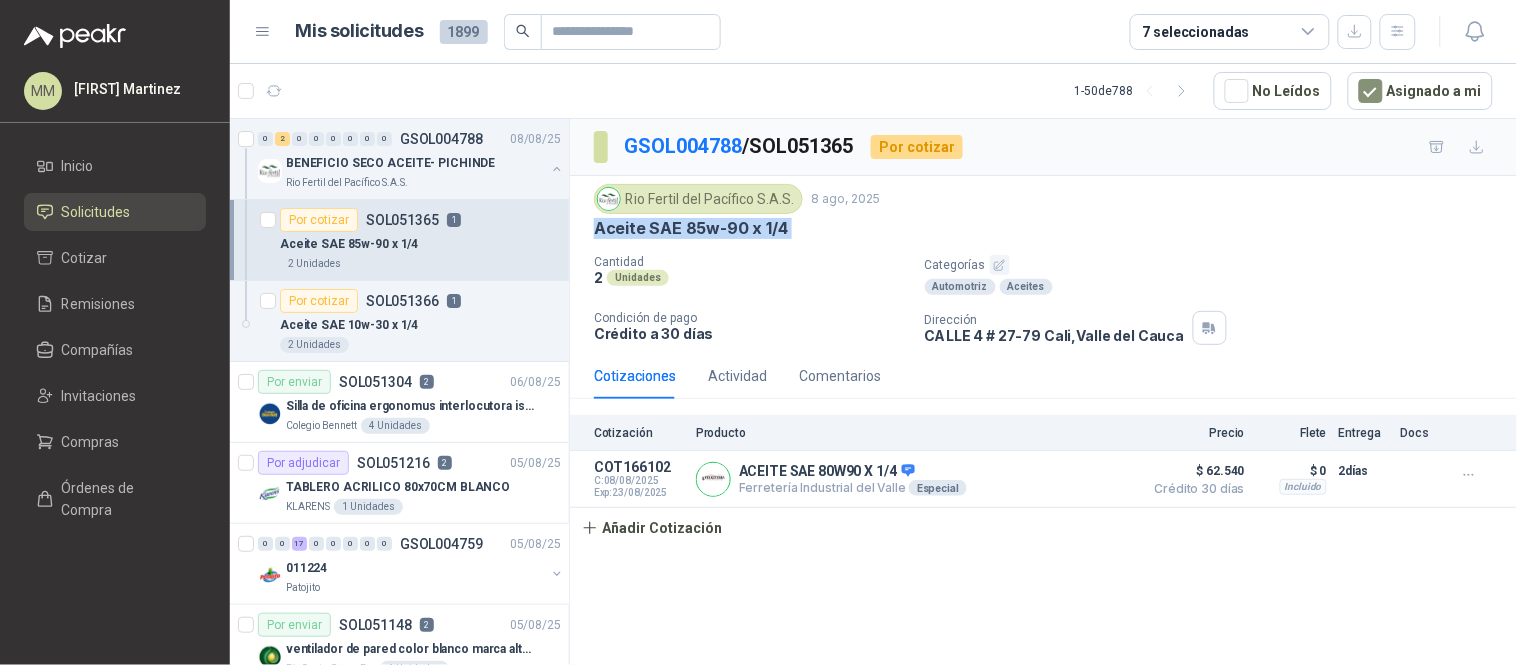 click on "Aceite SAE 85w-90  x 1/4" at bounding box center (691, 228) 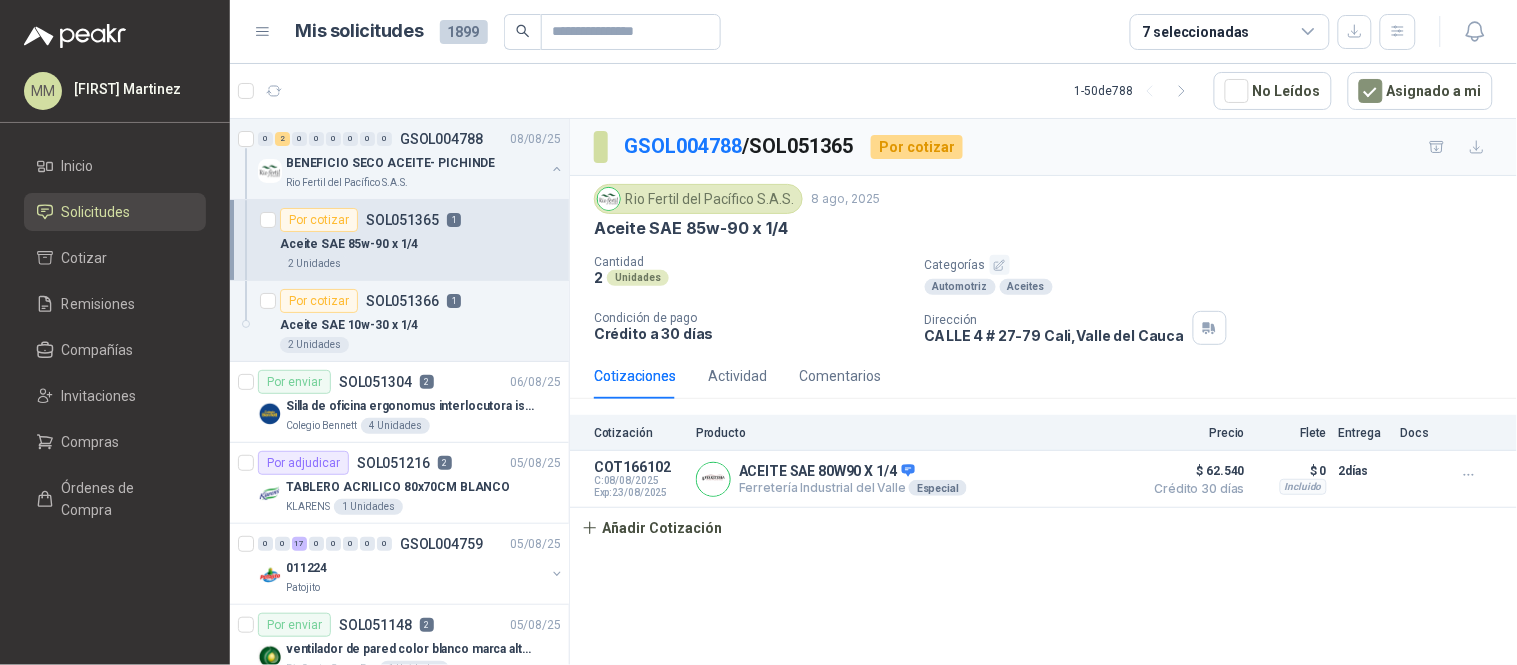 click on "2   Unidades" at bounding box center (751, 277) 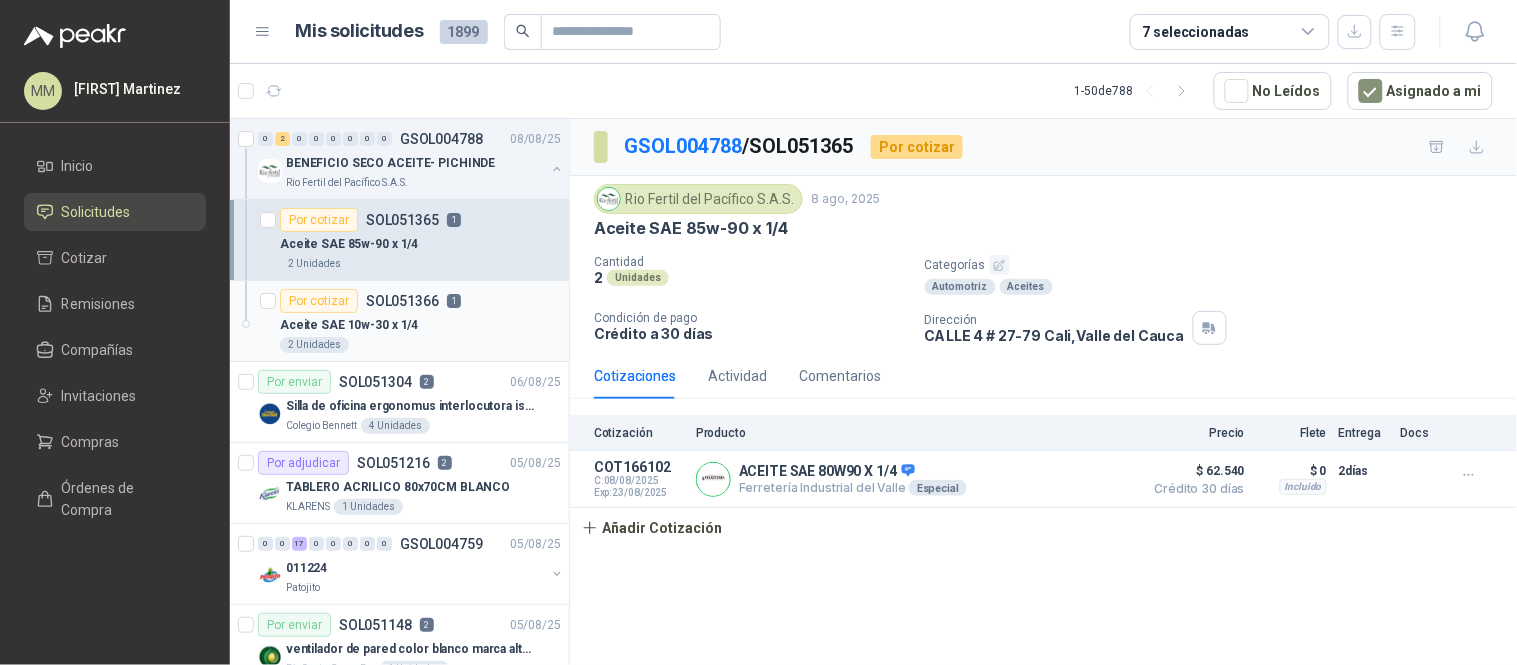 click on "Por cotizar SOL051366 1" at bounding box center (420, 301) 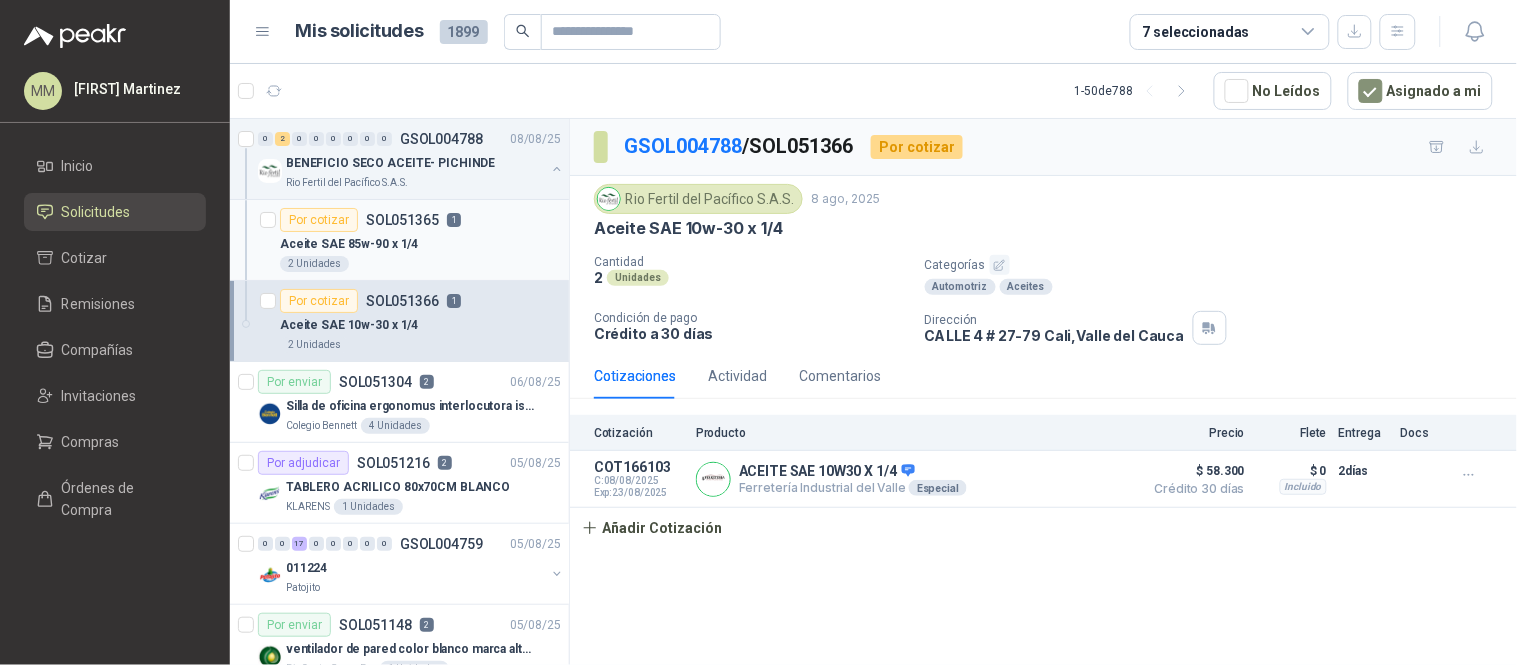 click on "Aceite SAE 85w-90  x 1/4" at bounding box center [420, 244] 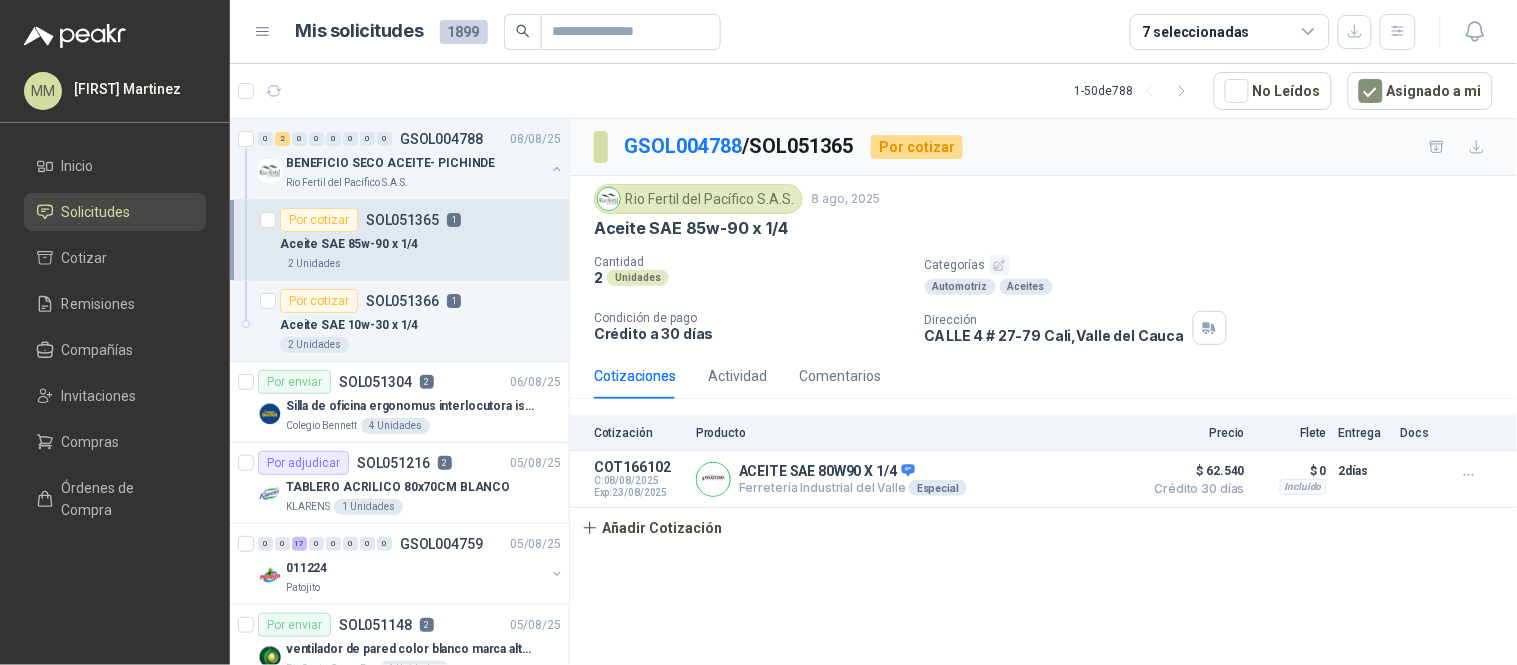 click on "Aceite SAE 85w-90  x 1/4" at bounding box center [691, 228] 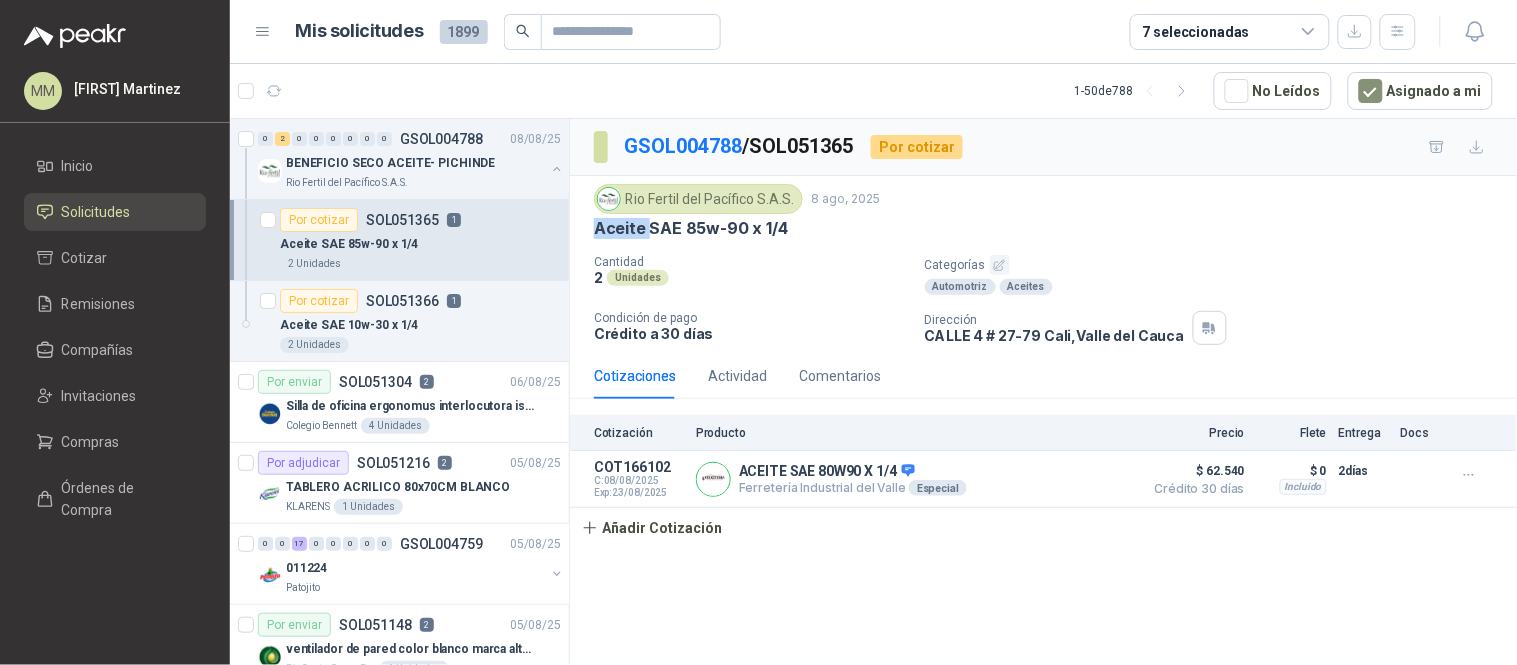 click on "Aceite SAE 85w-90  x 1/4" at bounding box center [691, 228] 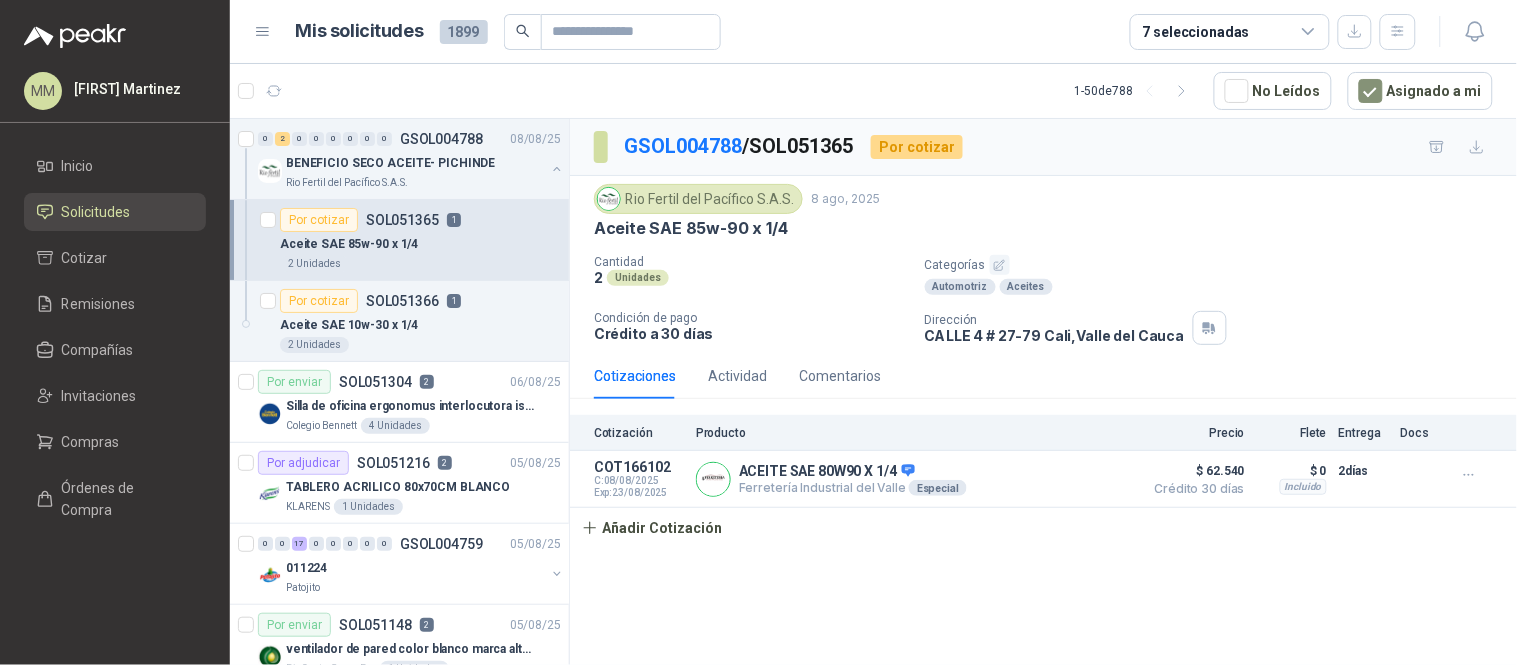 click on "Aceite SAE 85w-90  x 1/4" at bounding box center (691, 228) 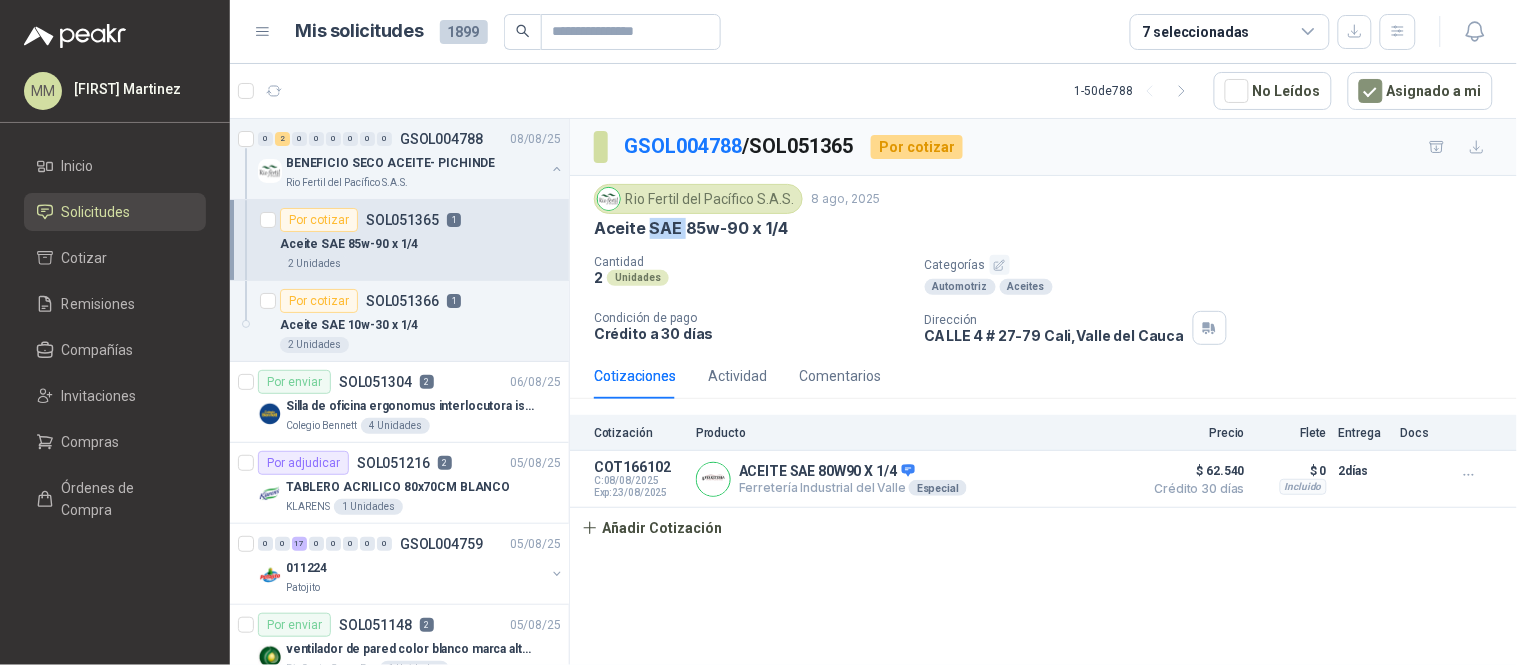 click on "Aceite SAE 85w-90  x 1/4" at bounding box center [691, 228] 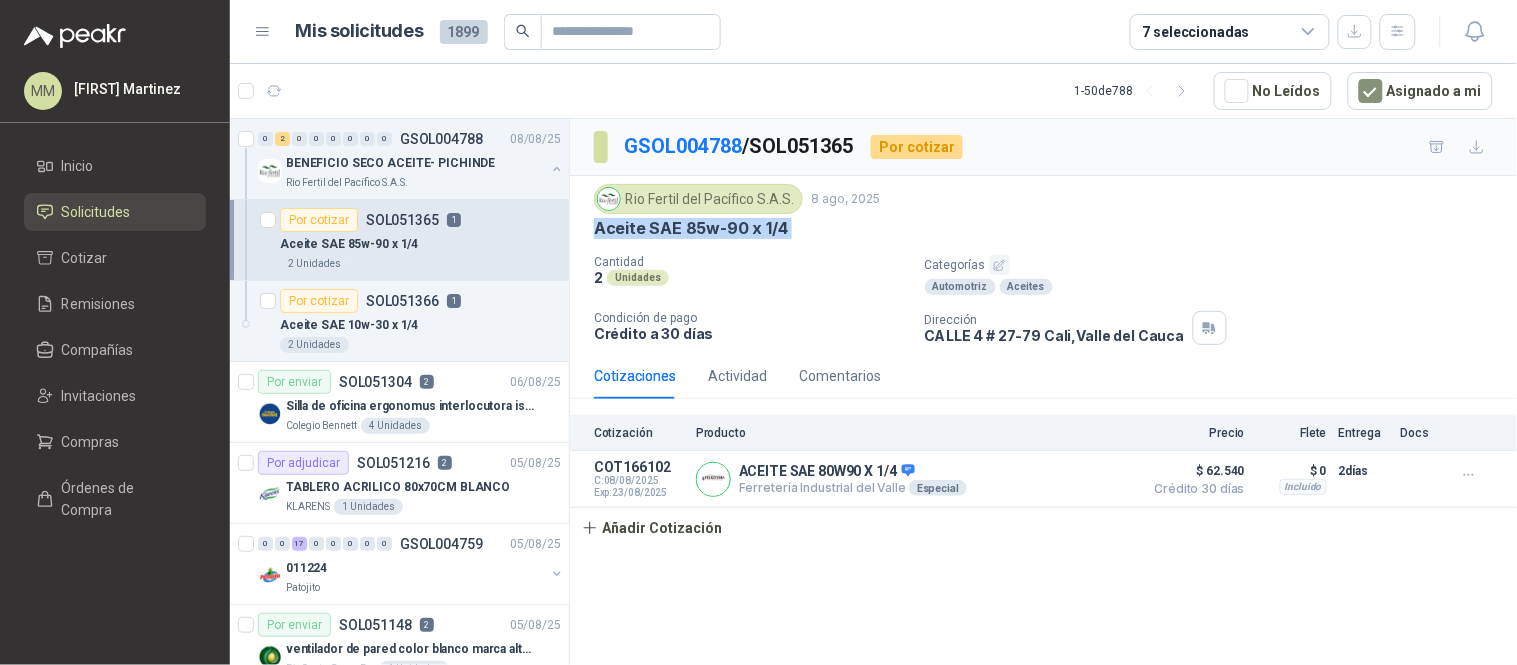 click on "Aceite SAE 85w-90  x 1/4" at bounding box center [691, 228] 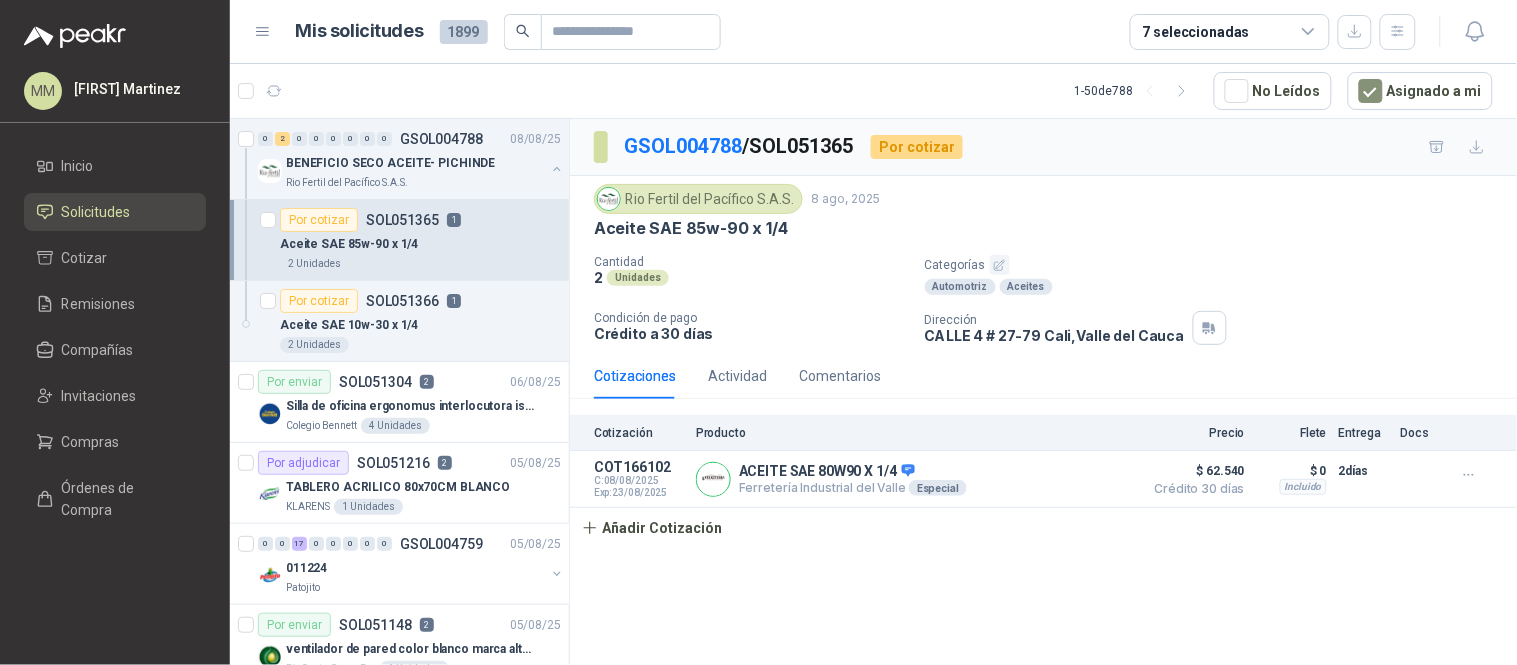 click on "2   Unidades" at bounding box center [751, 277] 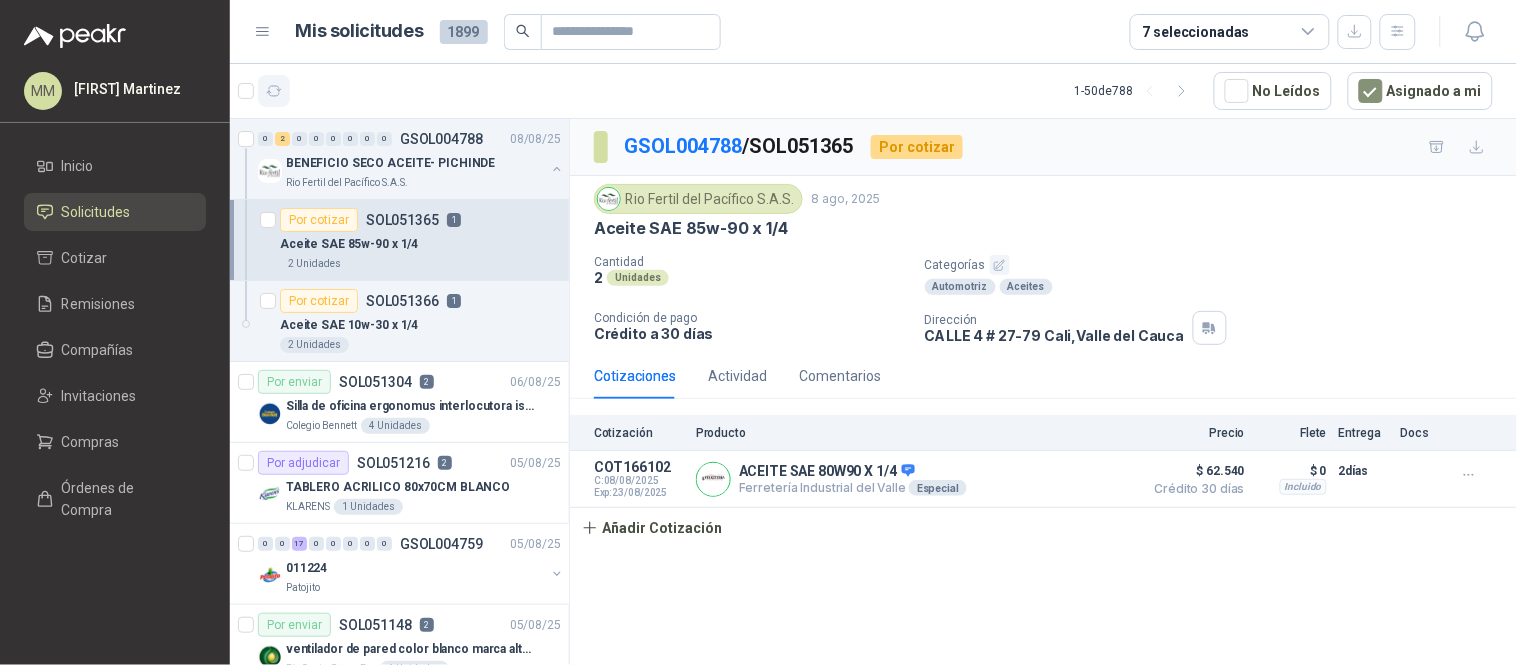 click 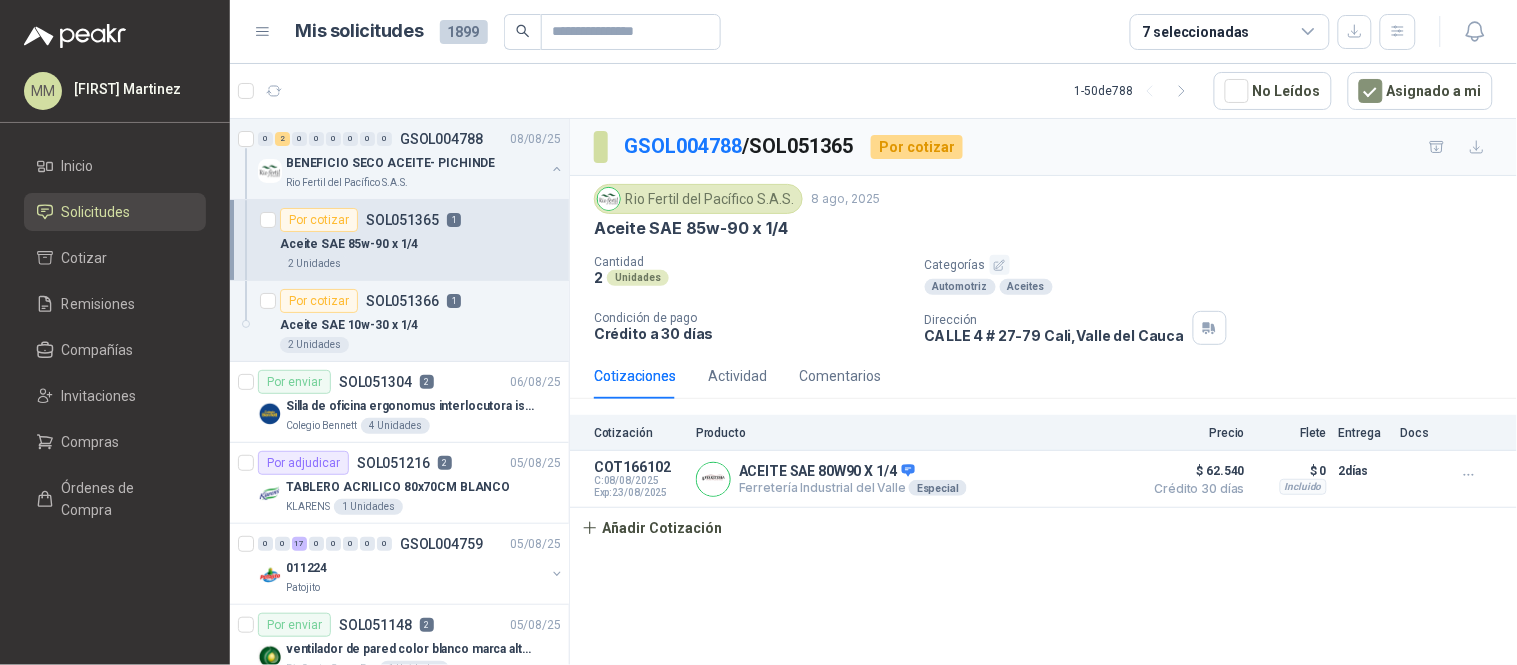 click on "Automotriz Aceites" at bounding box center [1217, 287] 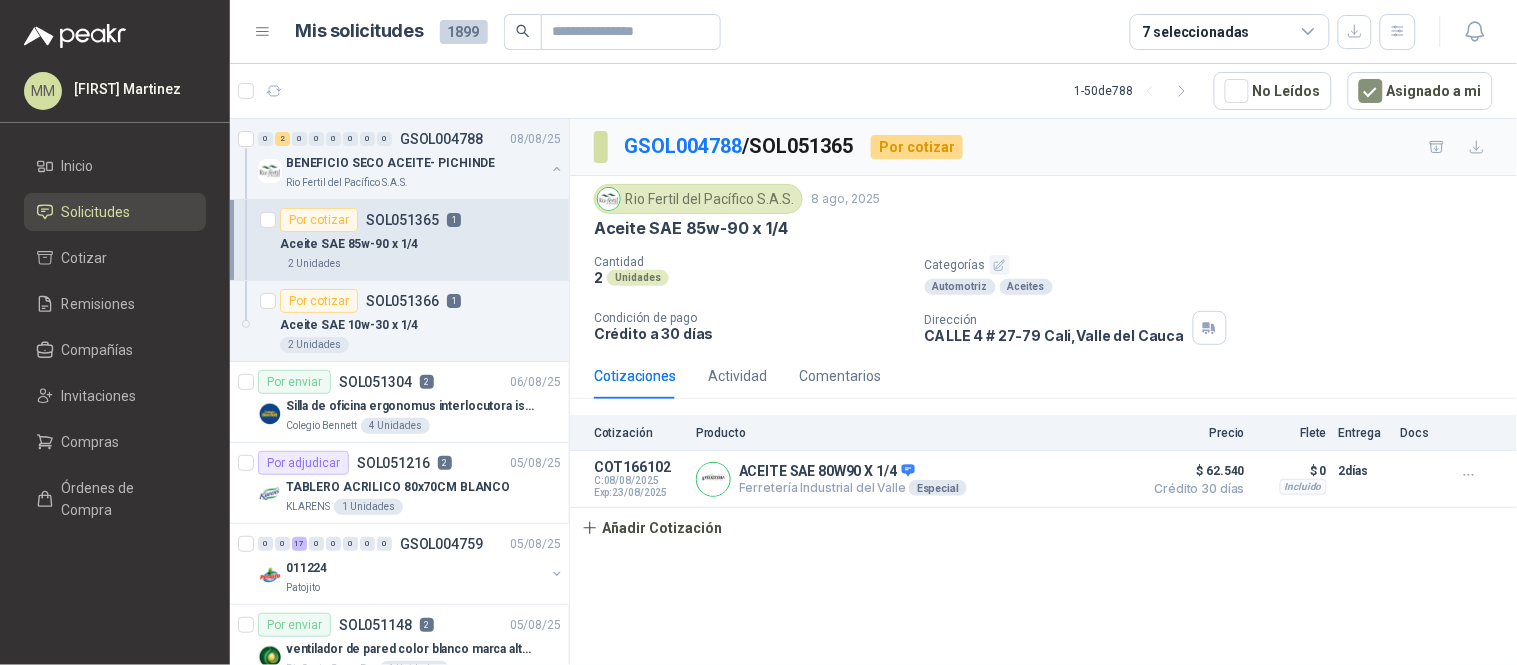 click on "Automotriz Aceites" at bounding box center (1217, 287) 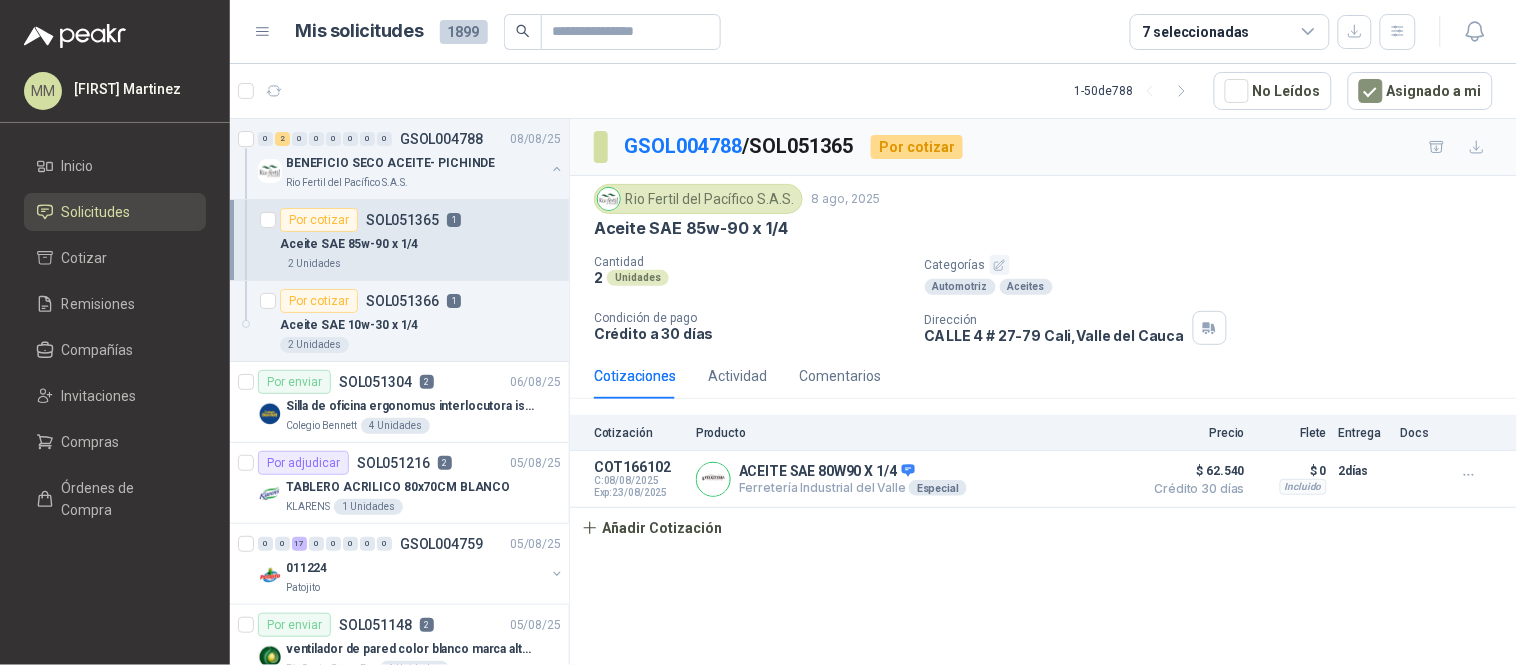 click on "Automotriz Aceites" at bounding box center (1217, 287) 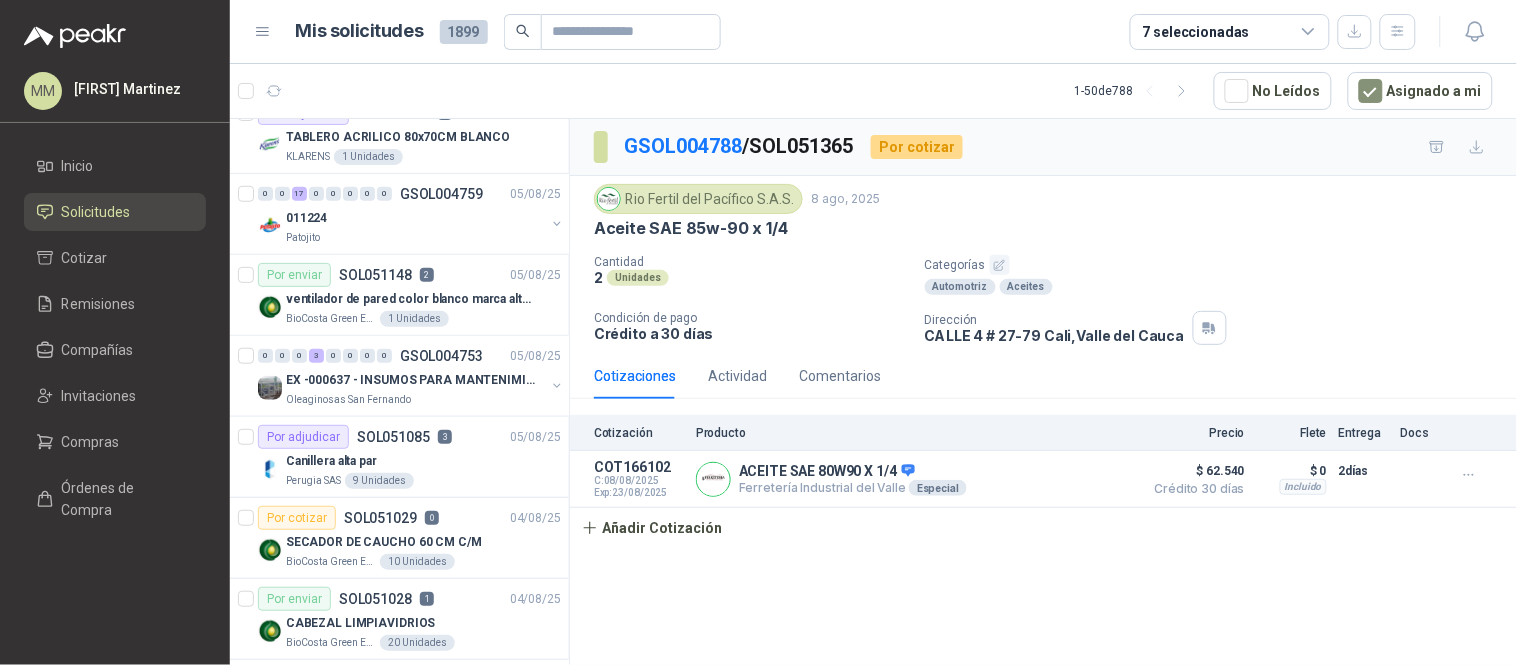 scroll, scrollTop: 351, scrollLeft: 0, axis: vertical 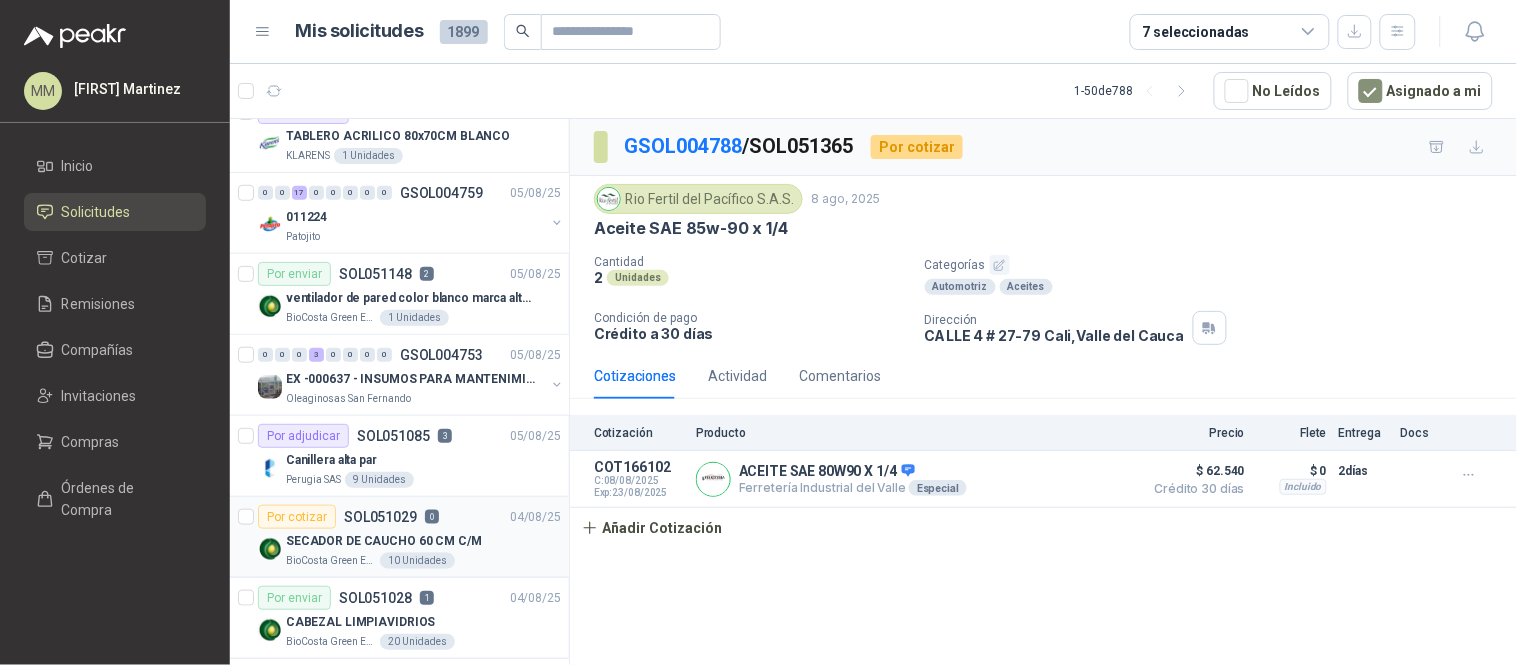 click on "Por cotizar SOL051029 0 04/08/25" at bounding box center [409, 517] 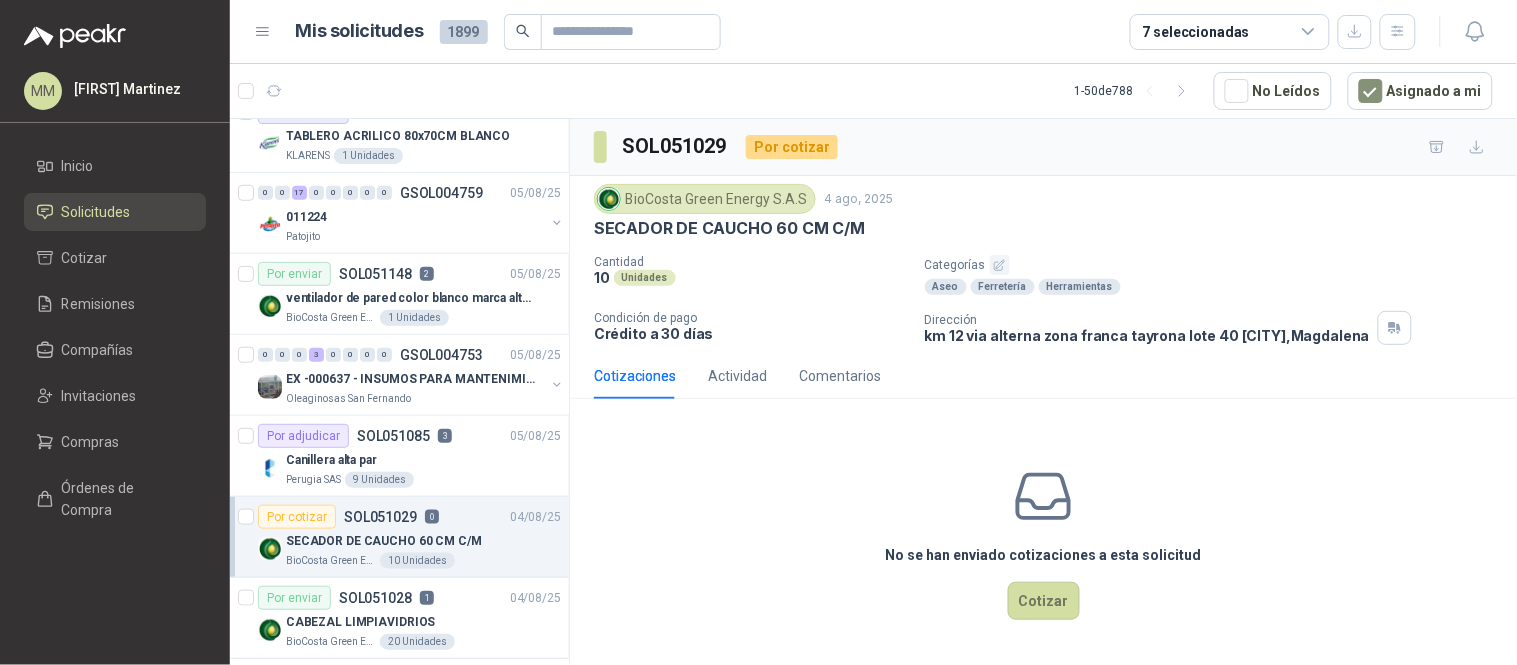 click on "SECADOR DE CAUCHO 60 CM C/M" at bounding box center [1043, 228] 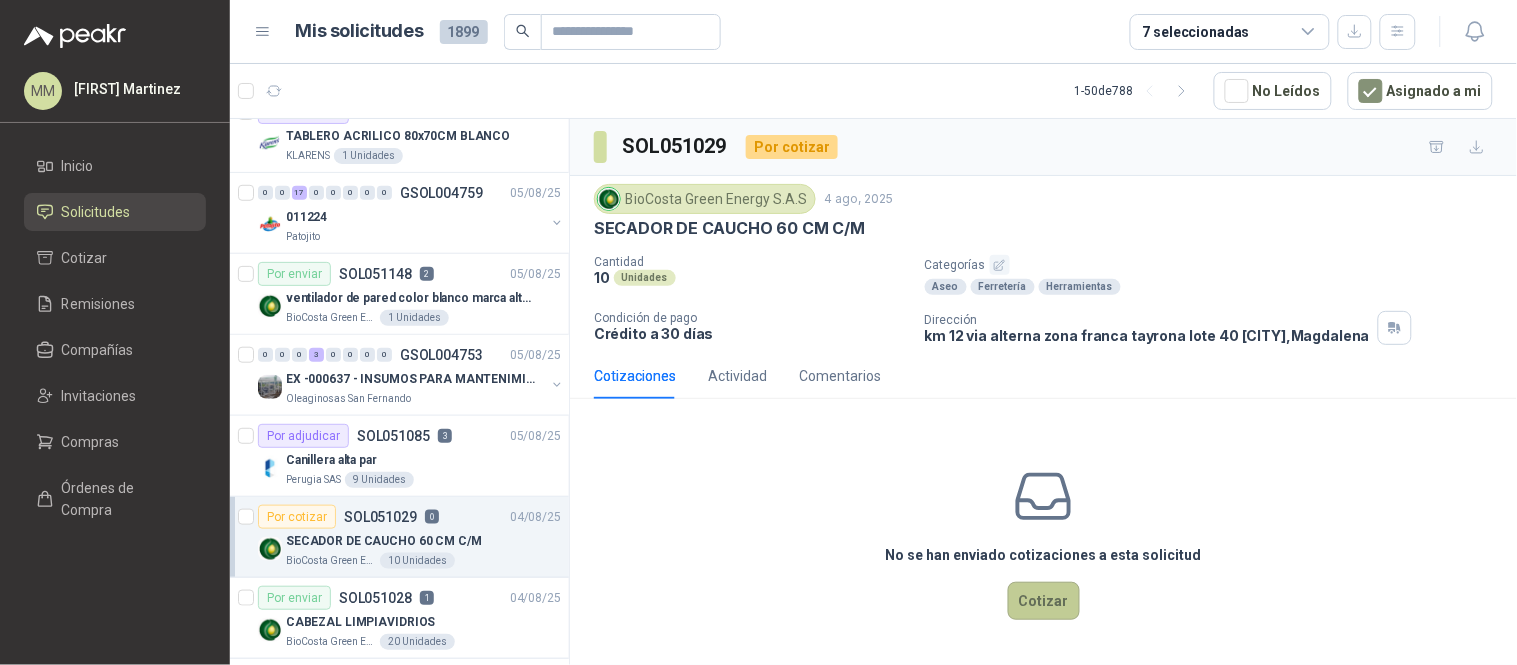 click on "Cotizar" at bounding box center [1044, 601] 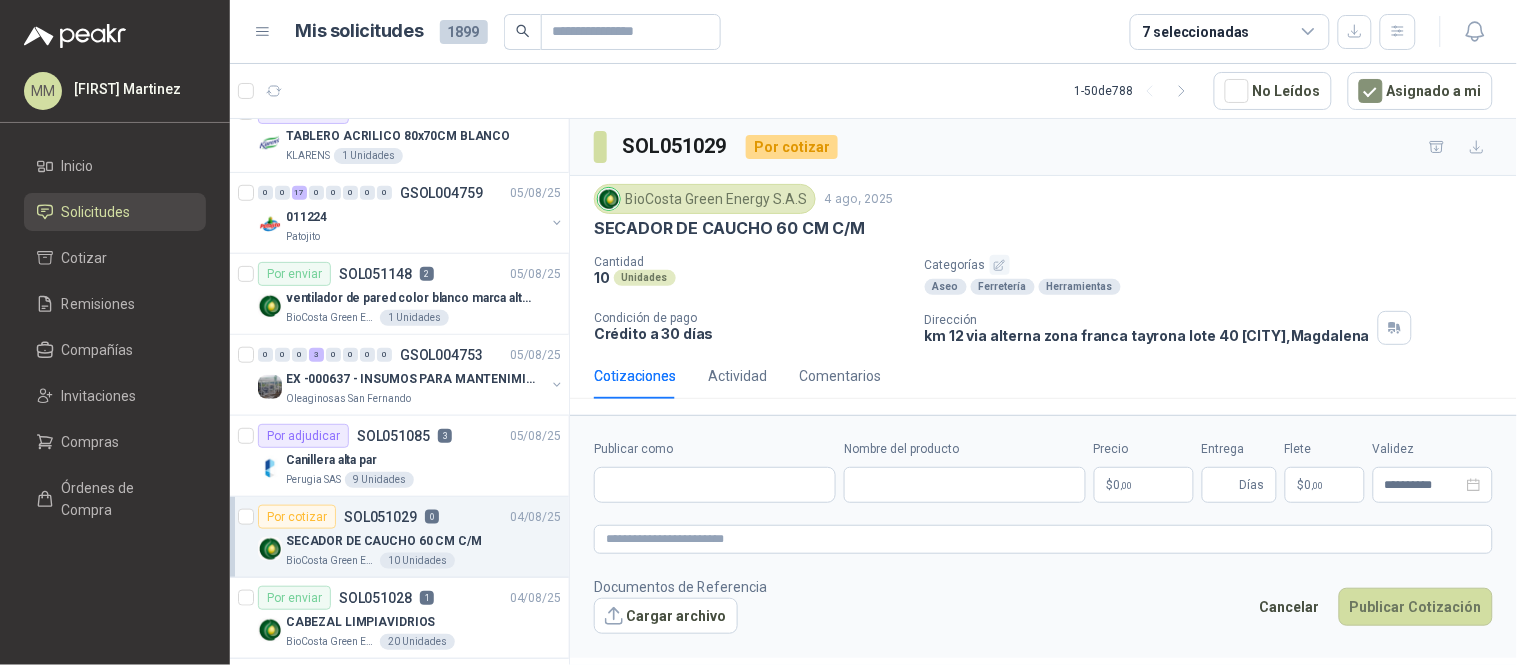 type 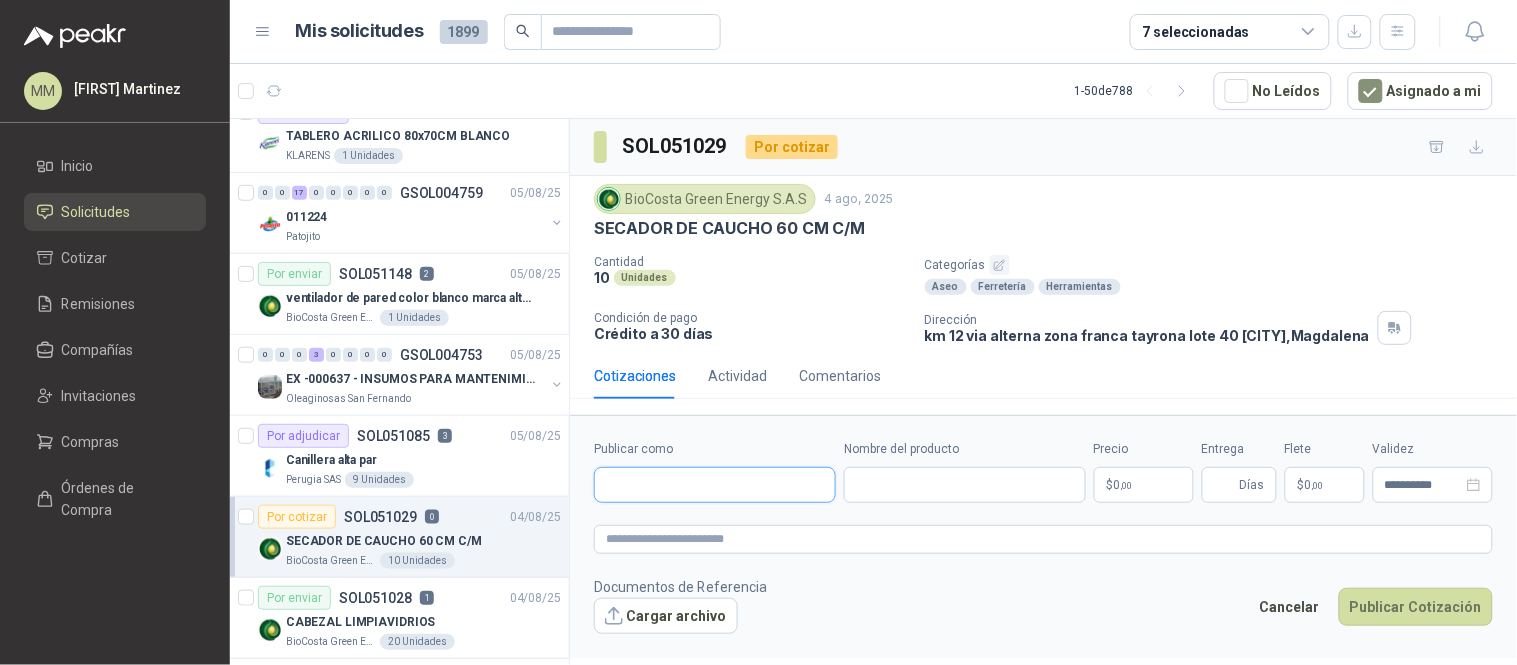 click on "Publicar como" at bounding box center [715, 485] 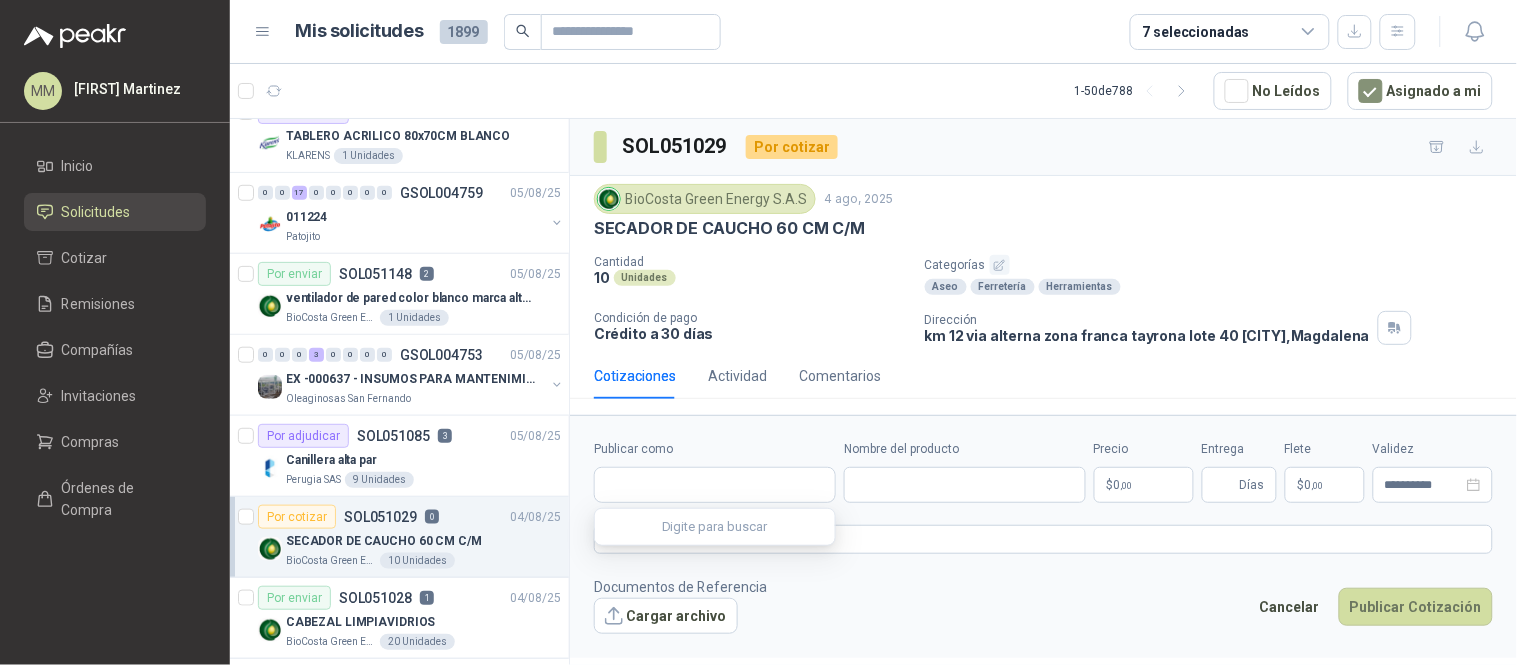 click on "Aseo Ferretería Herramientas" at bounding box center [1217, 287] 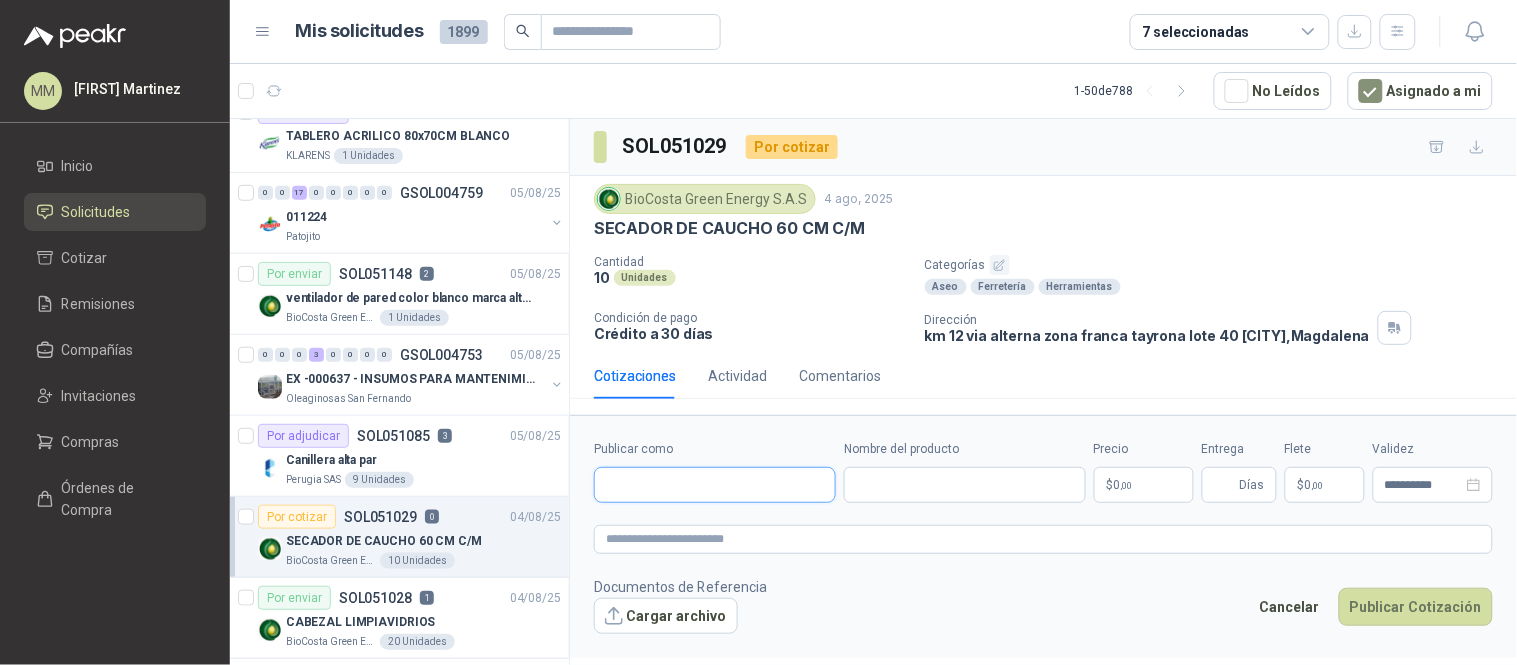 click on "Publicar como" at bounding box center [715, 485] 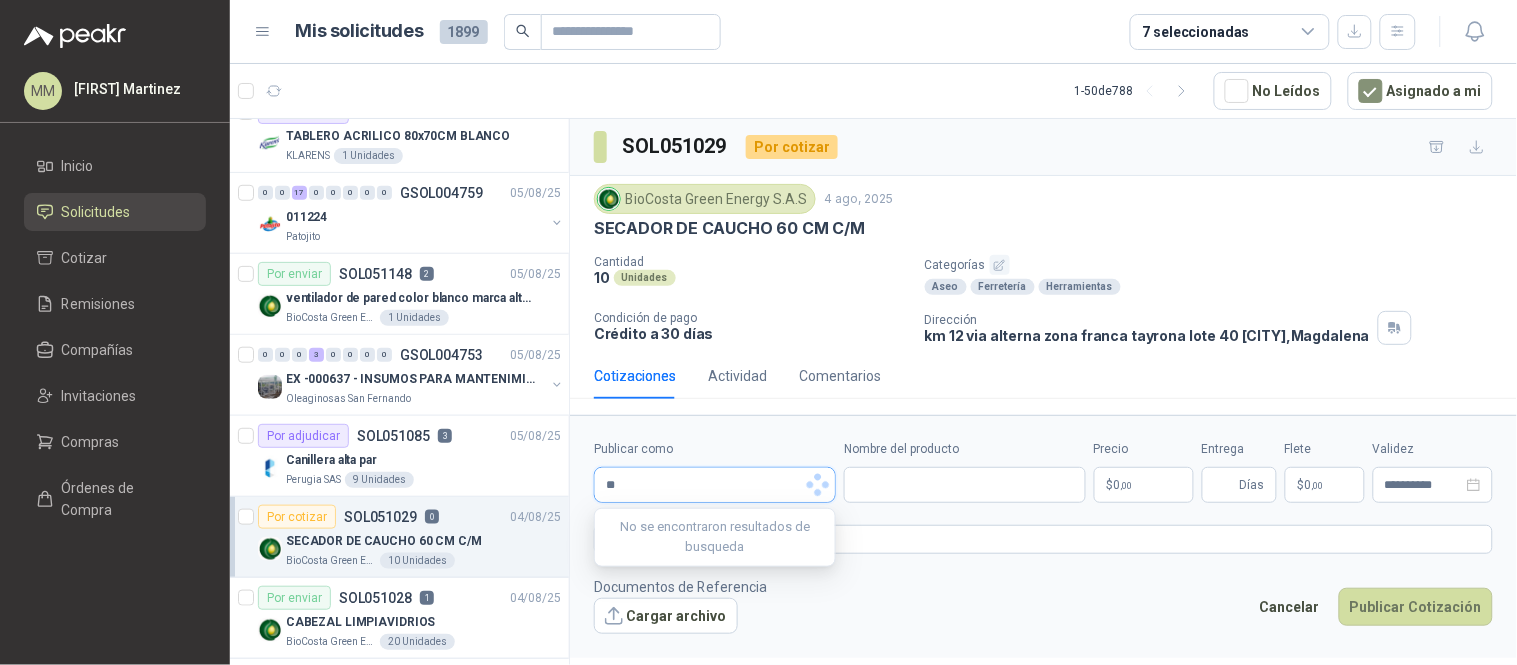 type on "***" 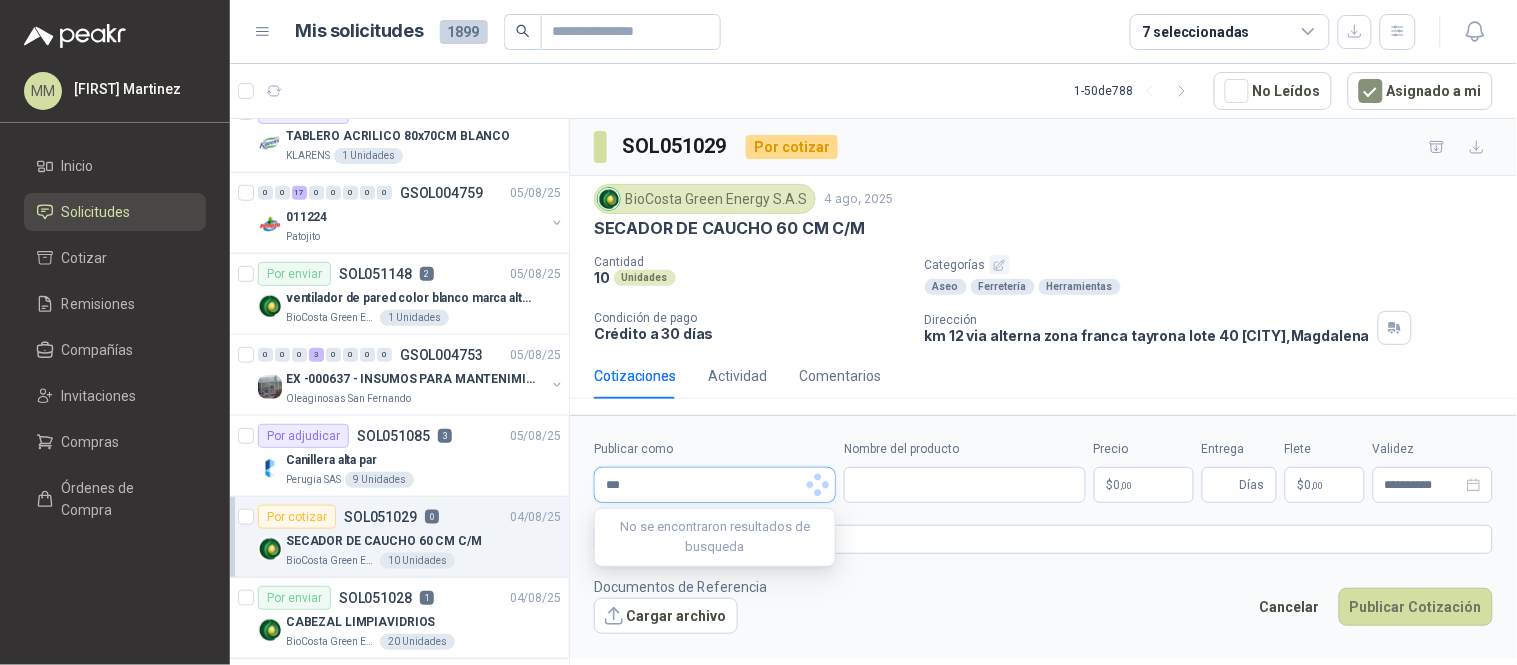 type 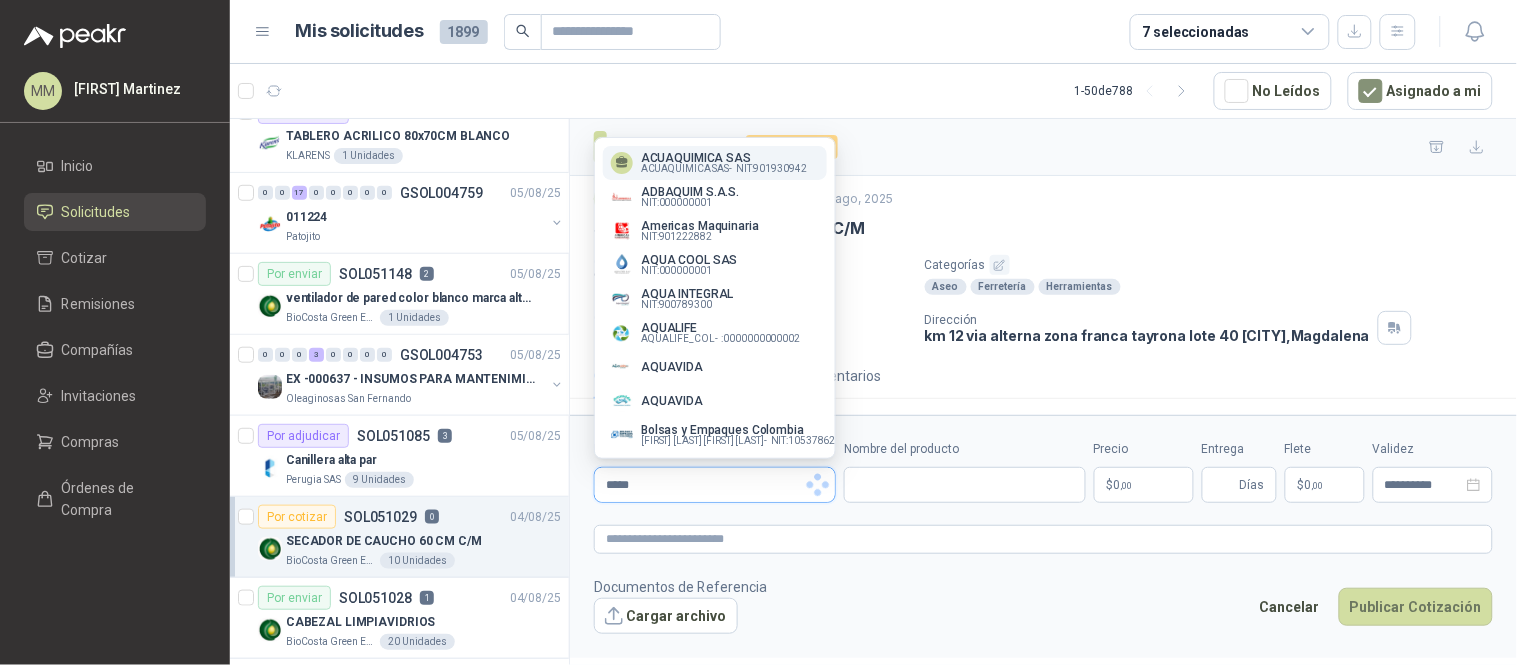type on "******" 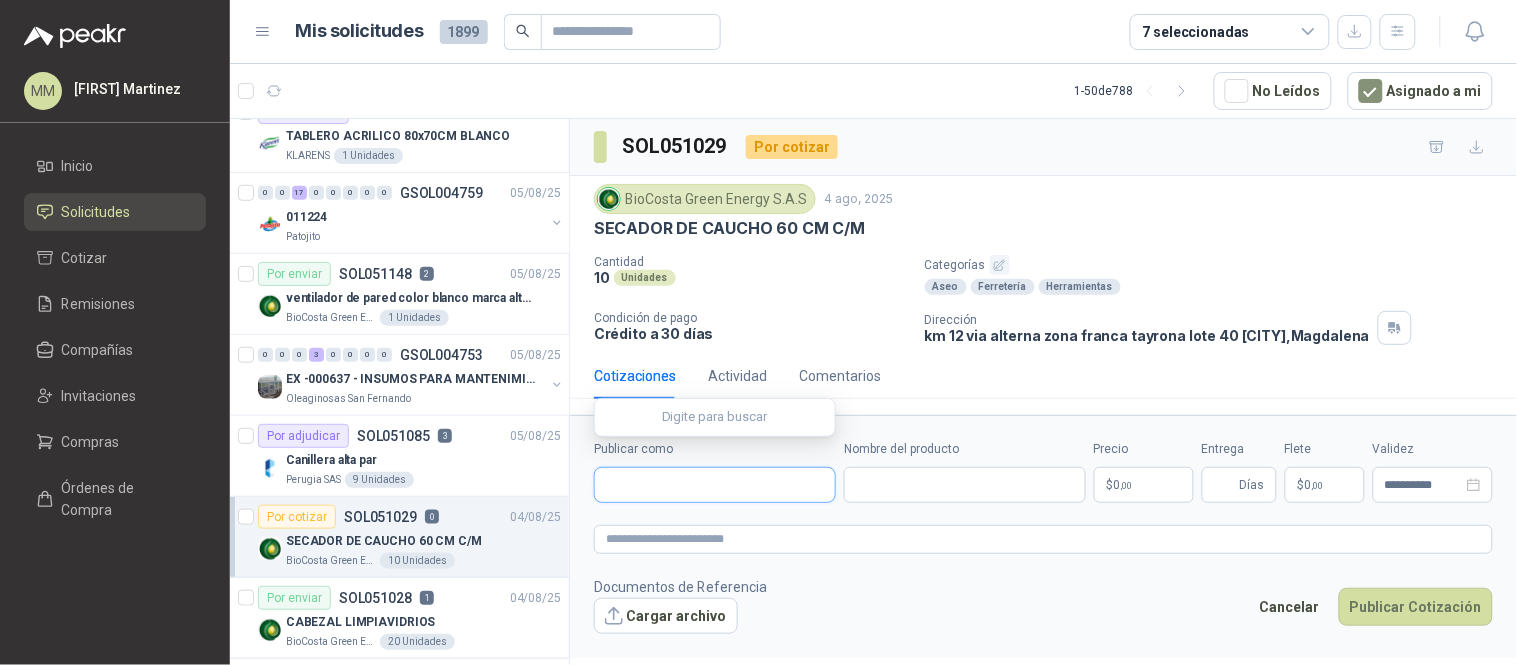 type 